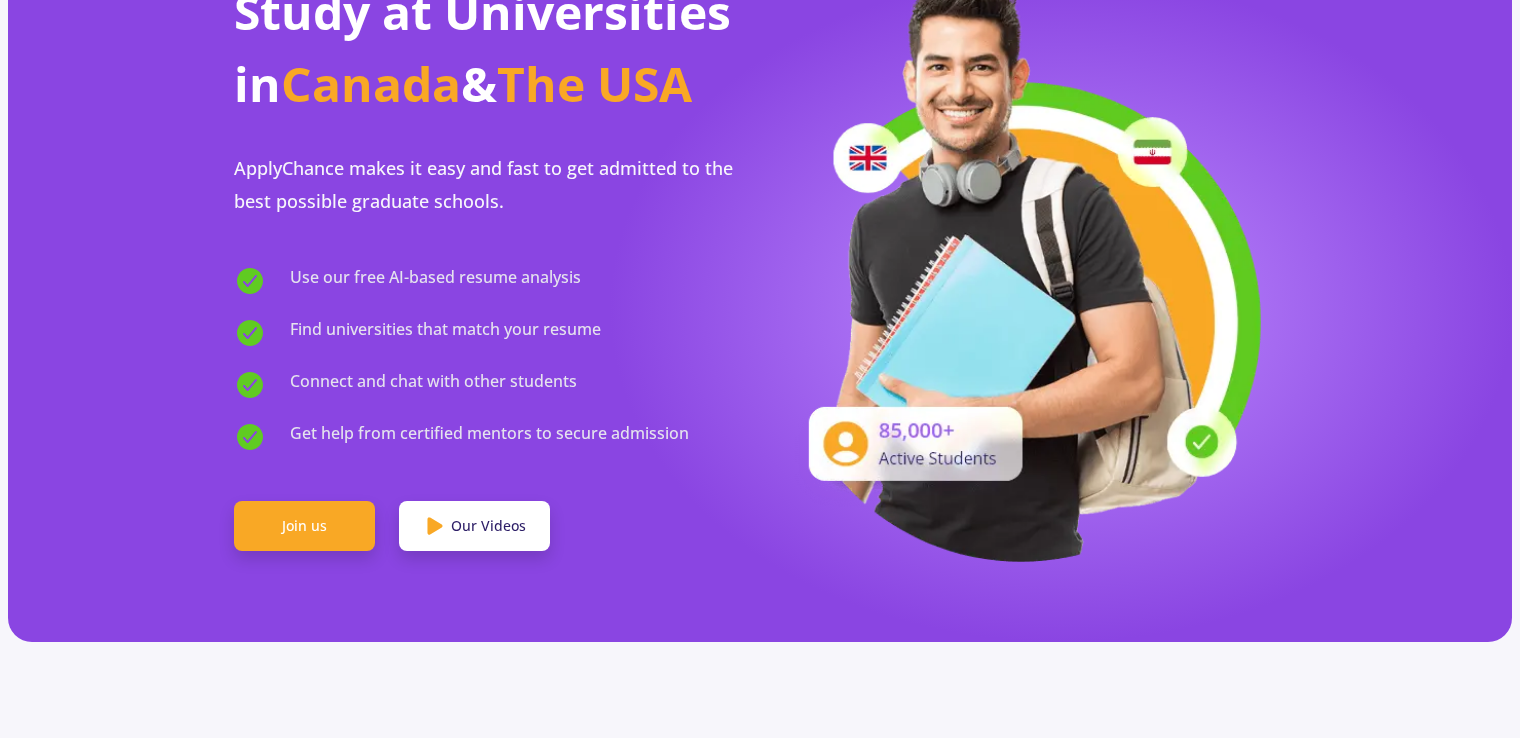 scroll, scrollTop: 0, scrollLeft: 0, axis: both 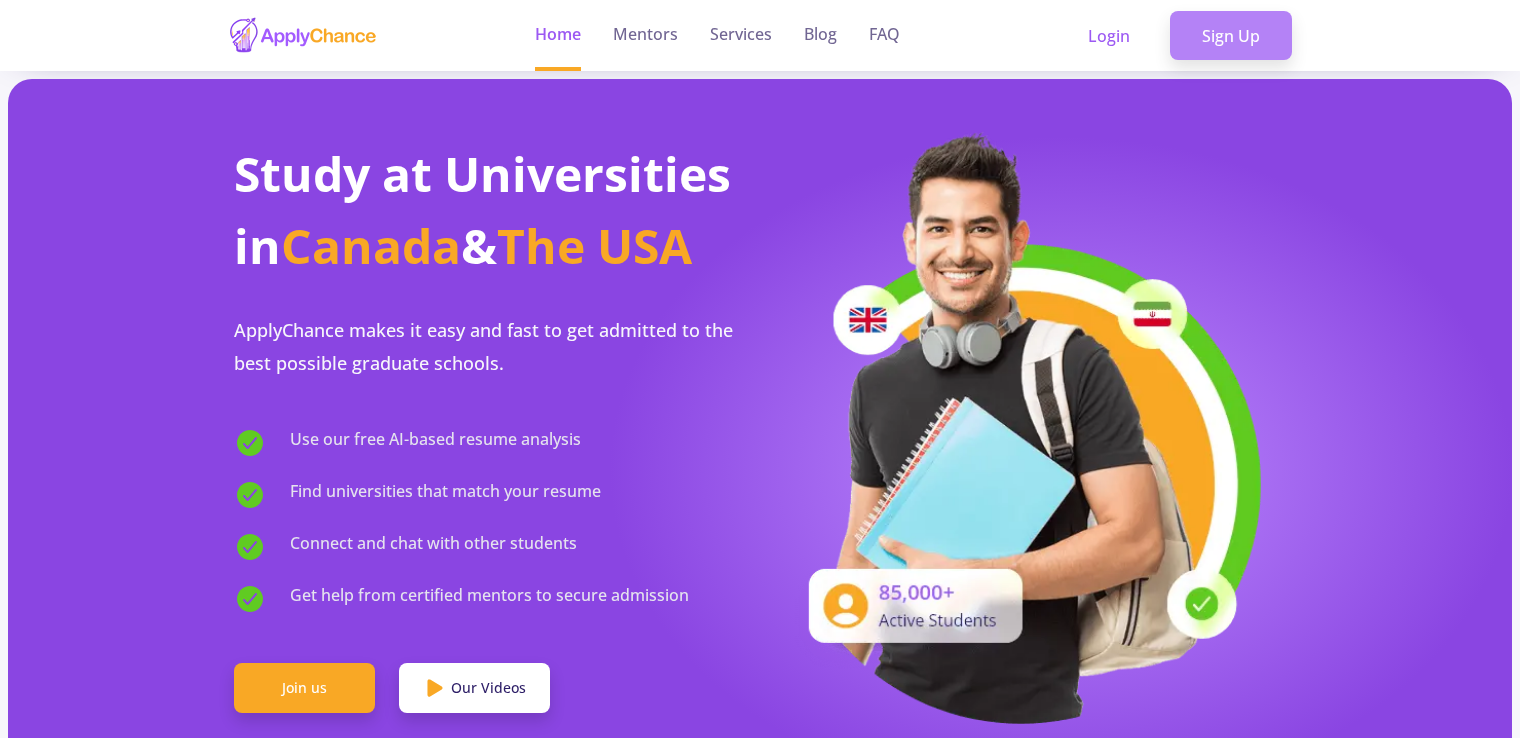 click on "Sign Up" 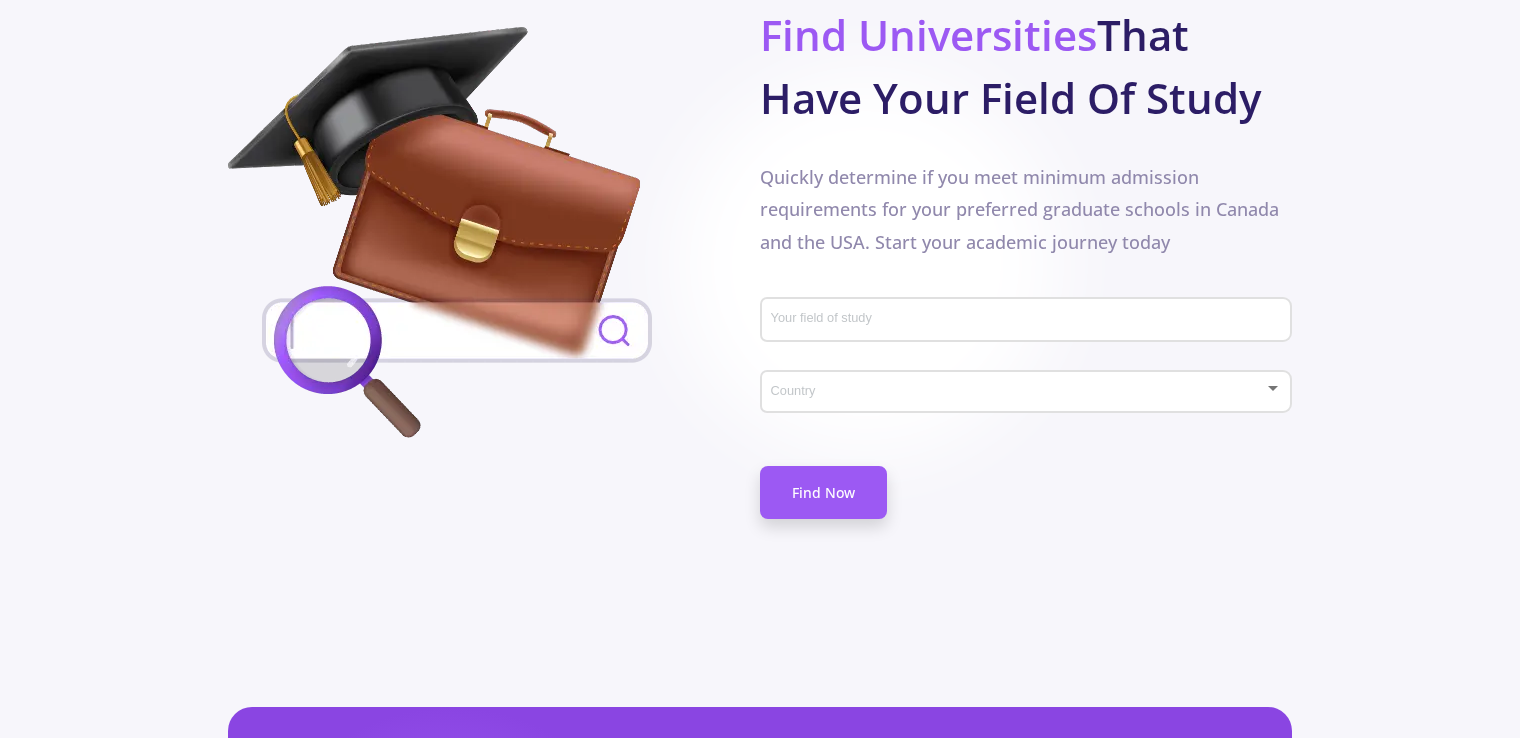 scroll, scrollTop: 1000, scrollLeft: 0, axis: vertical 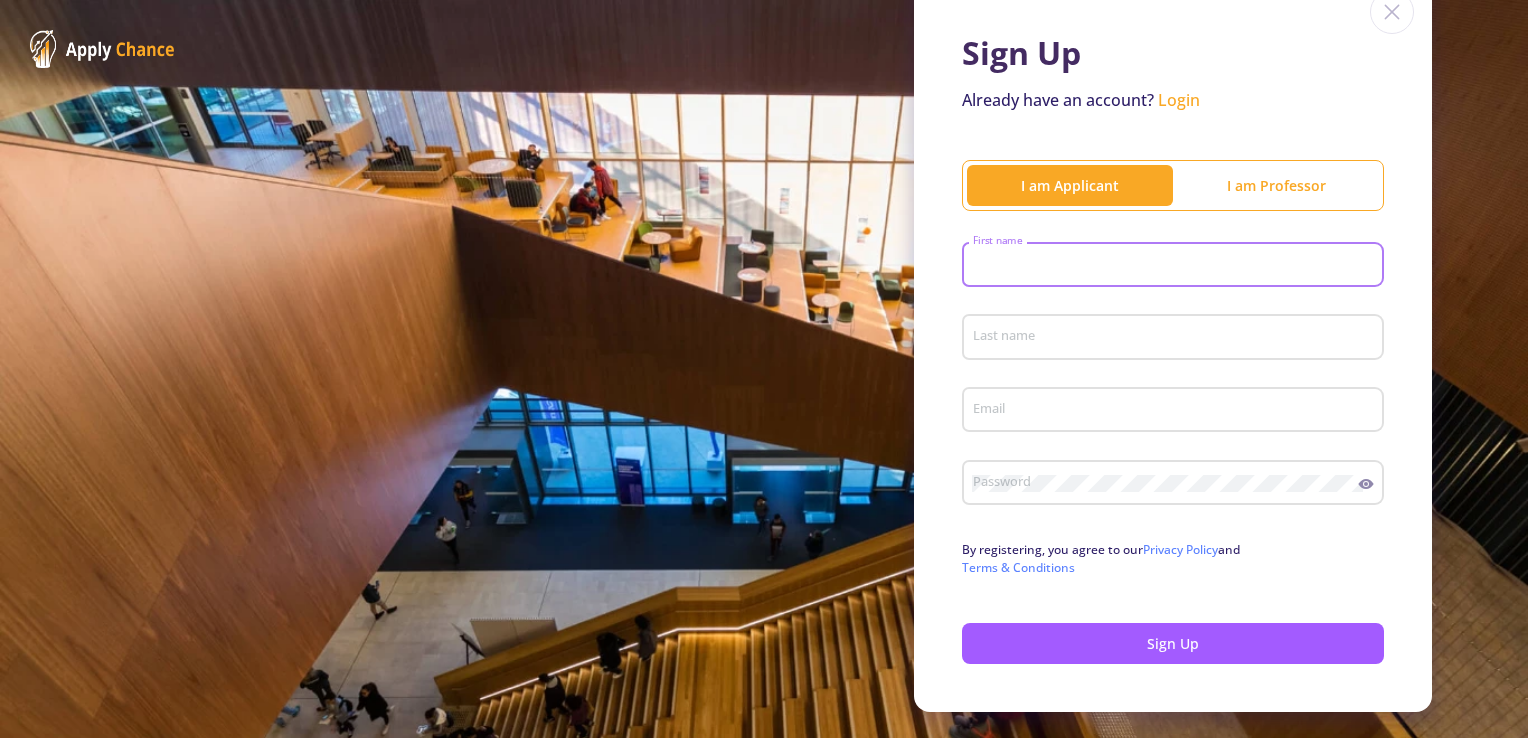 click on "First name" at bounding box center [1176, 266] 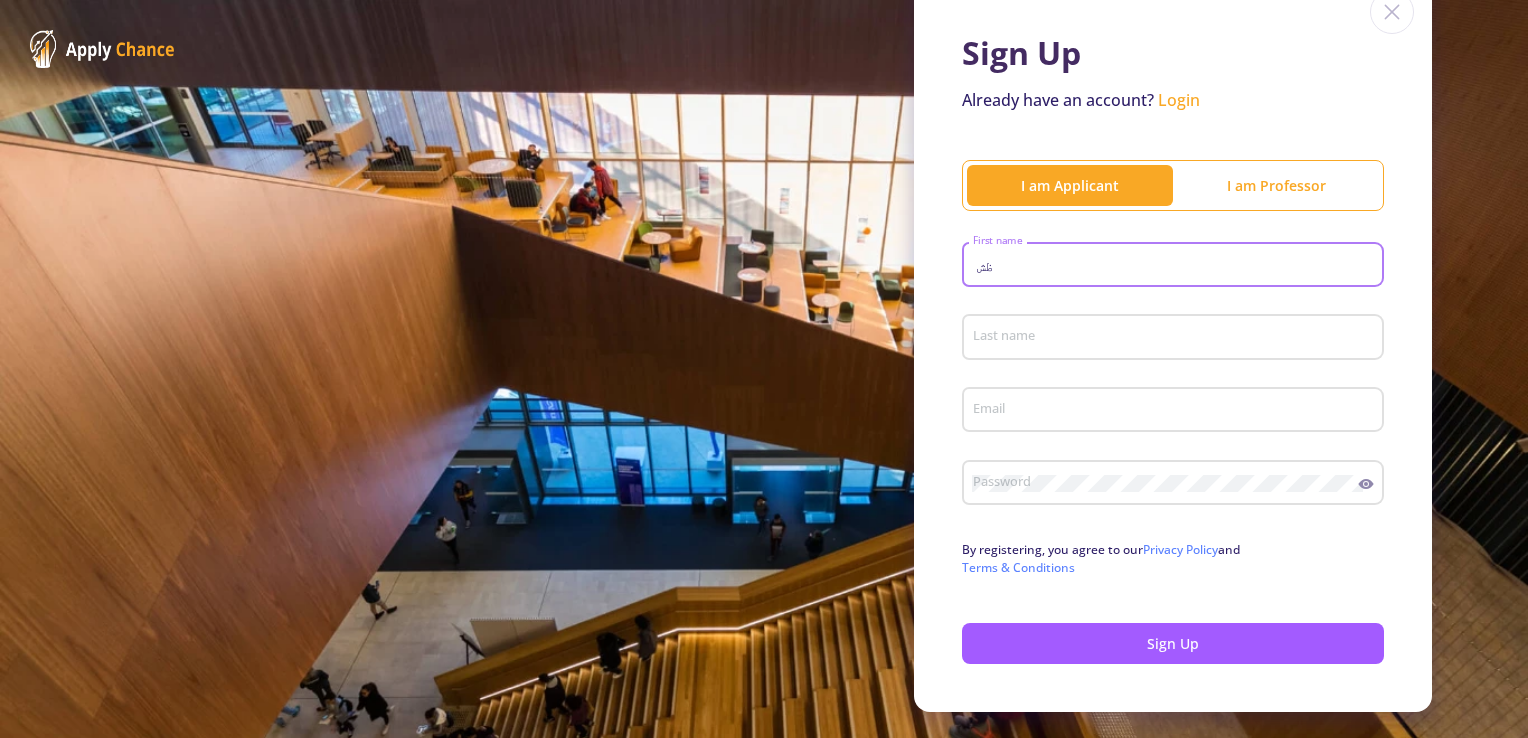 type on "ظ" 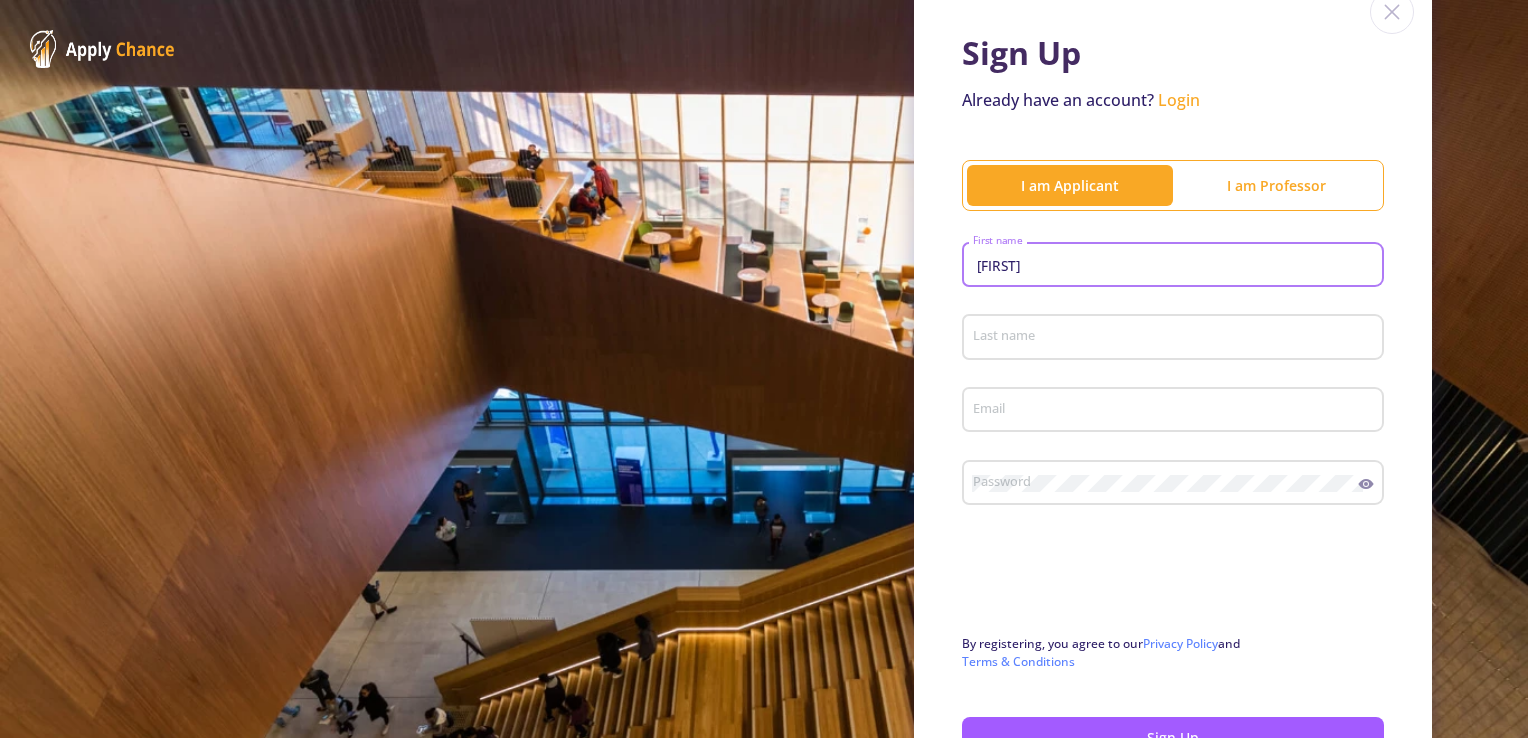 type on "[FIRST]" 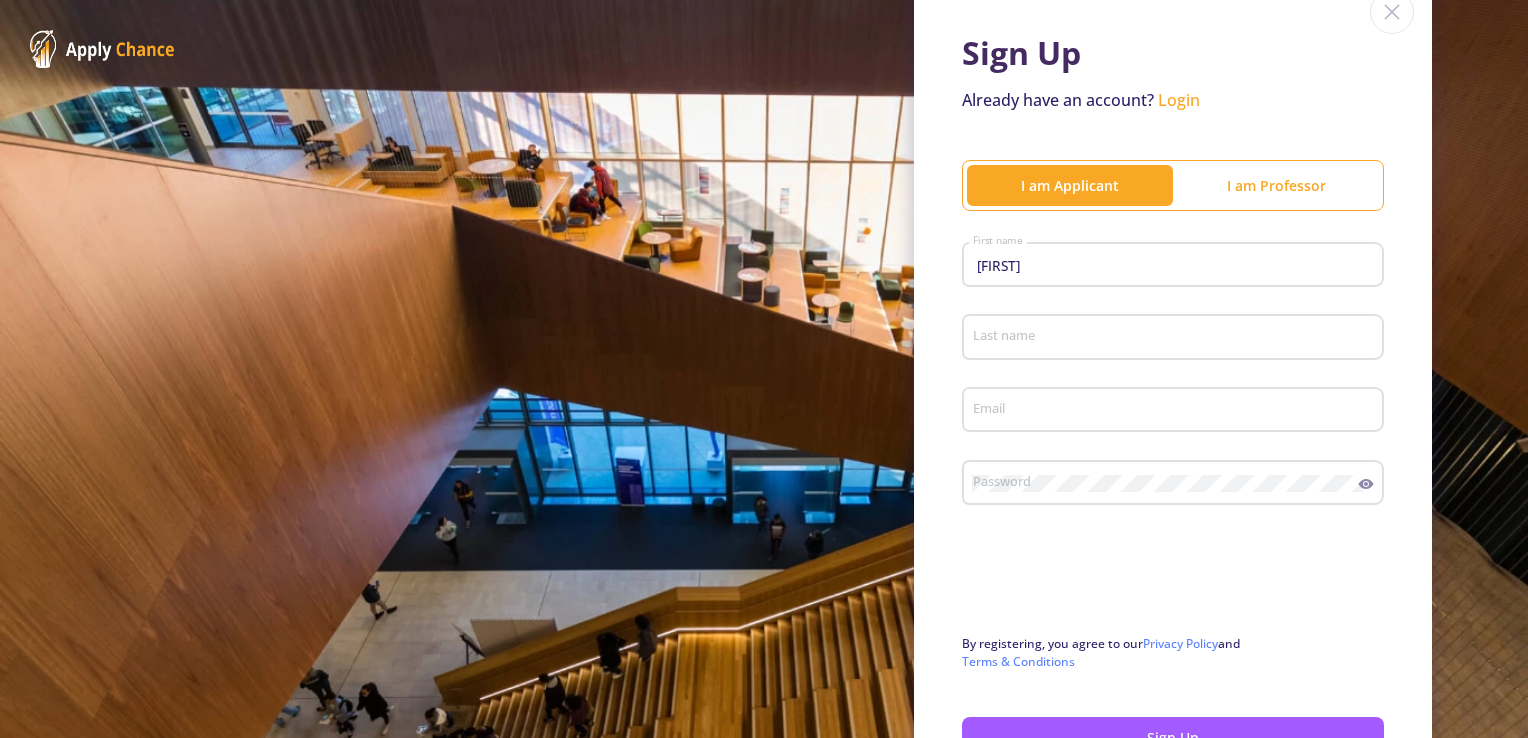 click on "Last name" 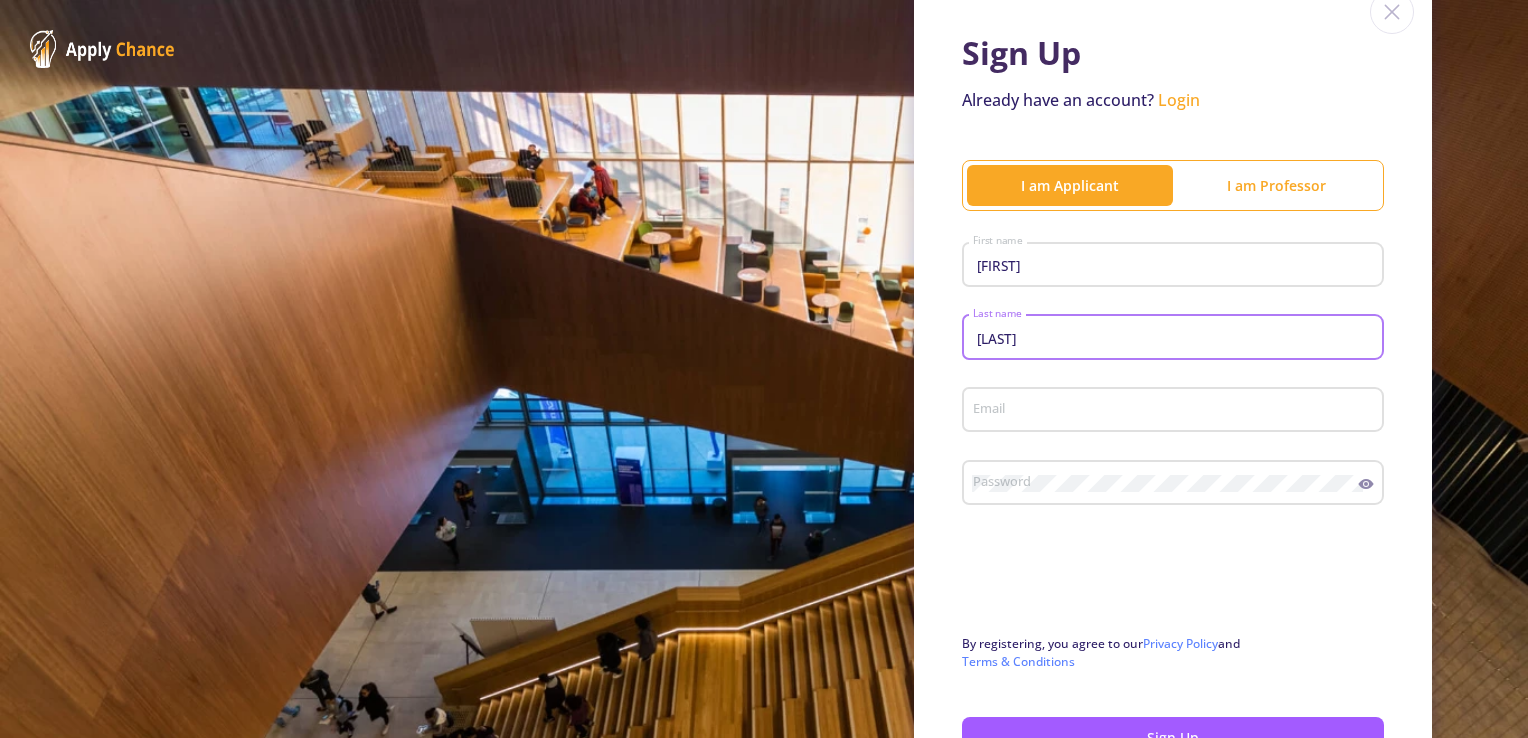 type on "[LAST]" 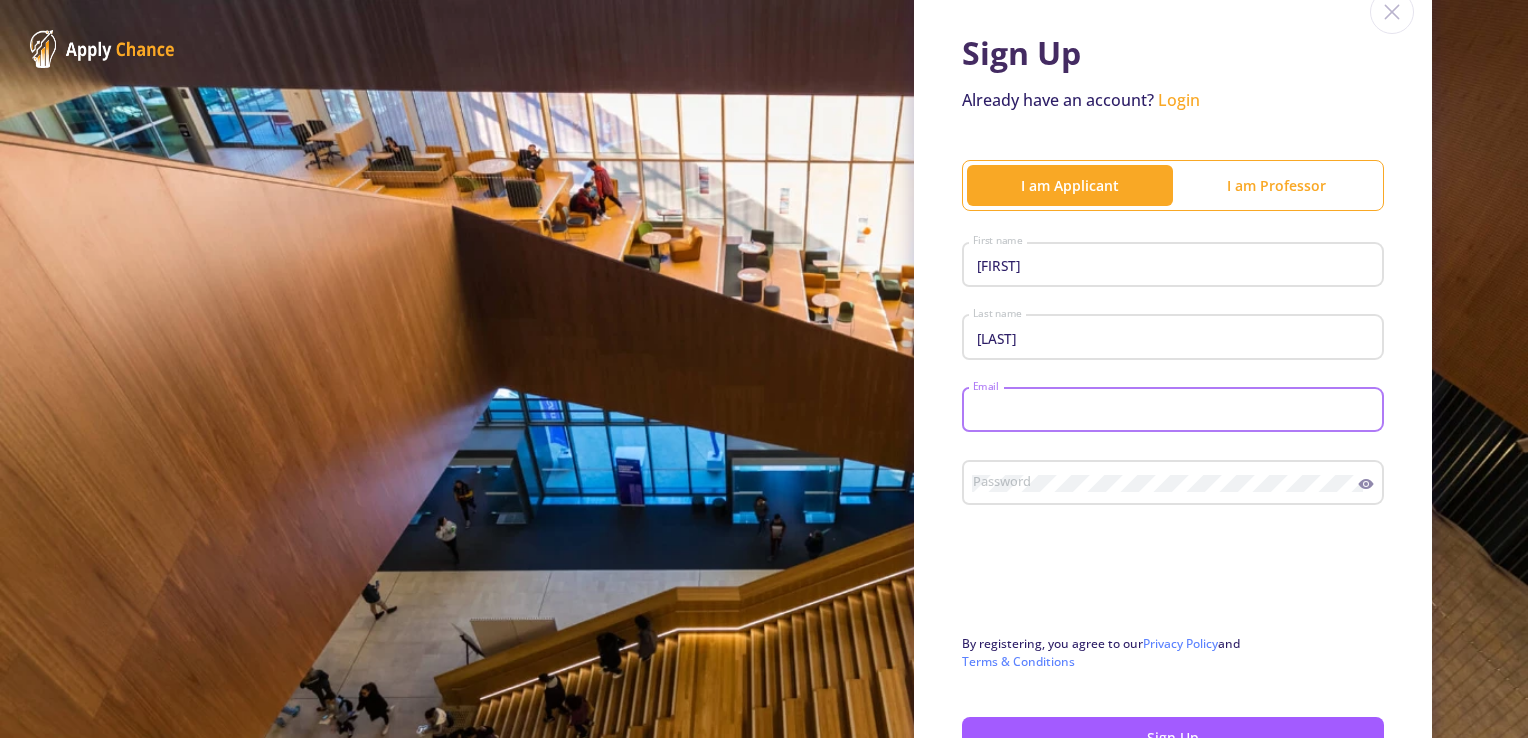 click on "Email" at bounding box center [1176, 411] 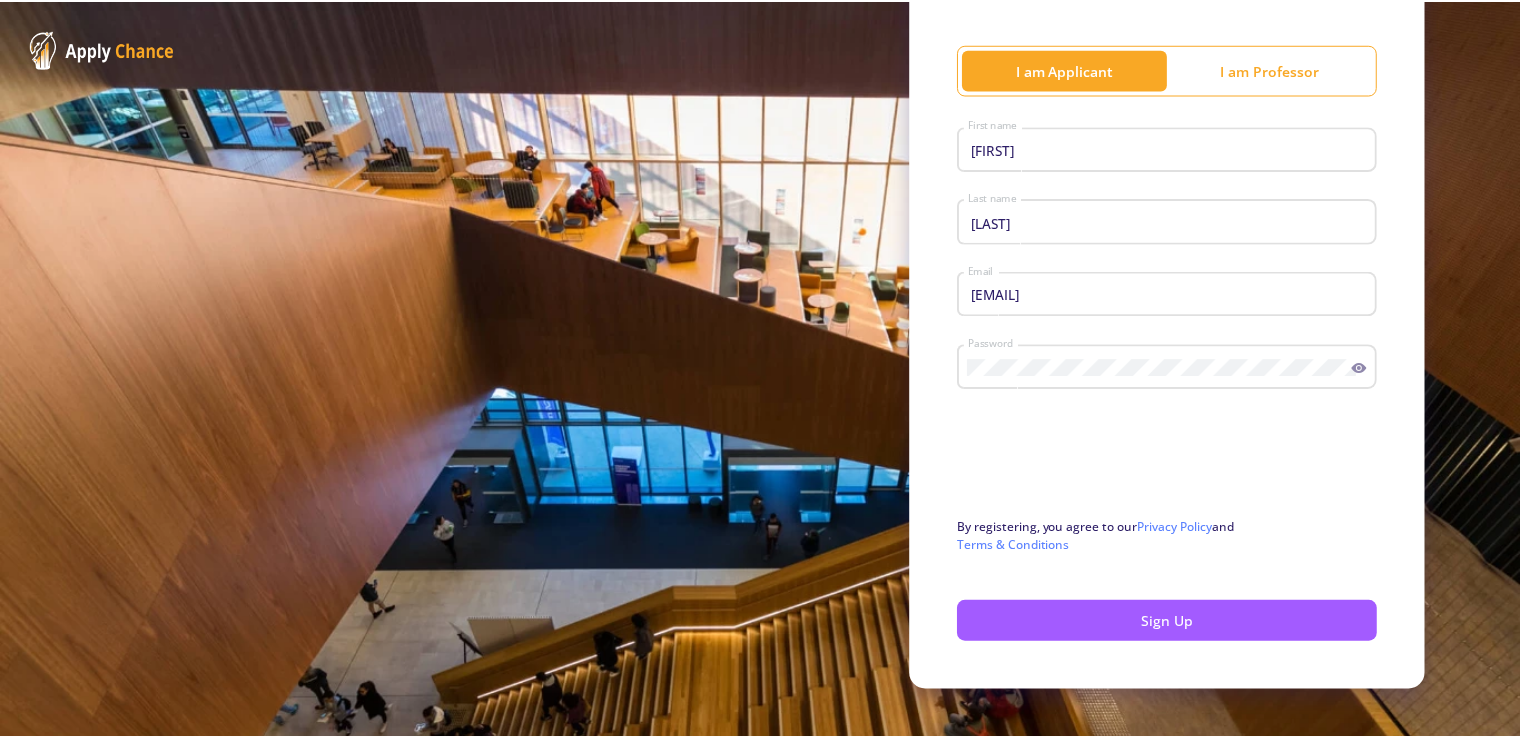 scroll, scrollTop: 241, scrollLeft: 0, axis: vertical 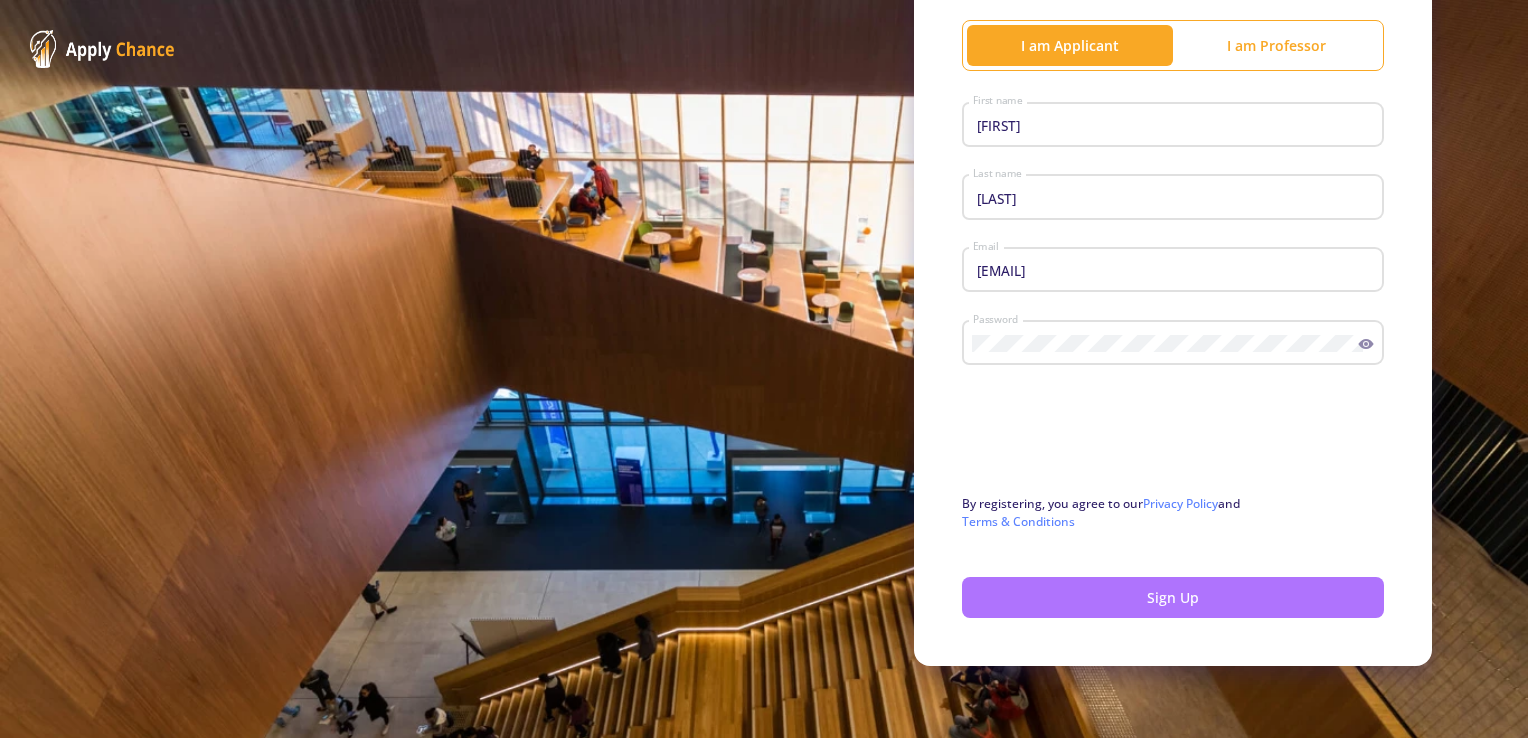 click on "Sign Up" 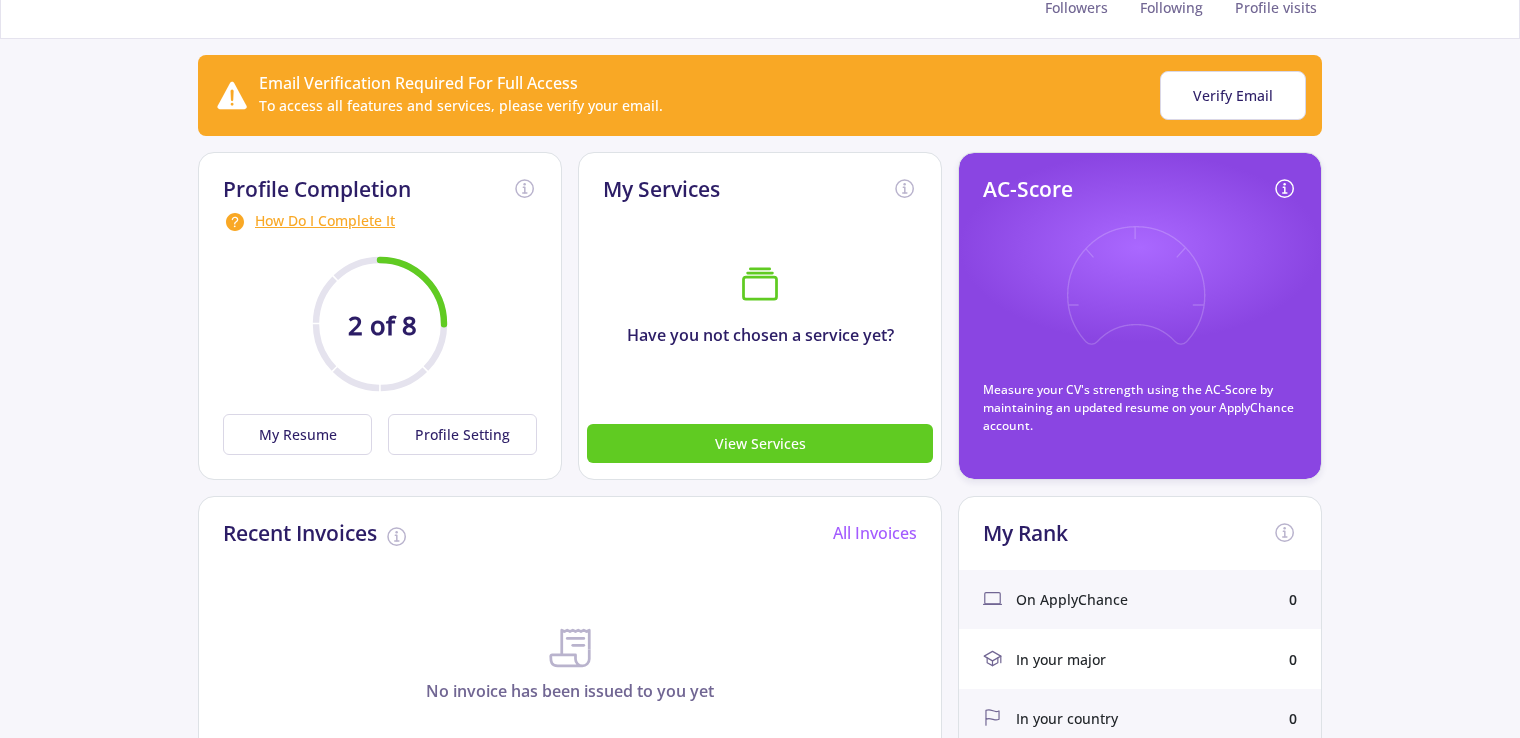 scroll, scrollTop: 200, scrollLeft: 0, axis: vertical 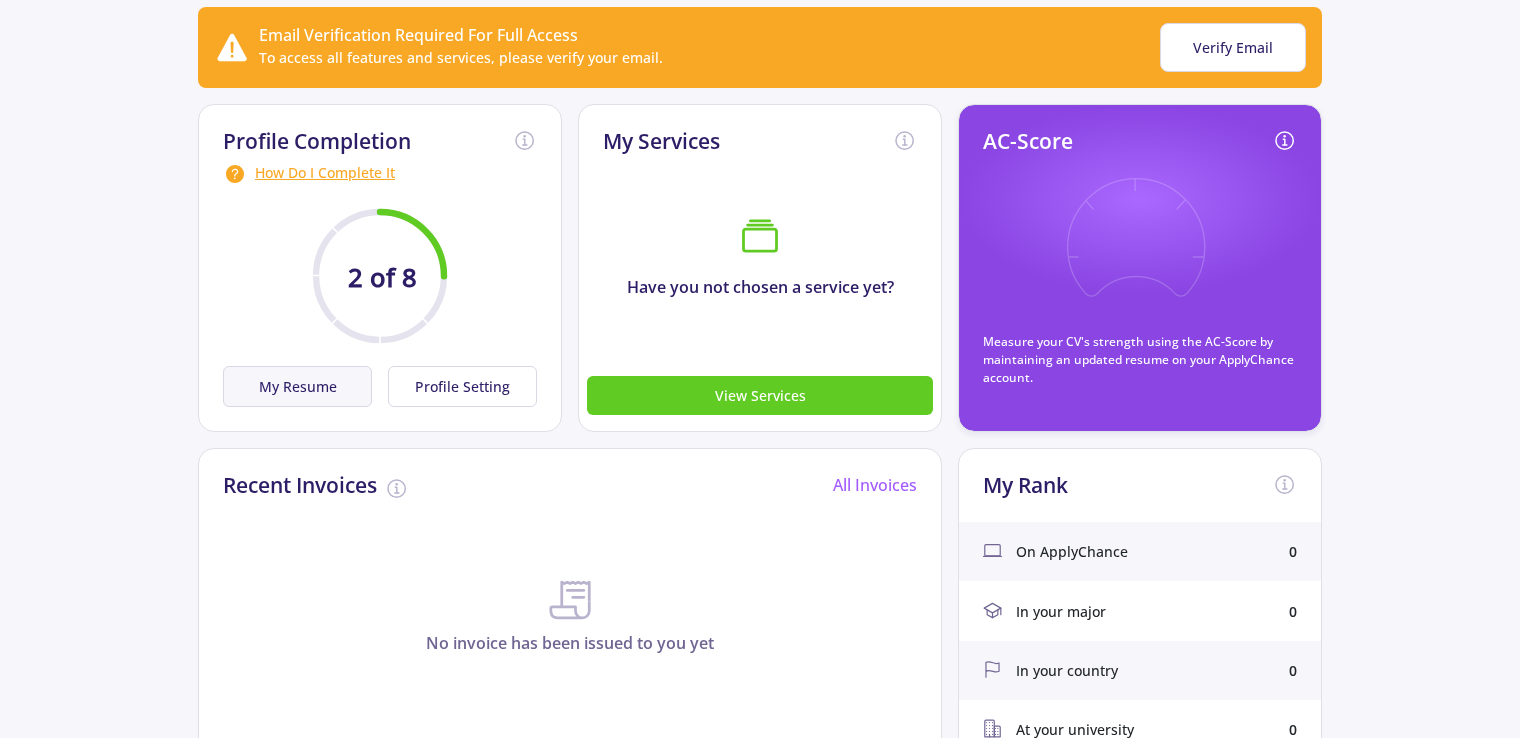 click on "My Resume" 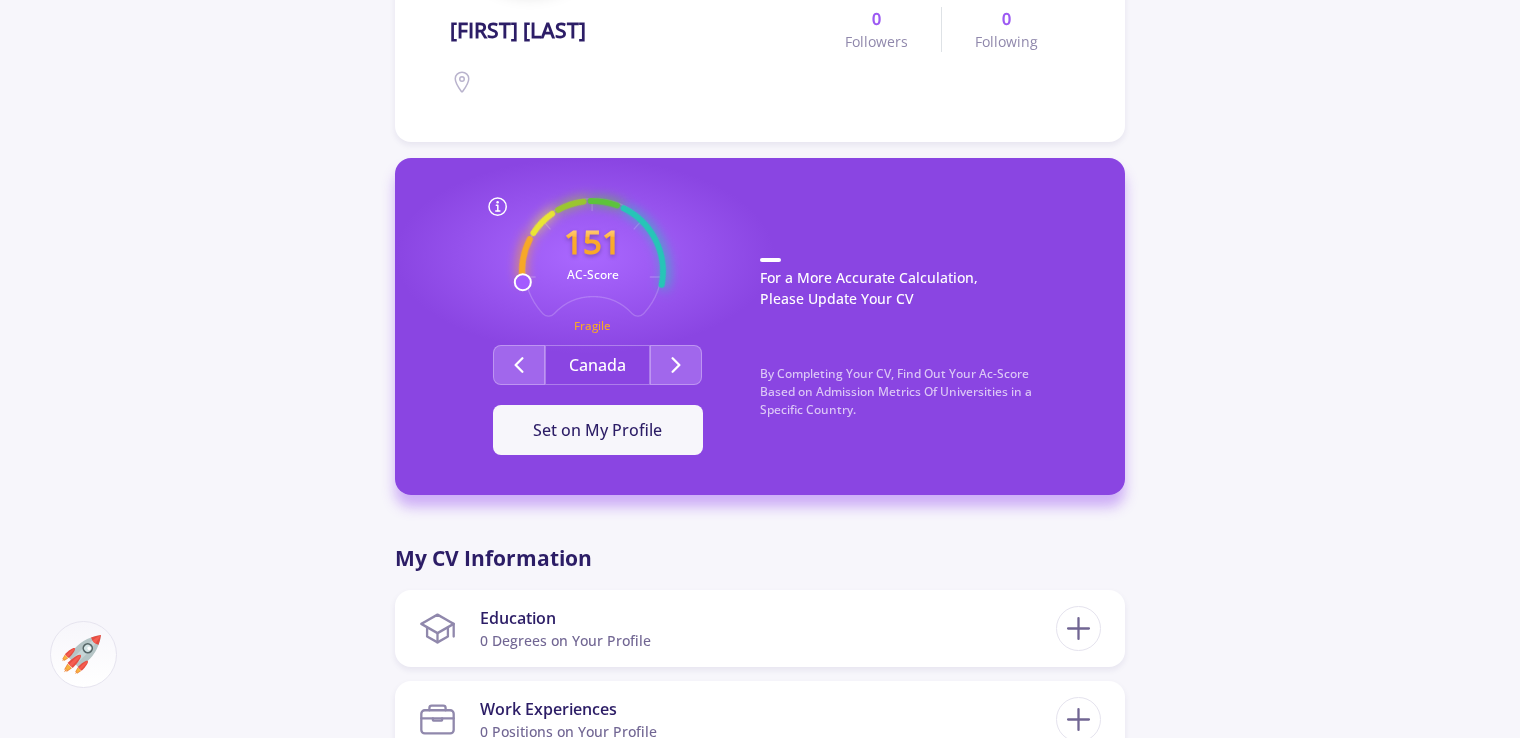 scroll, scrollTop: 400, scrollLeft: 0, axis: vertical 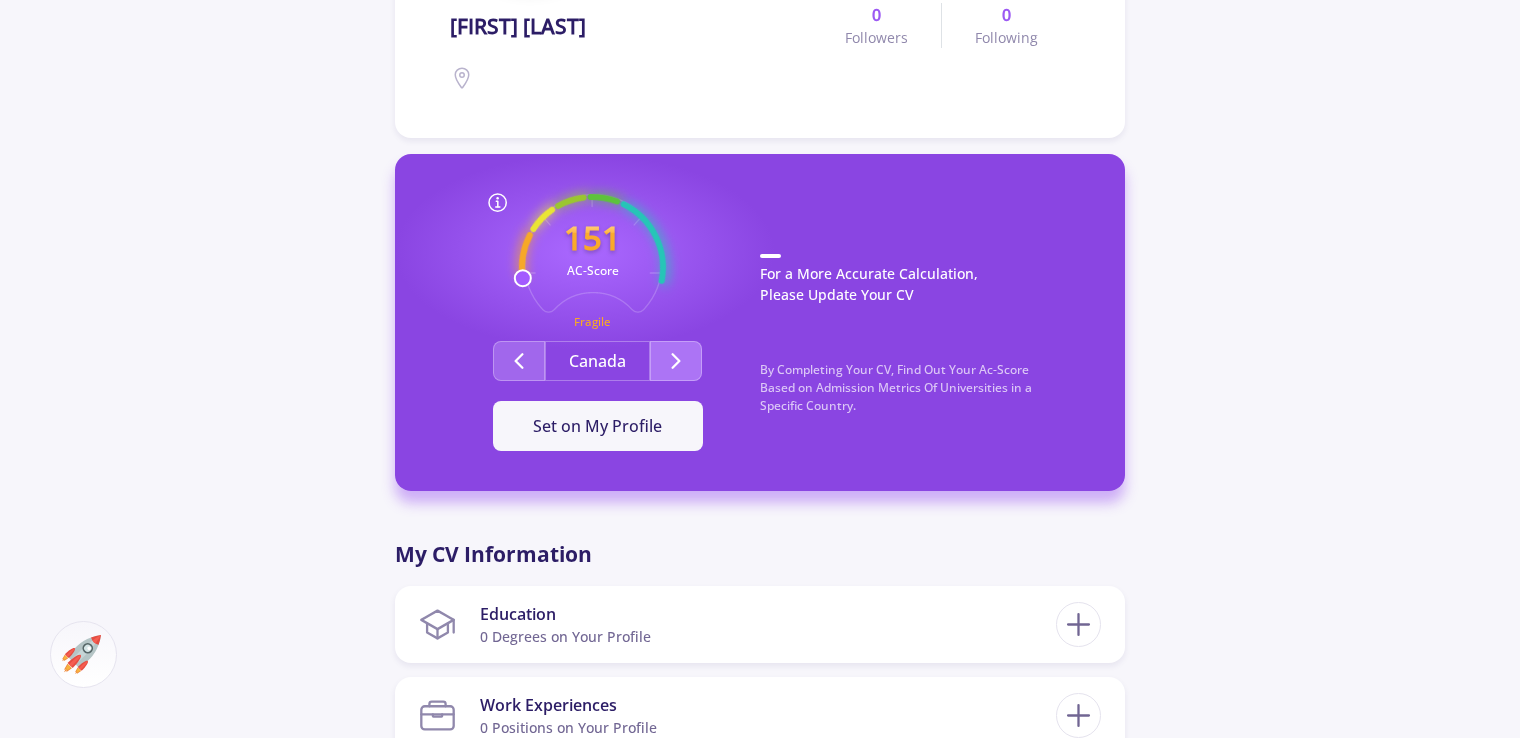 click 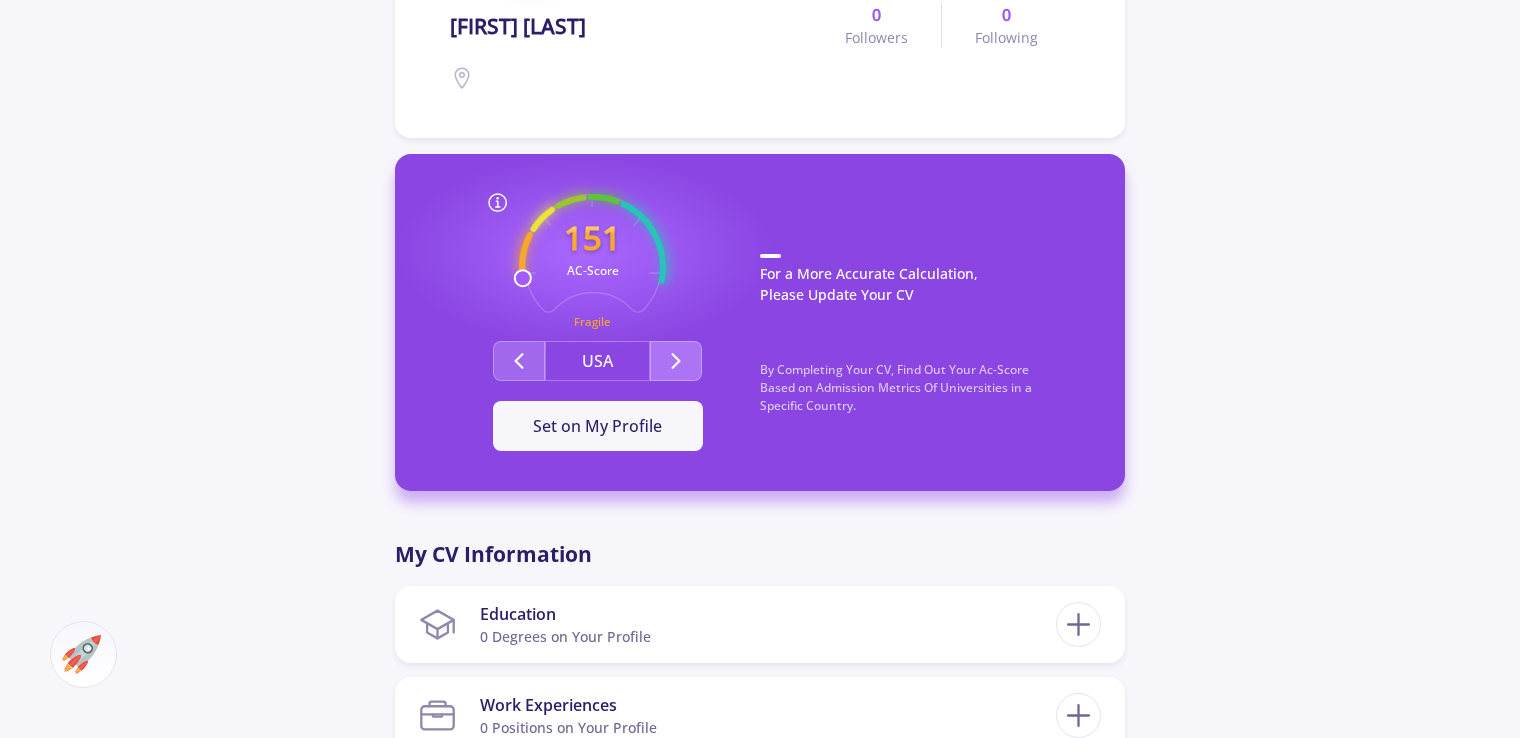 click 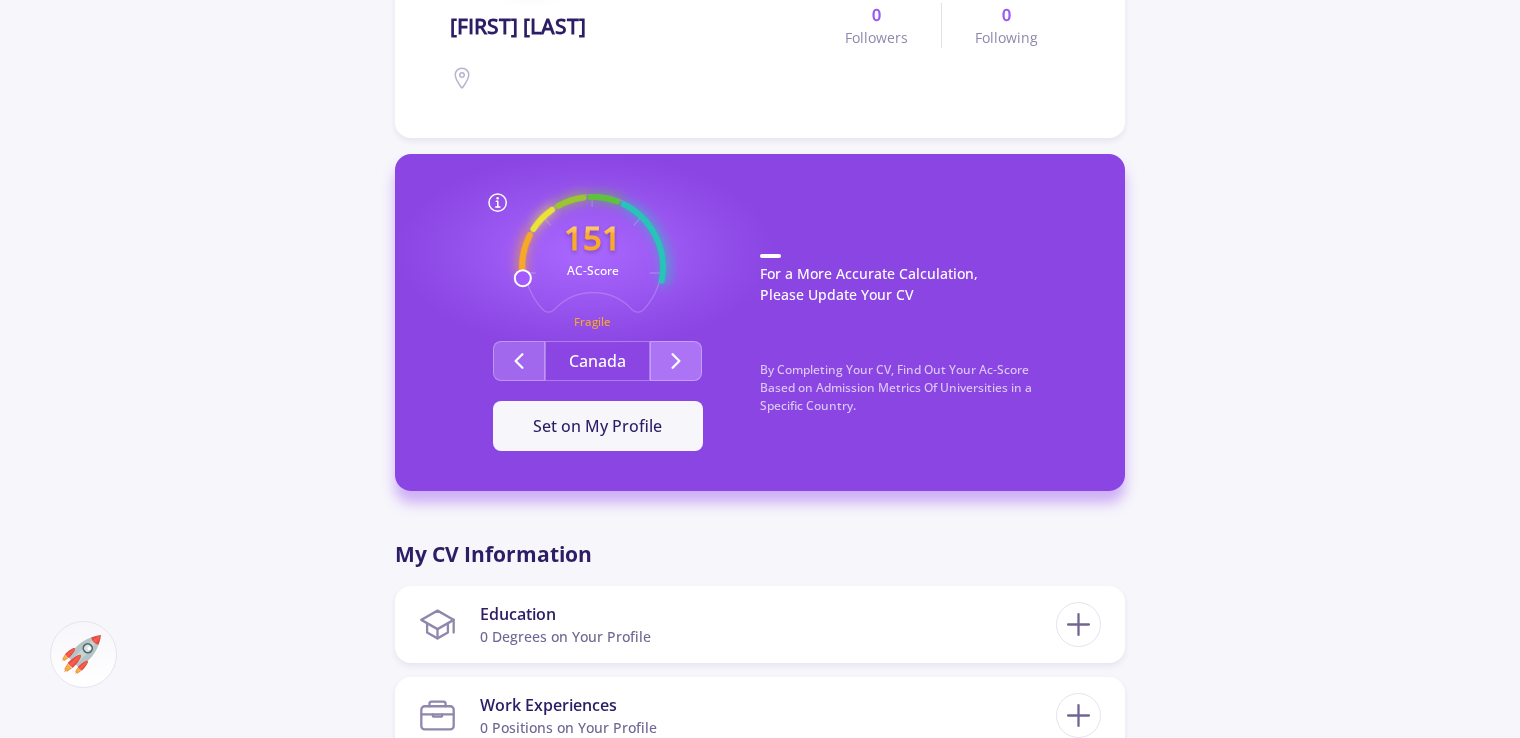 click 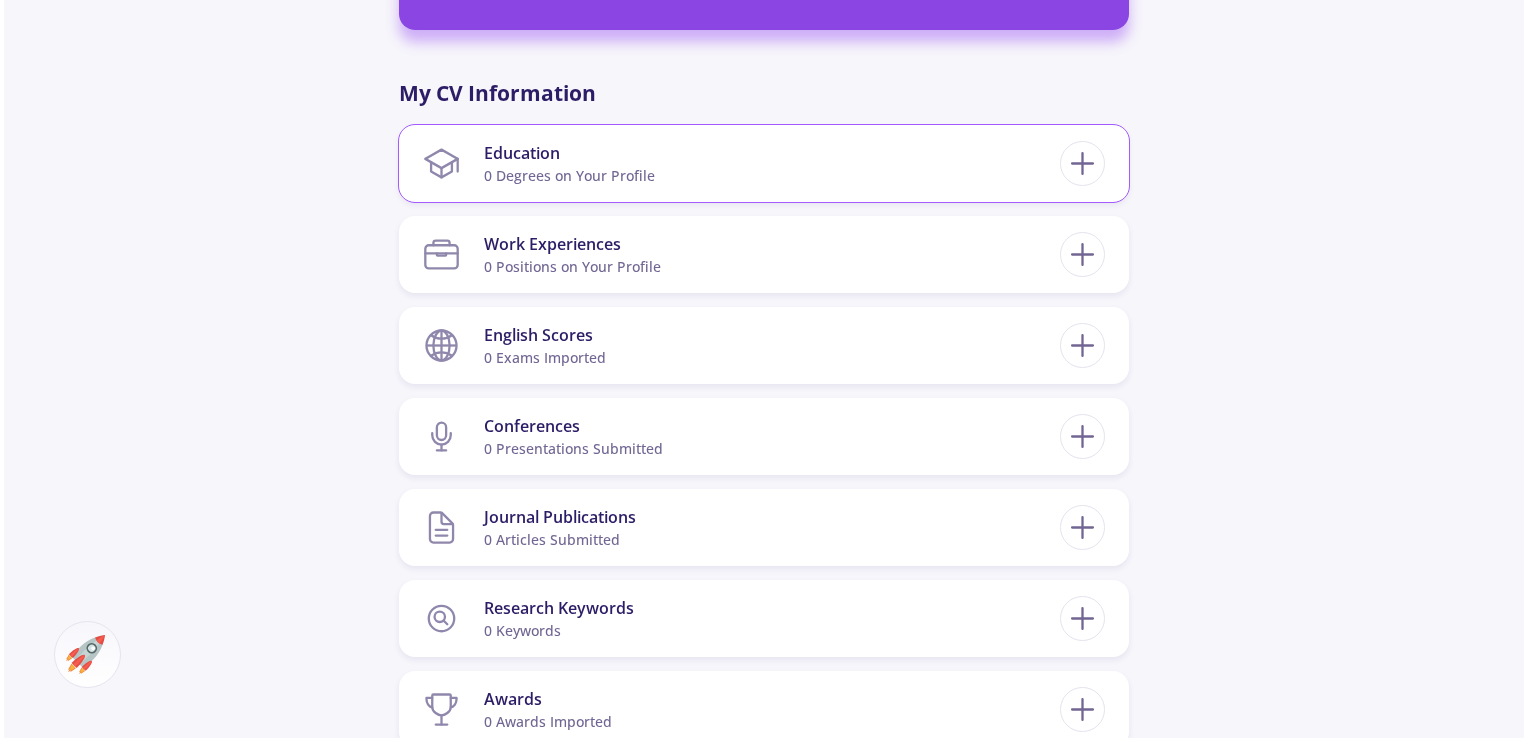 scroll, scrollTop: 900, scrollLeft: 0, axis: vertical 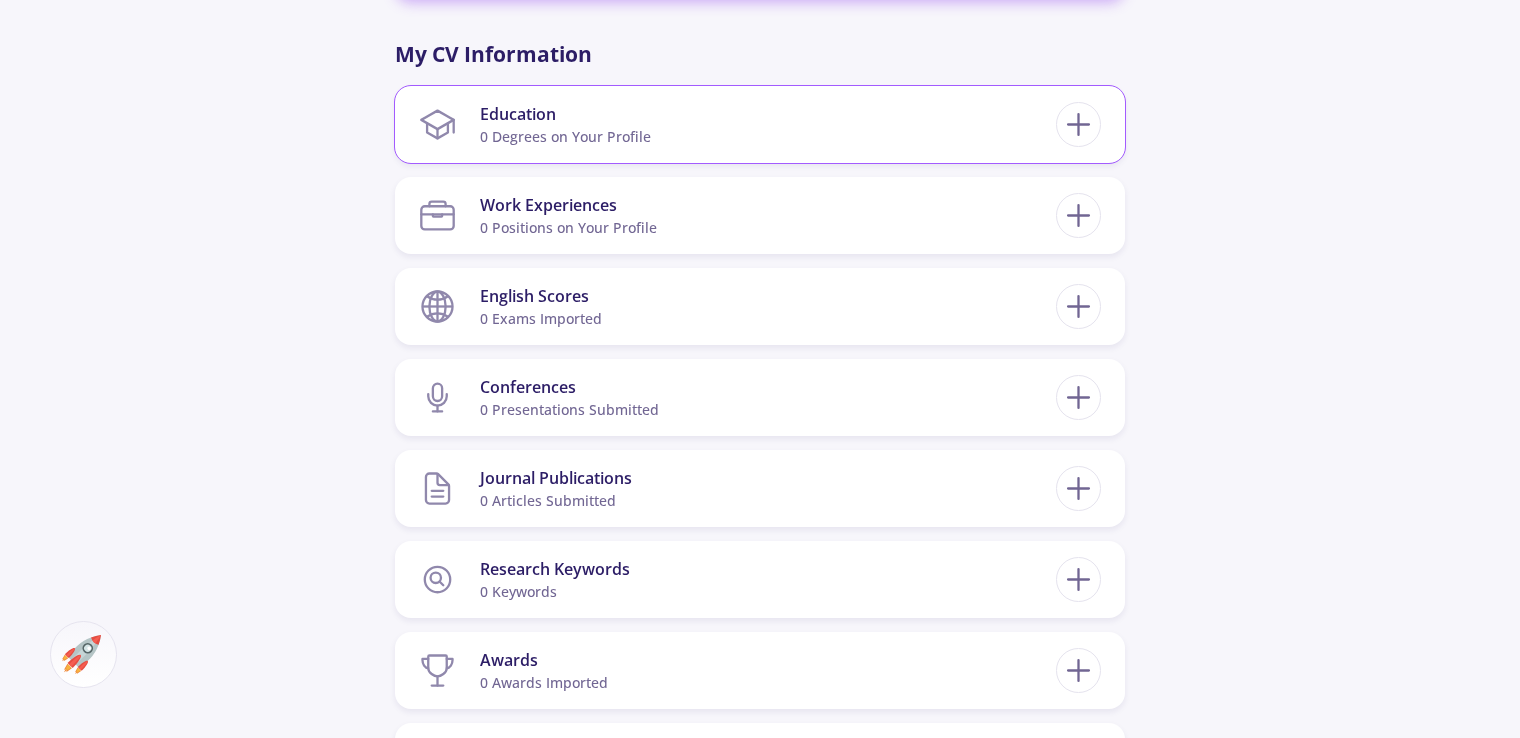 click on "0 Degrees on Your Profile" at bounding box center [565, 136] 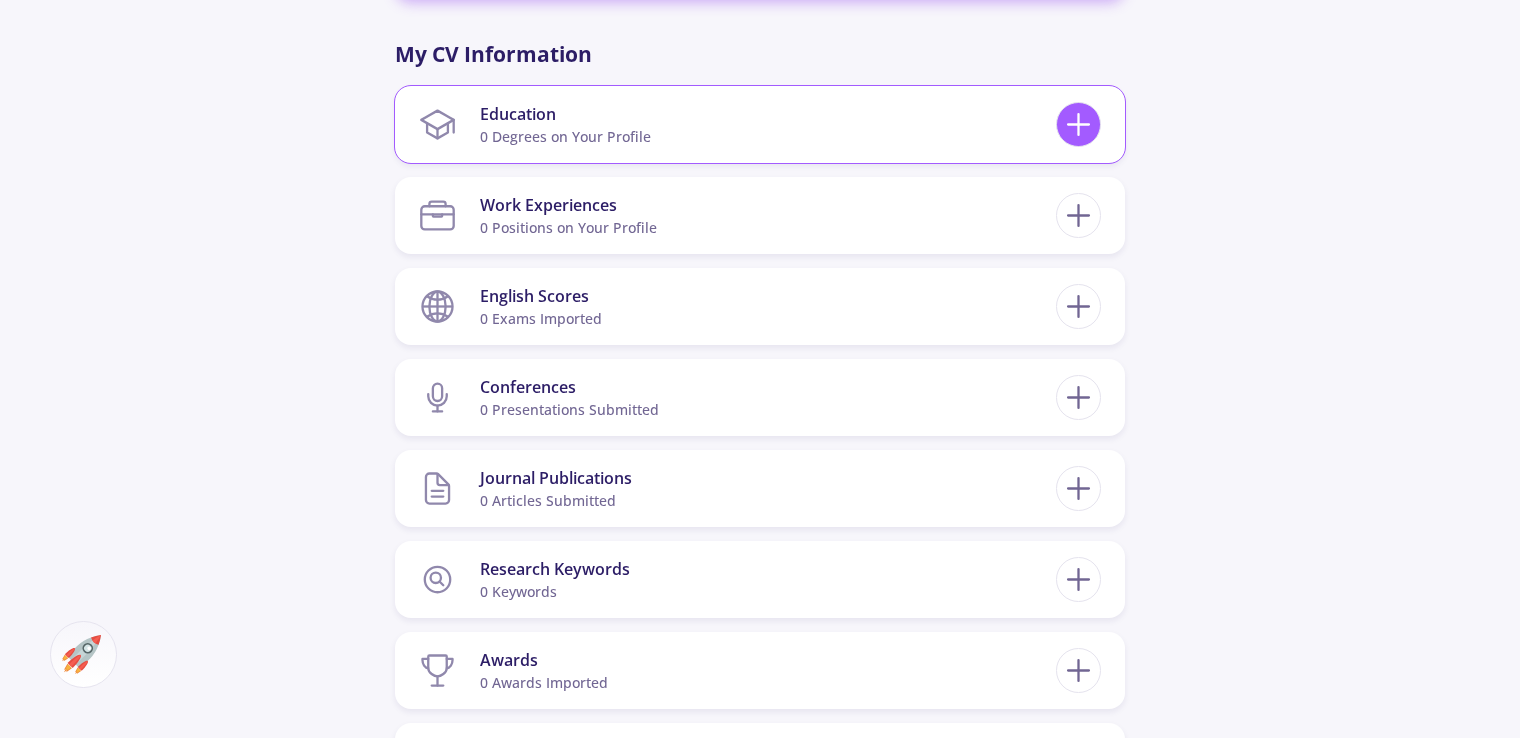 click 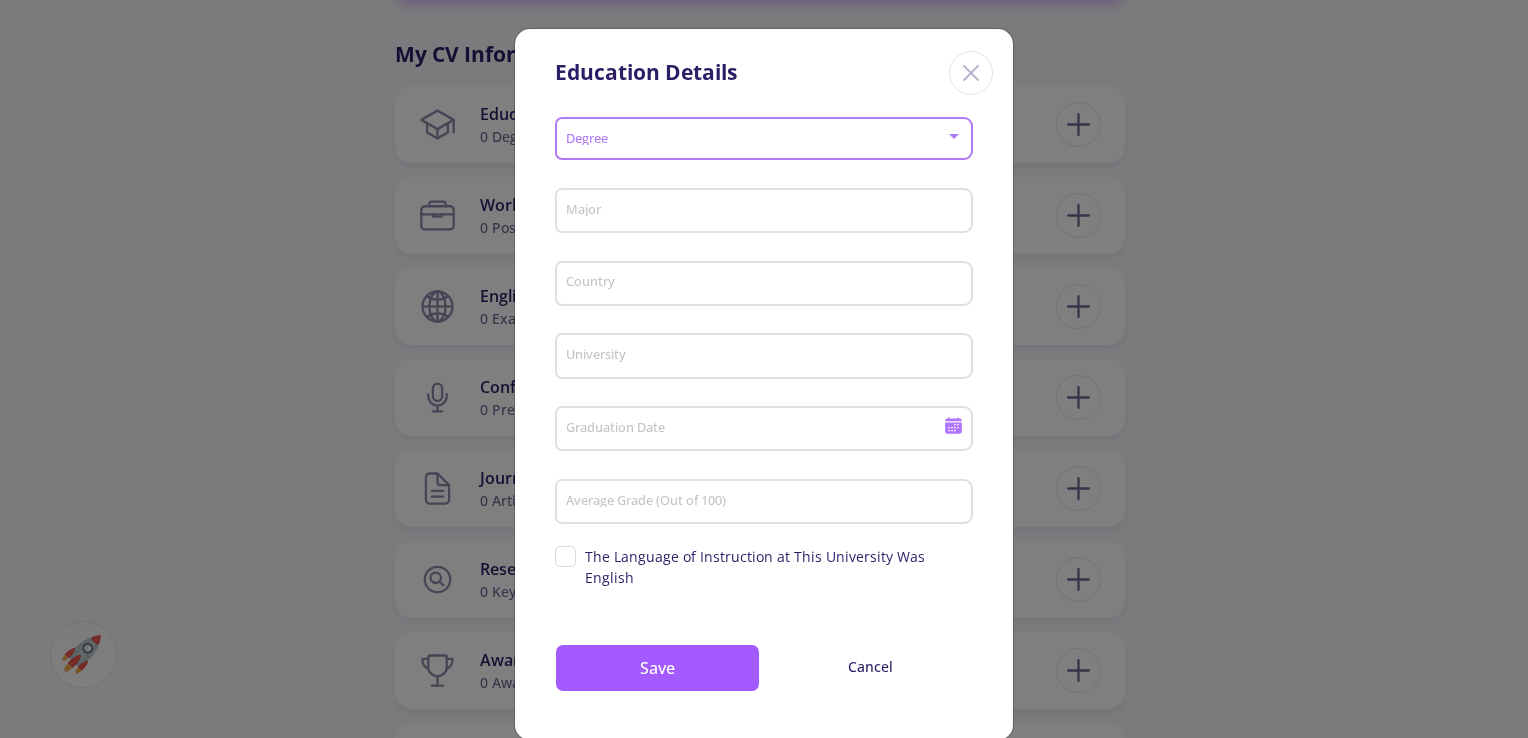 click at bounding box center (954, 136) 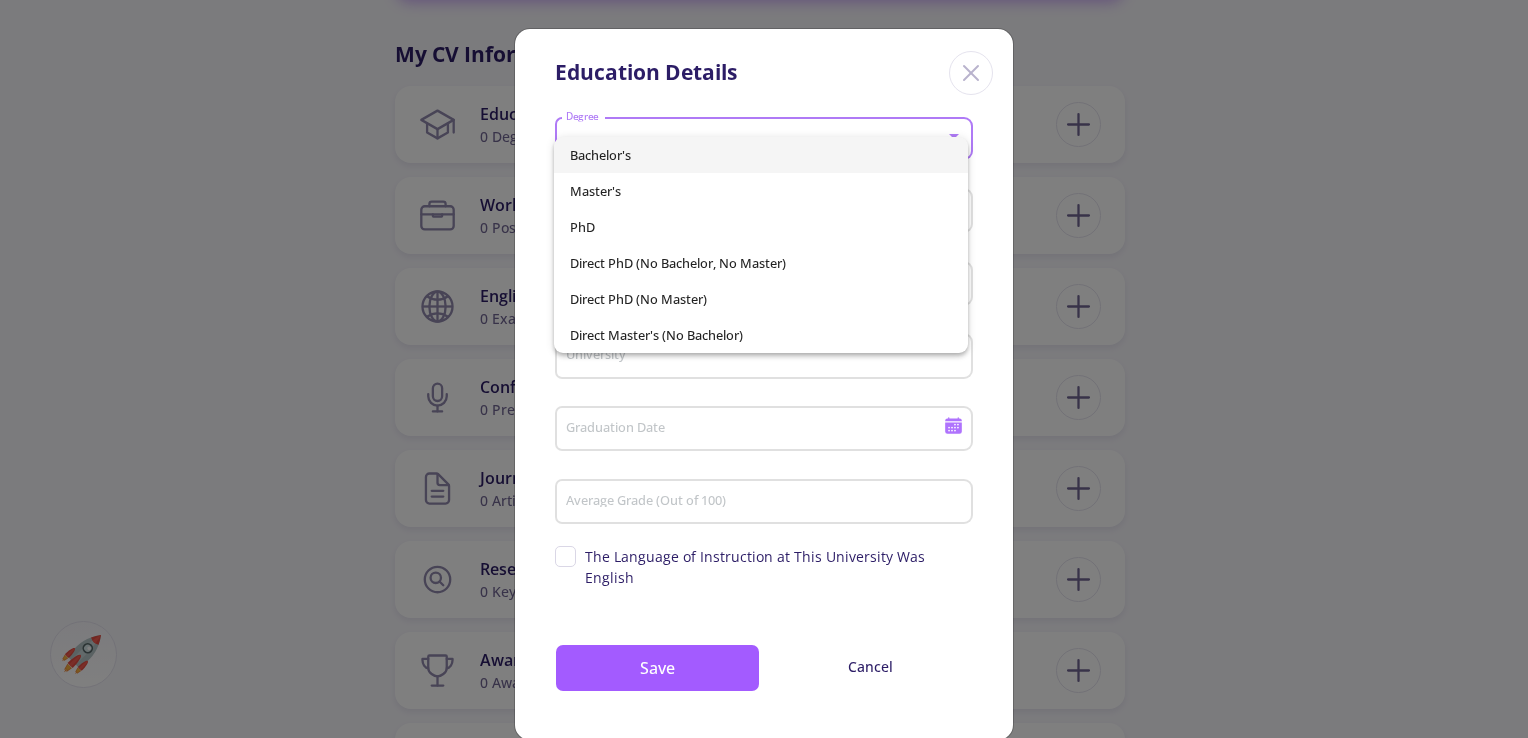 click on "Bachelor's" at bounding box center [760, 155] 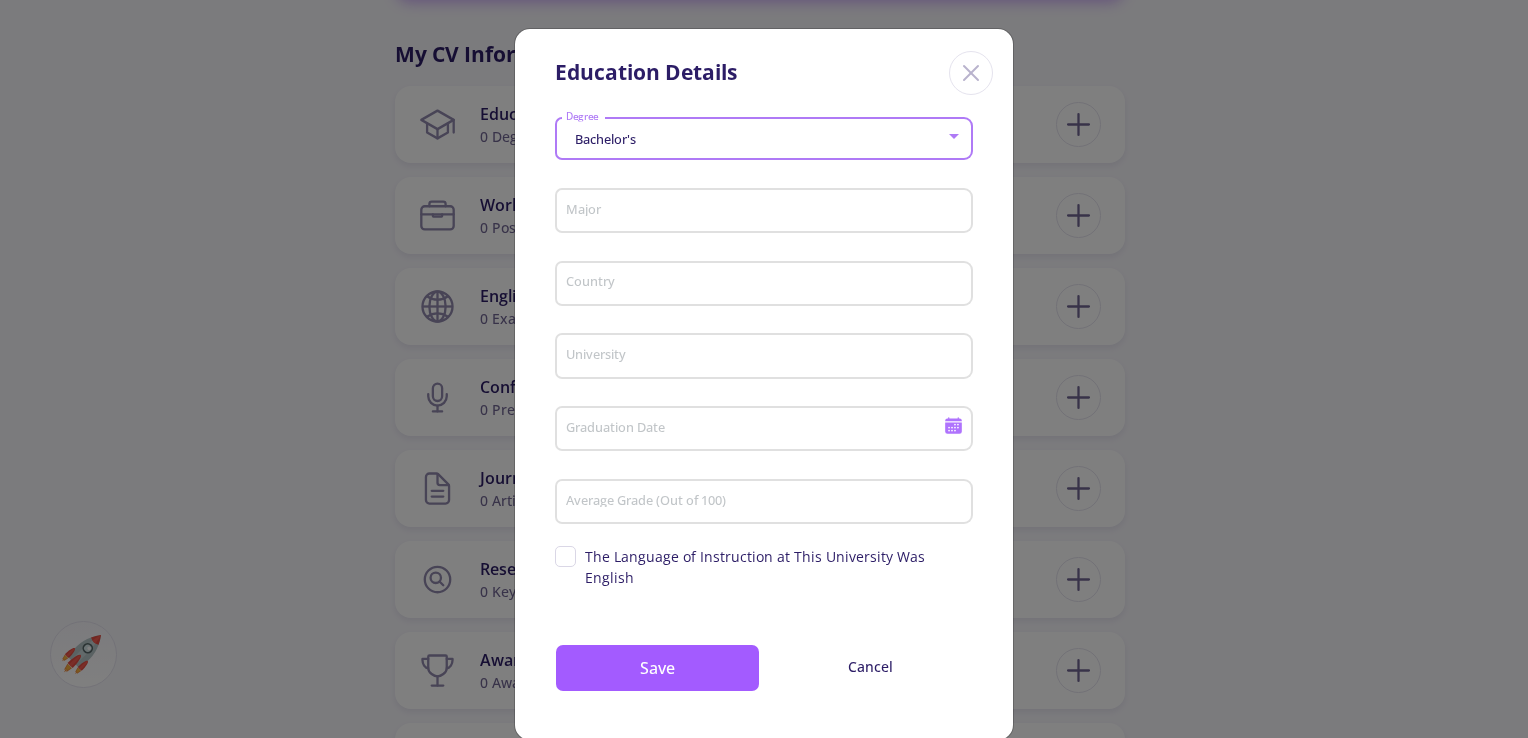 click on "Major" at bounding box center [767, 212] 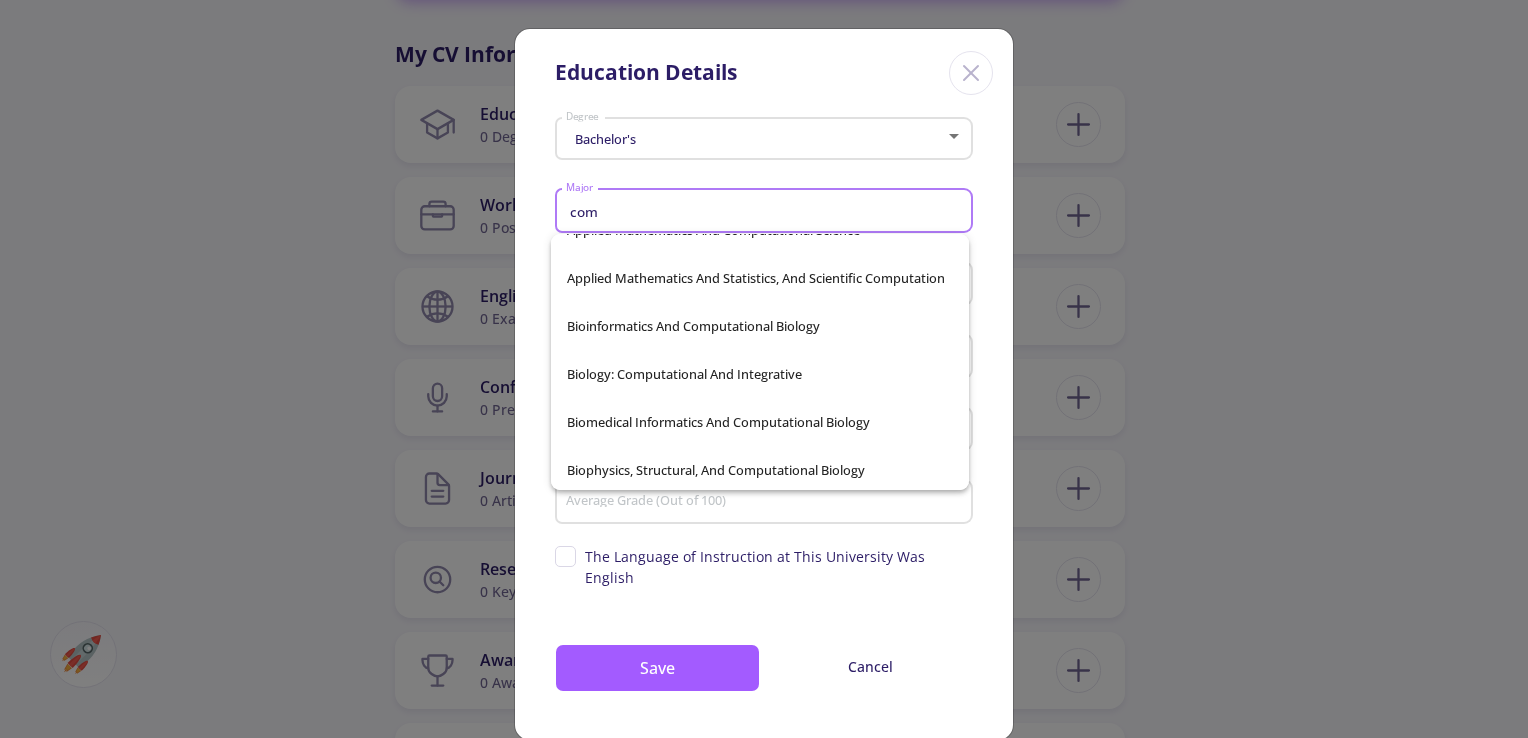 scroll, scrollTop: 0, scrollLeft: 0, axis: both 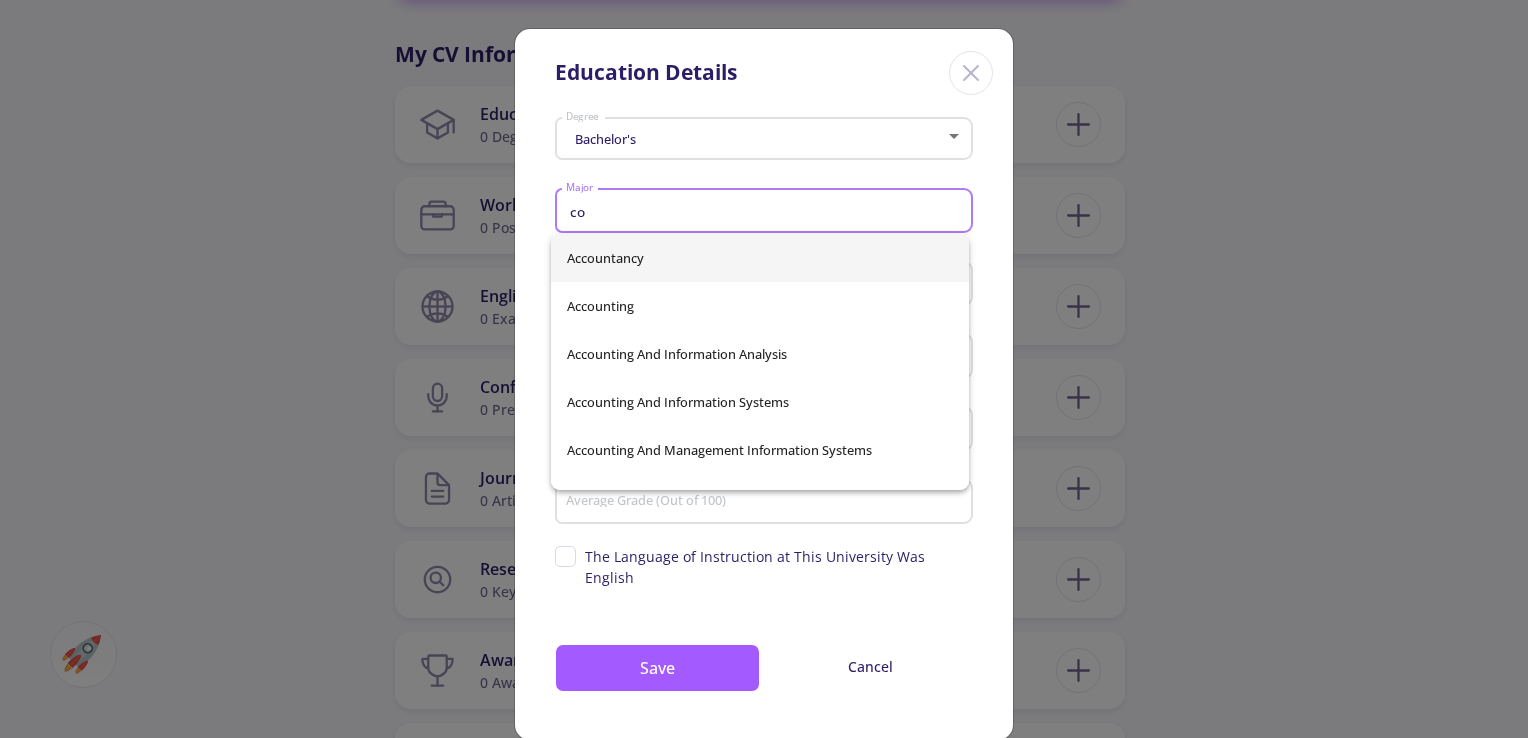 type on "c" 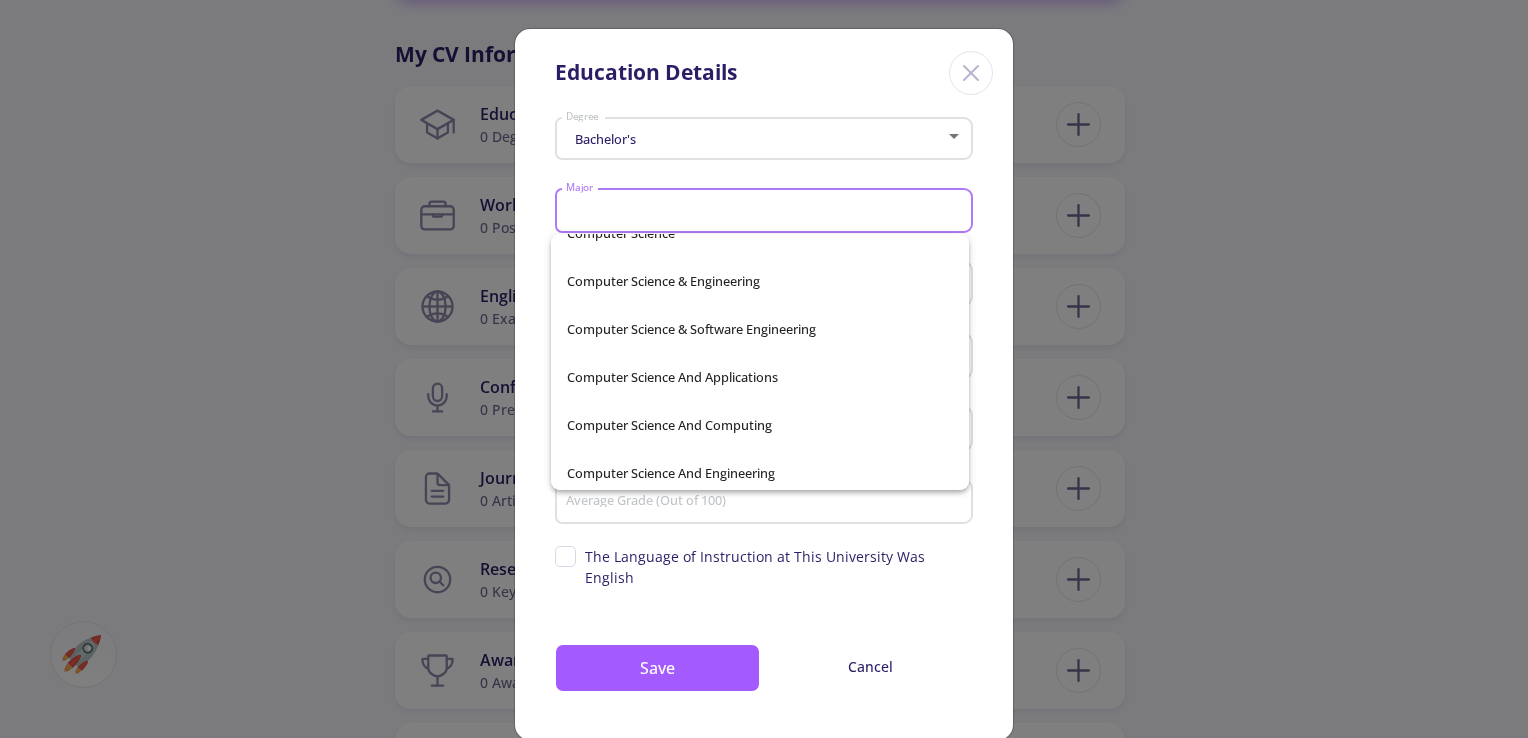 scroll, scrollTop: 27200, scrollLeft: 0, axis: vertical 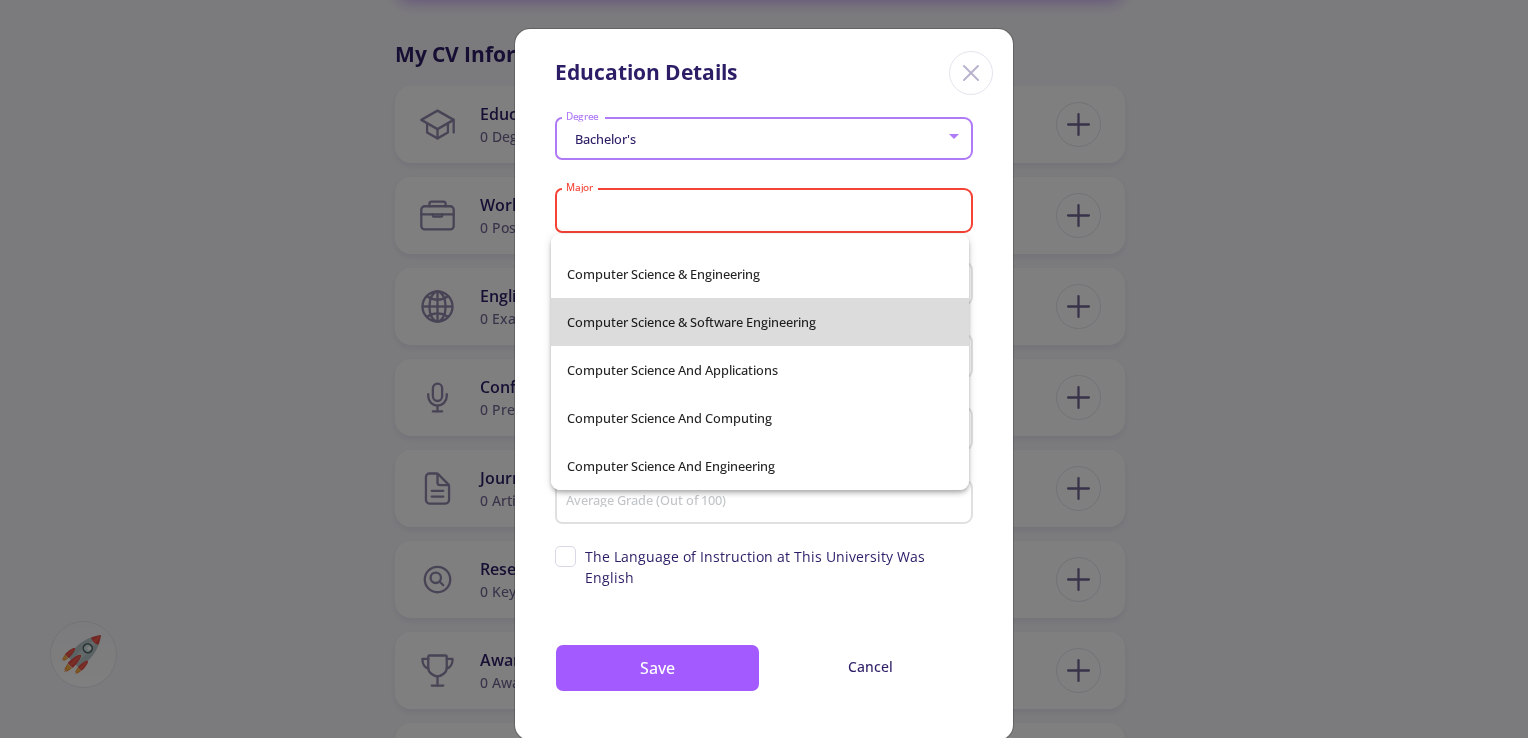 click on "Computer Science & Software Engineering" at bounding box center [760, 322] 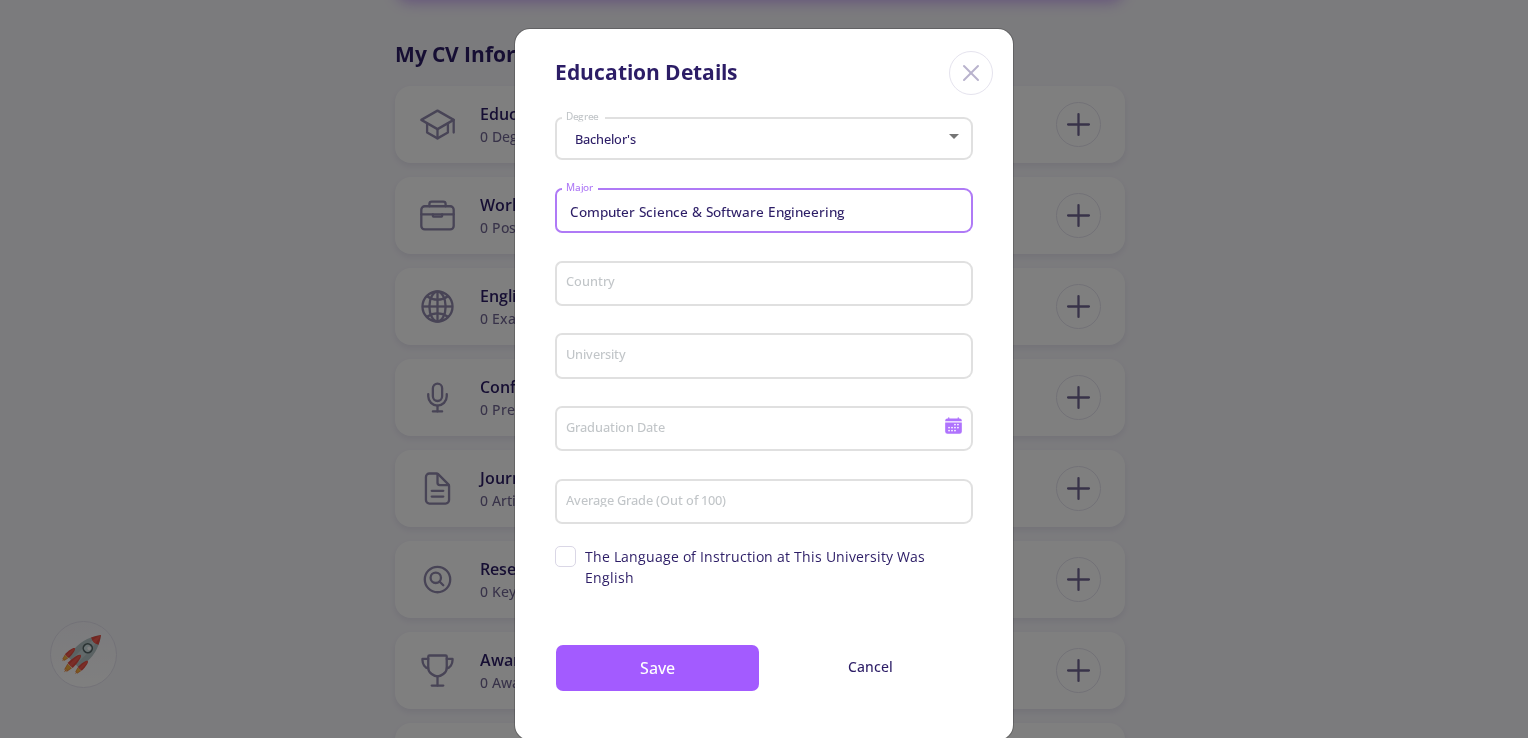 click on "Country" at bounding box center [767, 285] 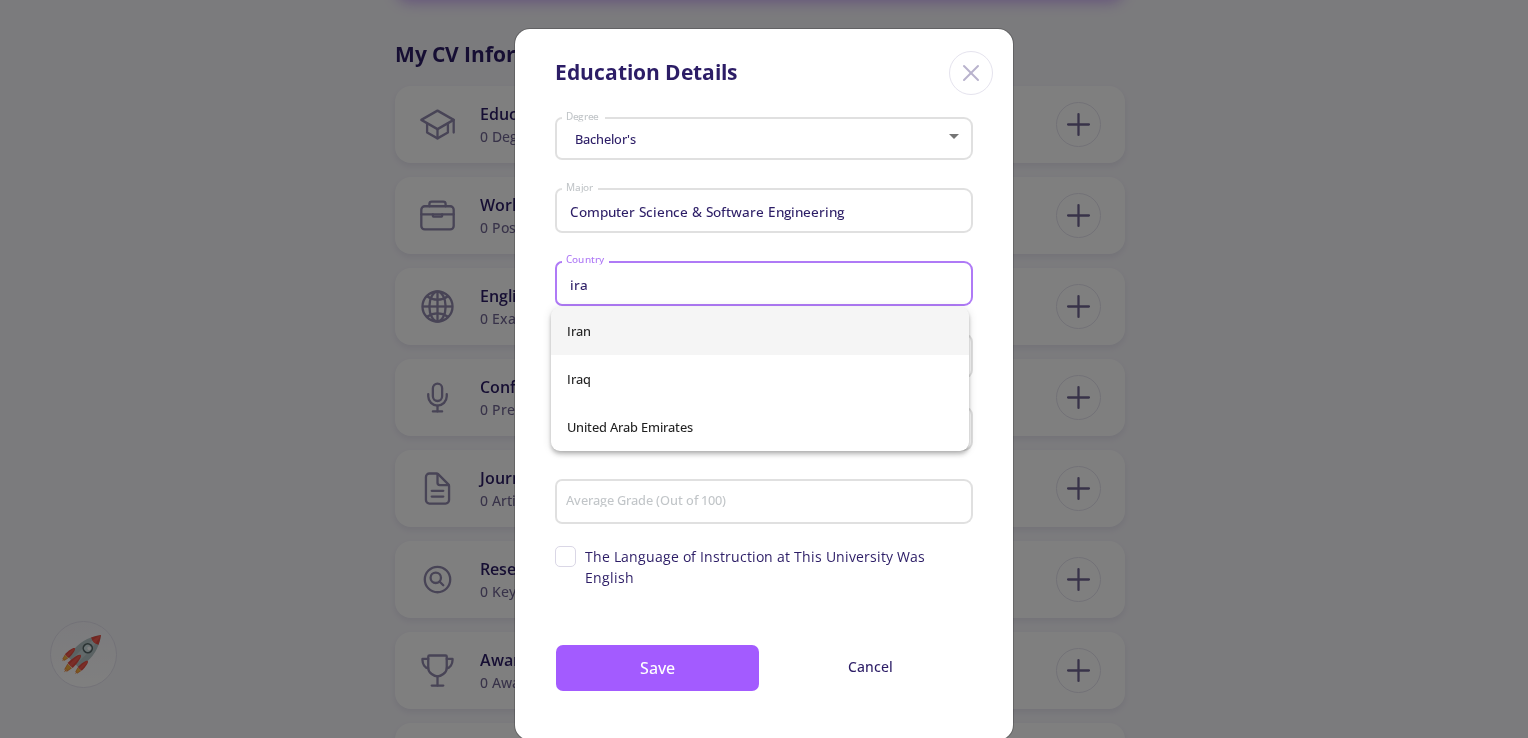 type on "ira" 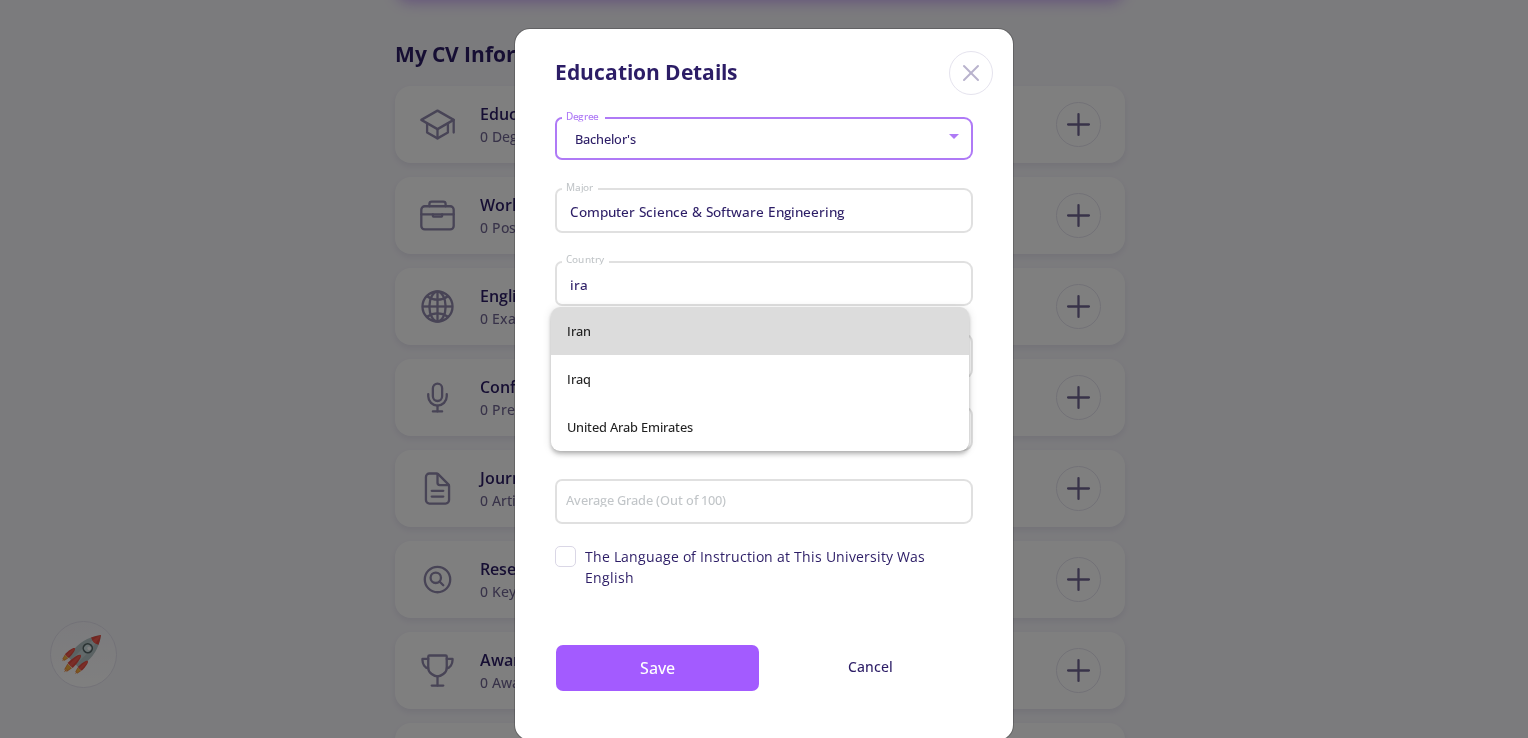 click on "Iran   Iraq   United Arab Emirates" at bounding box center [760, 379] 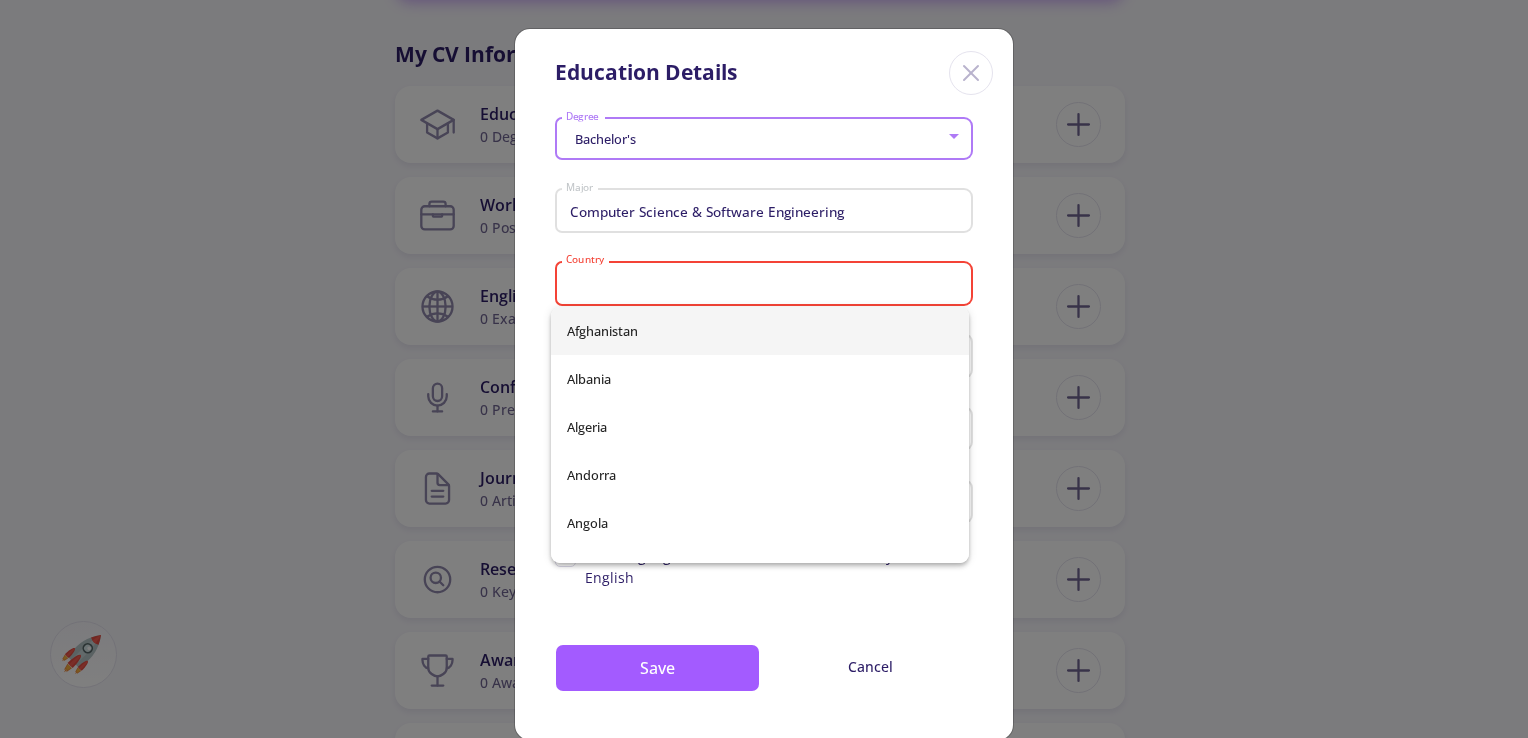 click on "Country" at bounding box center [767, 285] 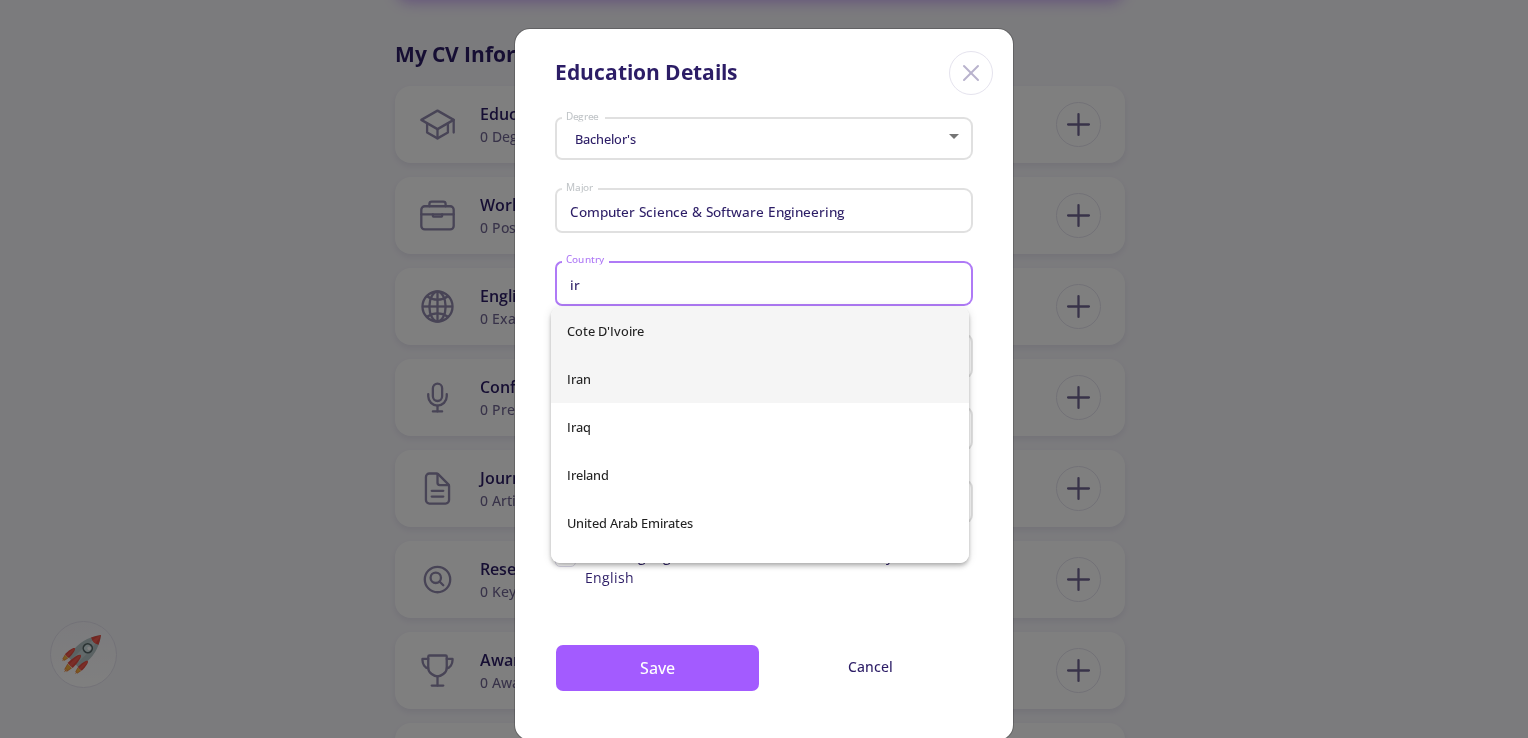 type on "ir" 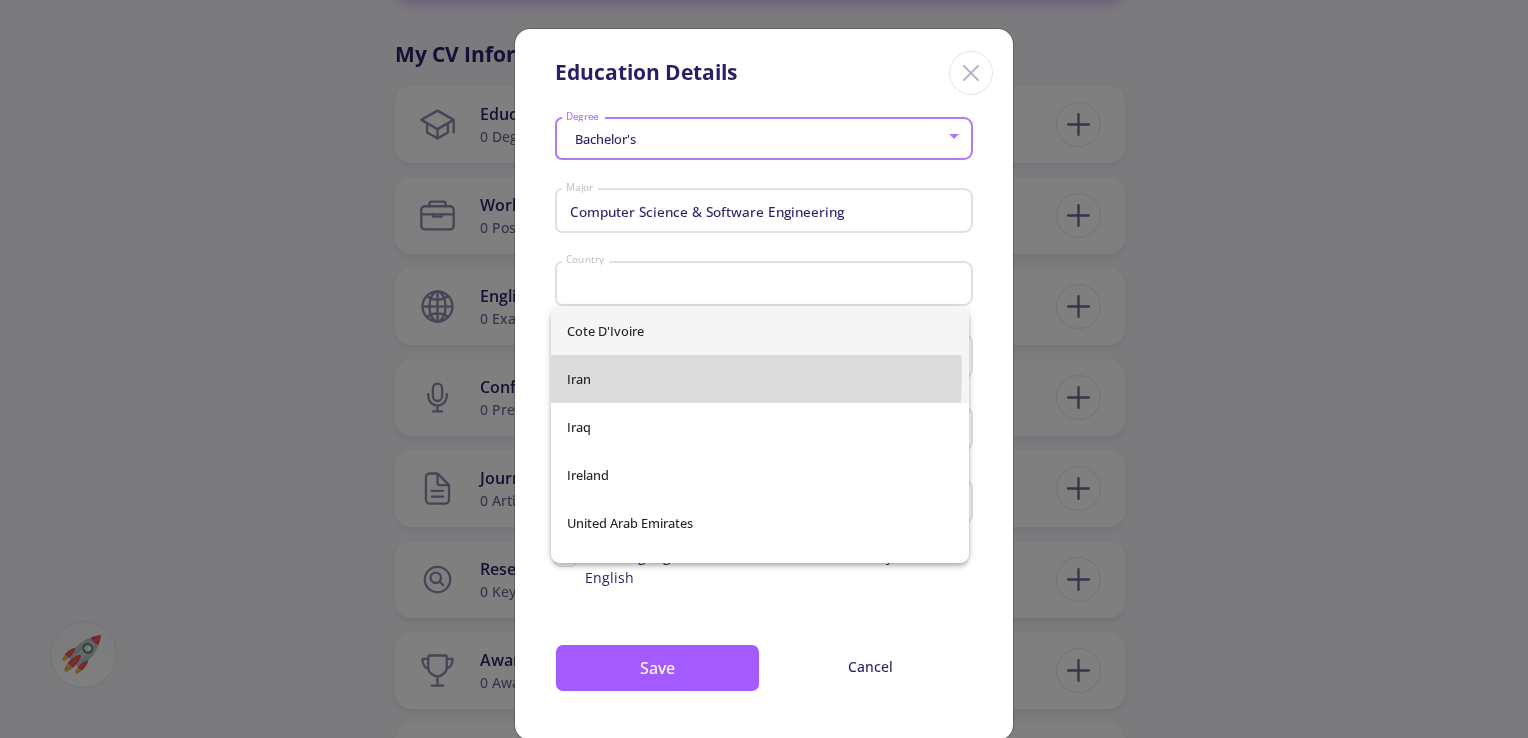 click on "Cote d'Ivoire   Iran   Iraq   Ireland   United Arab Emirates   Virgin Islands" at bounding box center [760, 435] 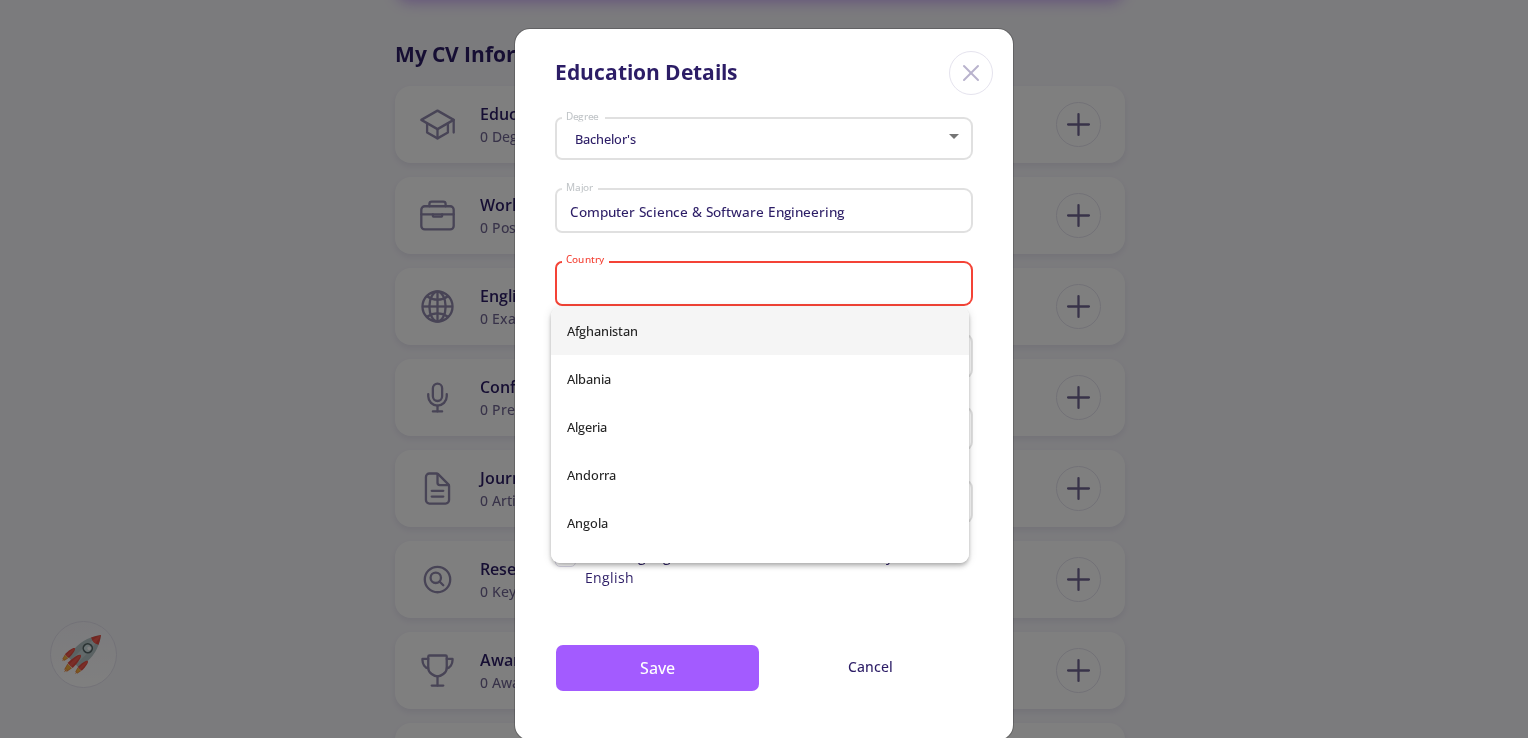 click on "Country" at bounding box center [767, 285] 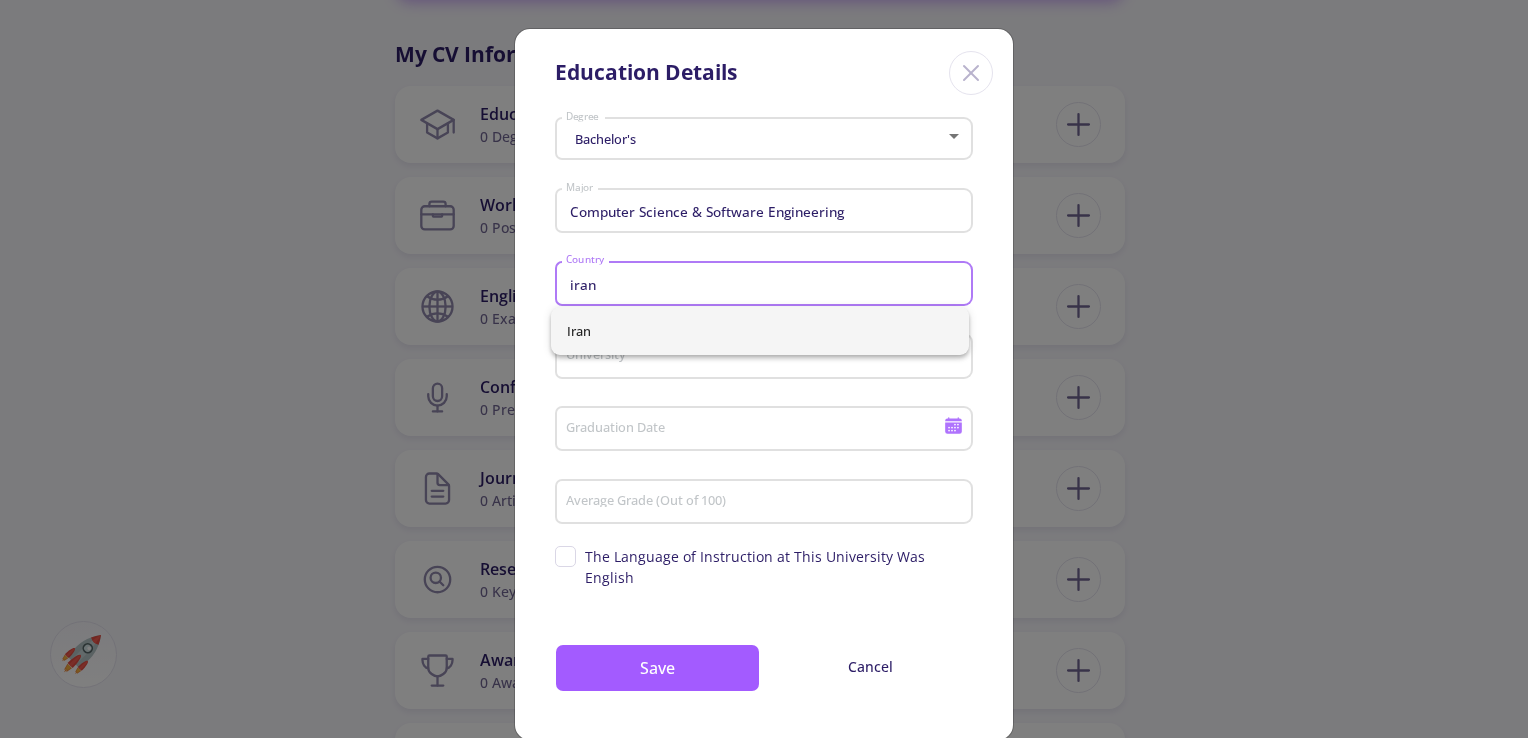 type on "iran" 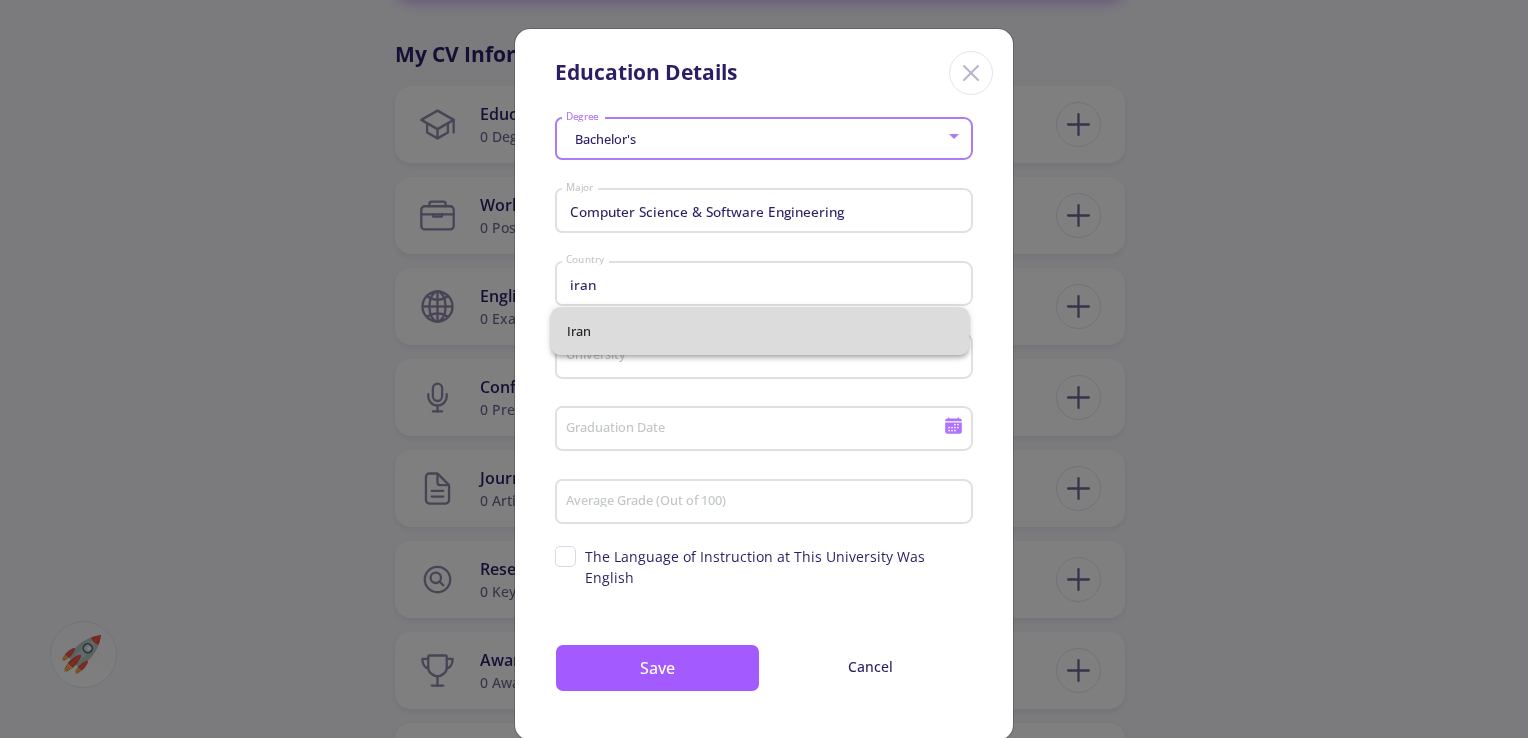 click on "Iran" at bounding box center [760, 331] 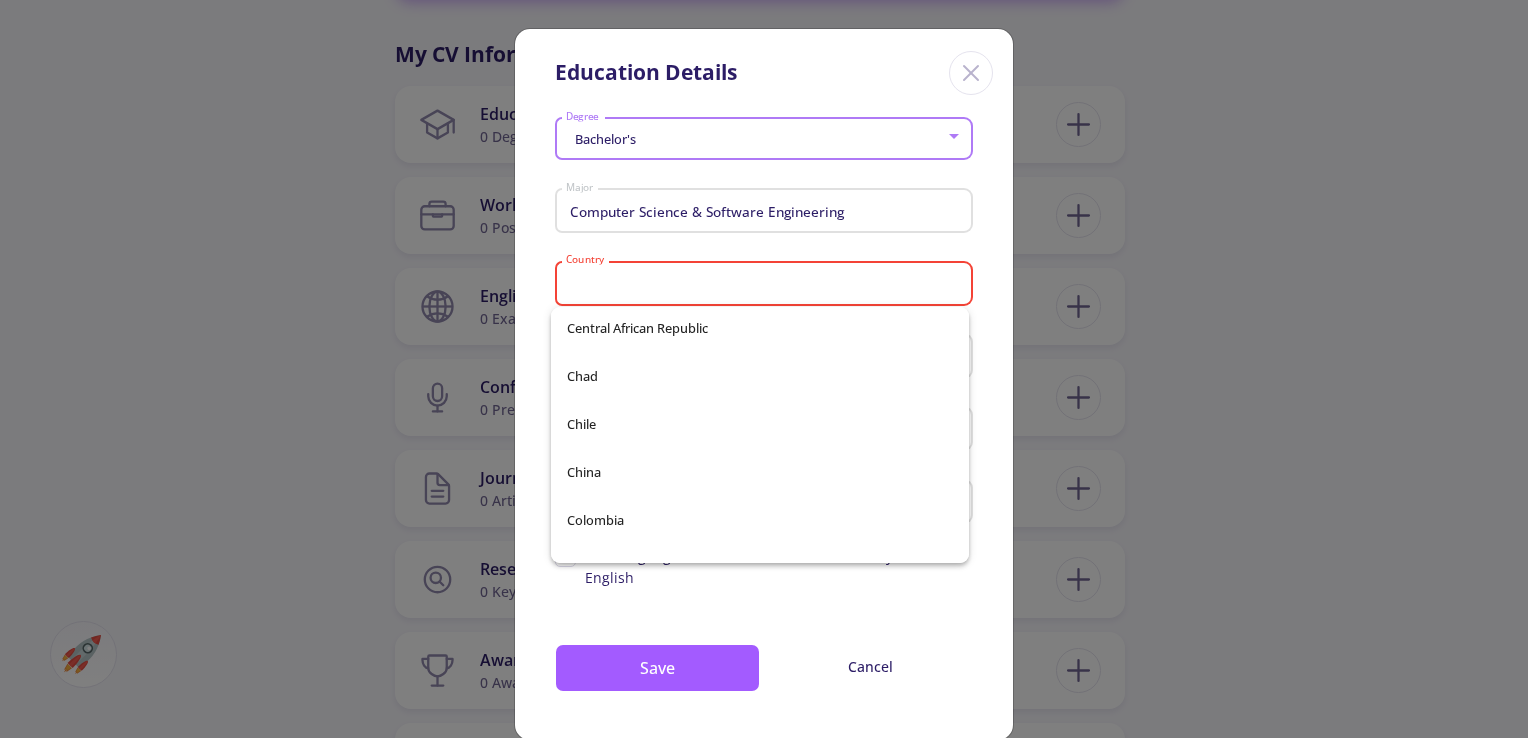 scroll, scrollTop: 1700, scrollLeft: 0, axis: vertical 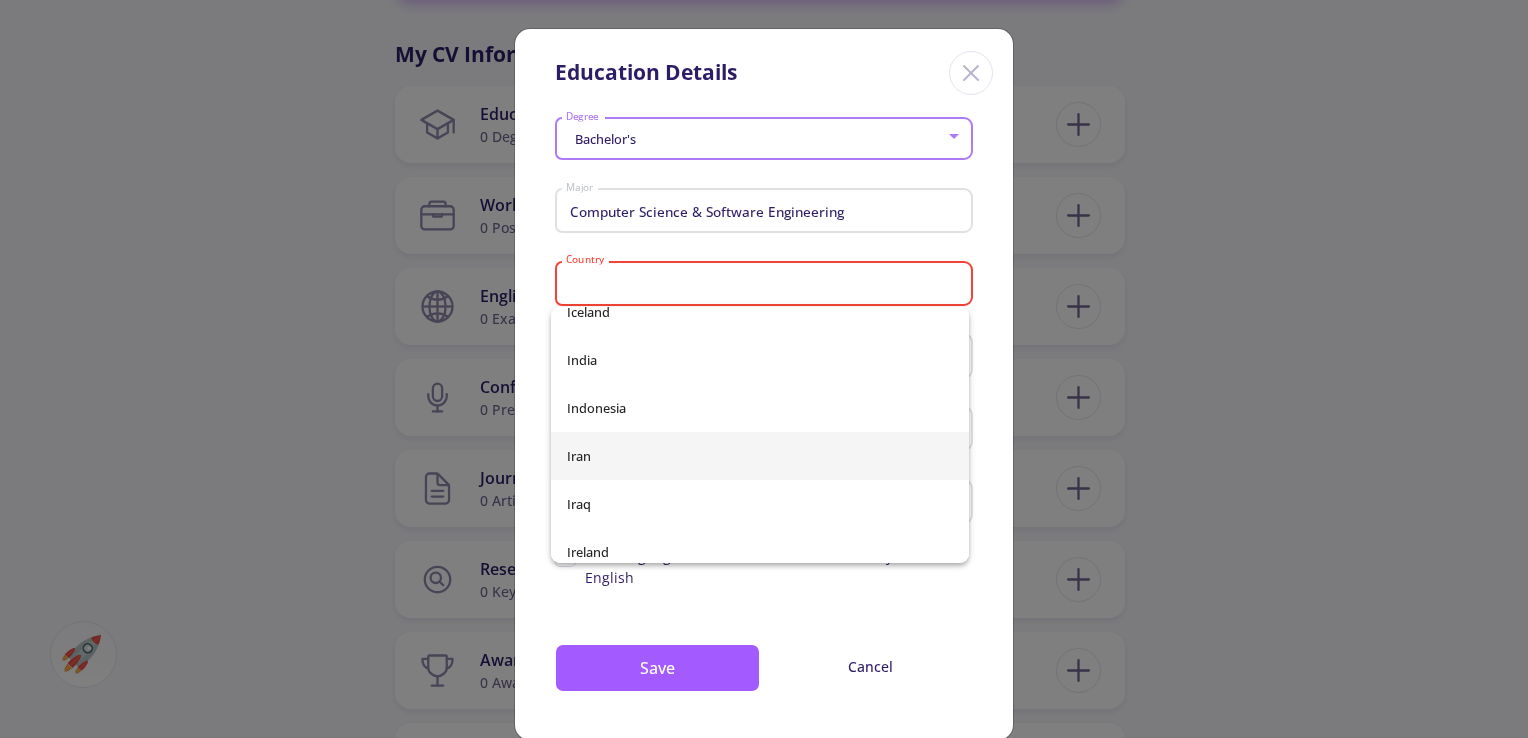 click on "Iran" at bounding box center [760, 456] 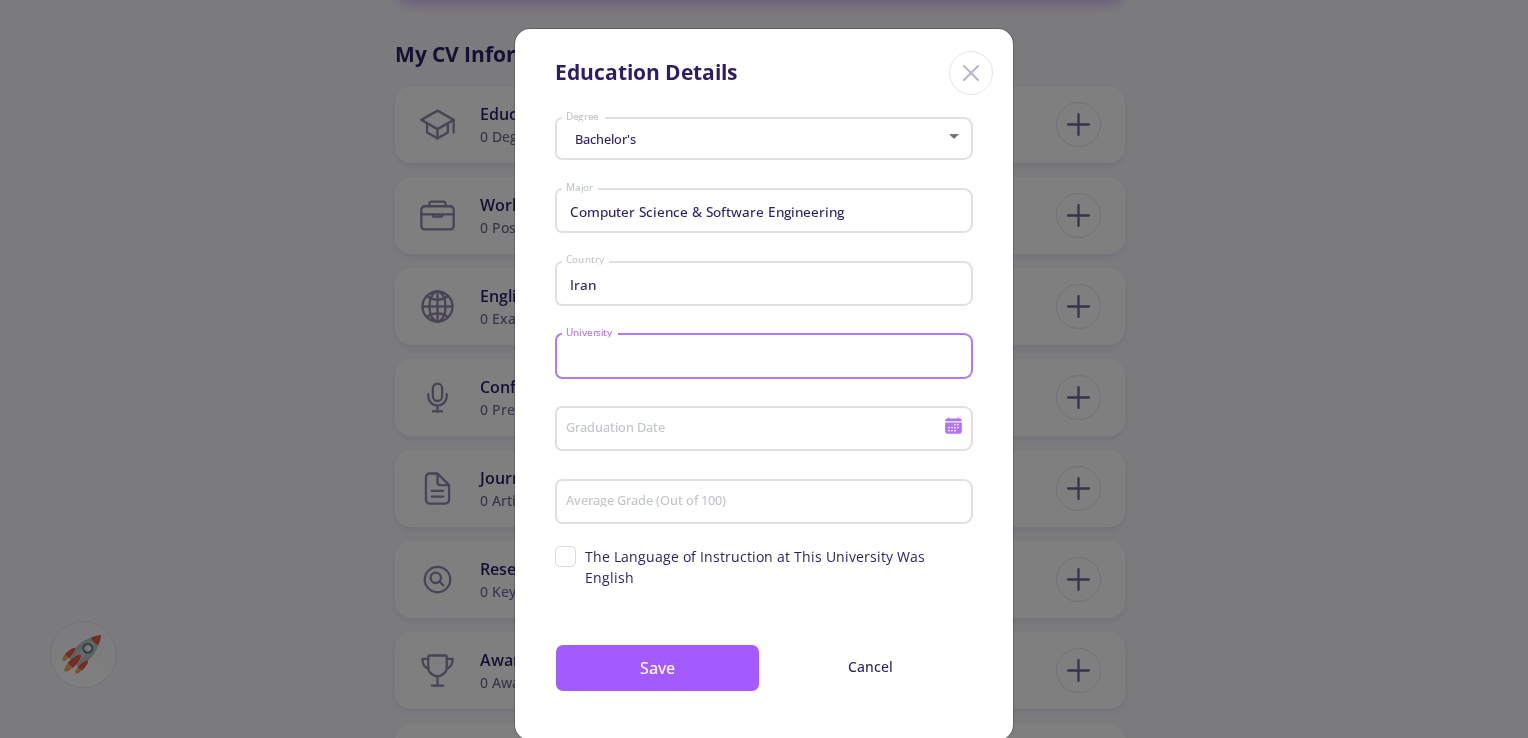 click on "University" at bounding box center [767, 357] 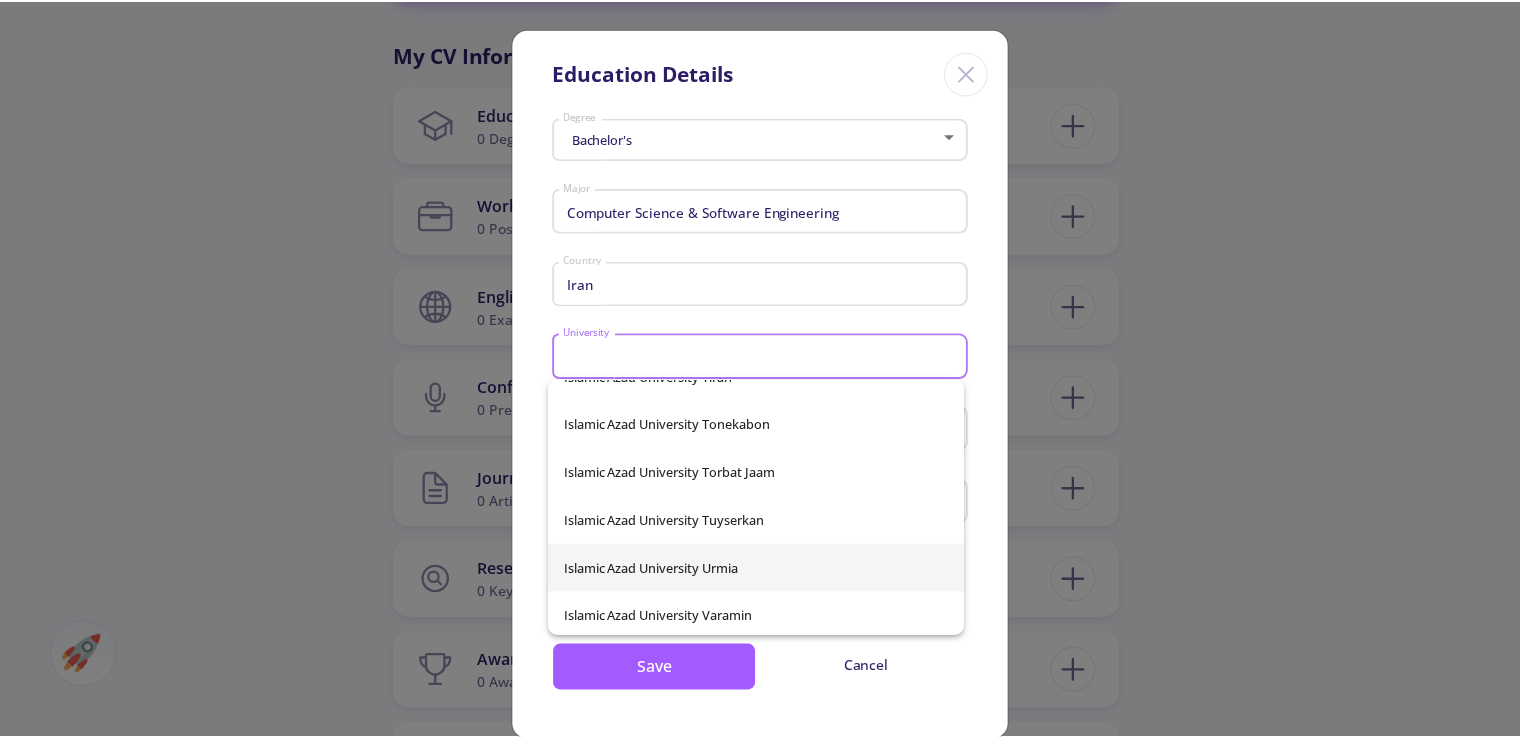 scroll, scrollTop: 20900, scrollLeft: 0, axis: vertical 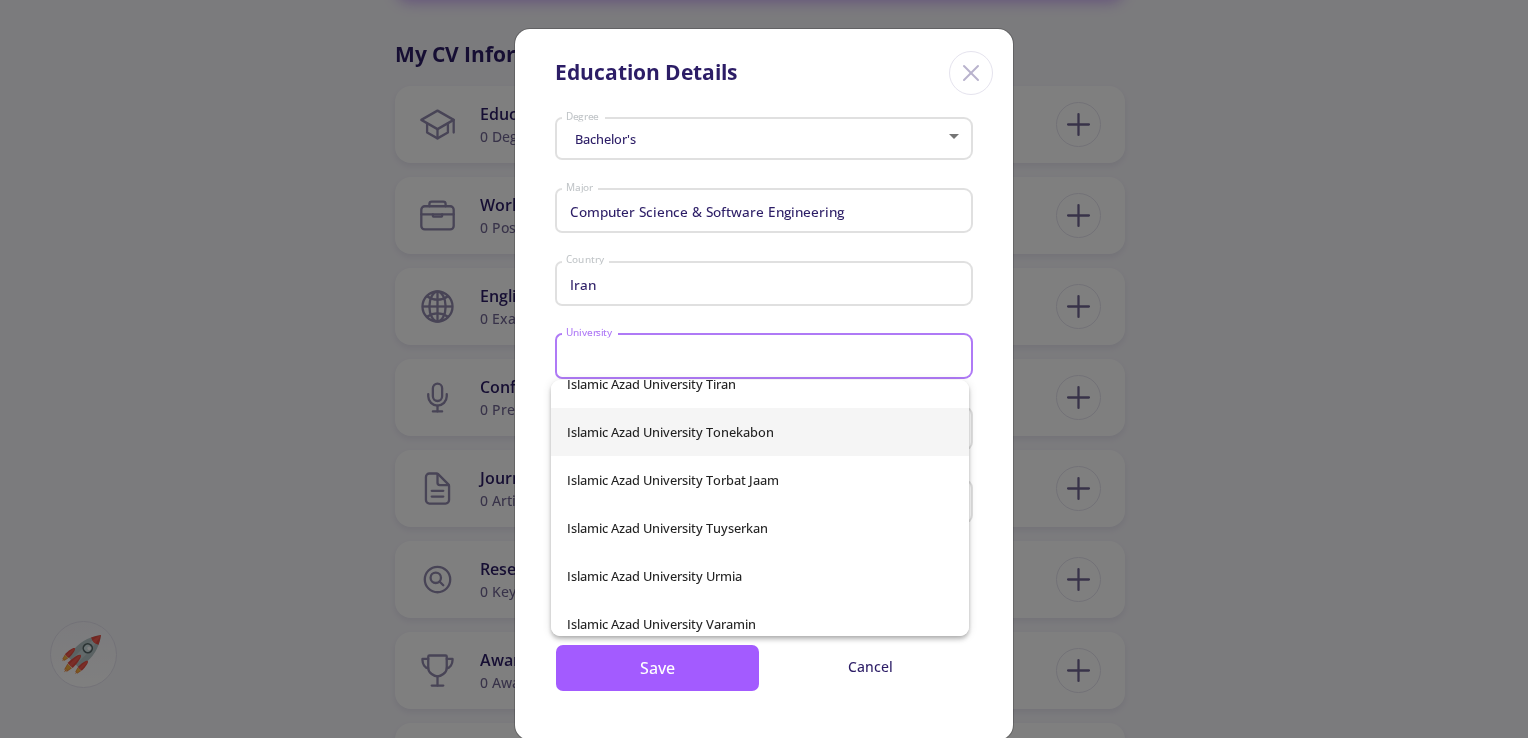 click on "Islamic Azad University Tonekabon" at bounding box center [760, 432] 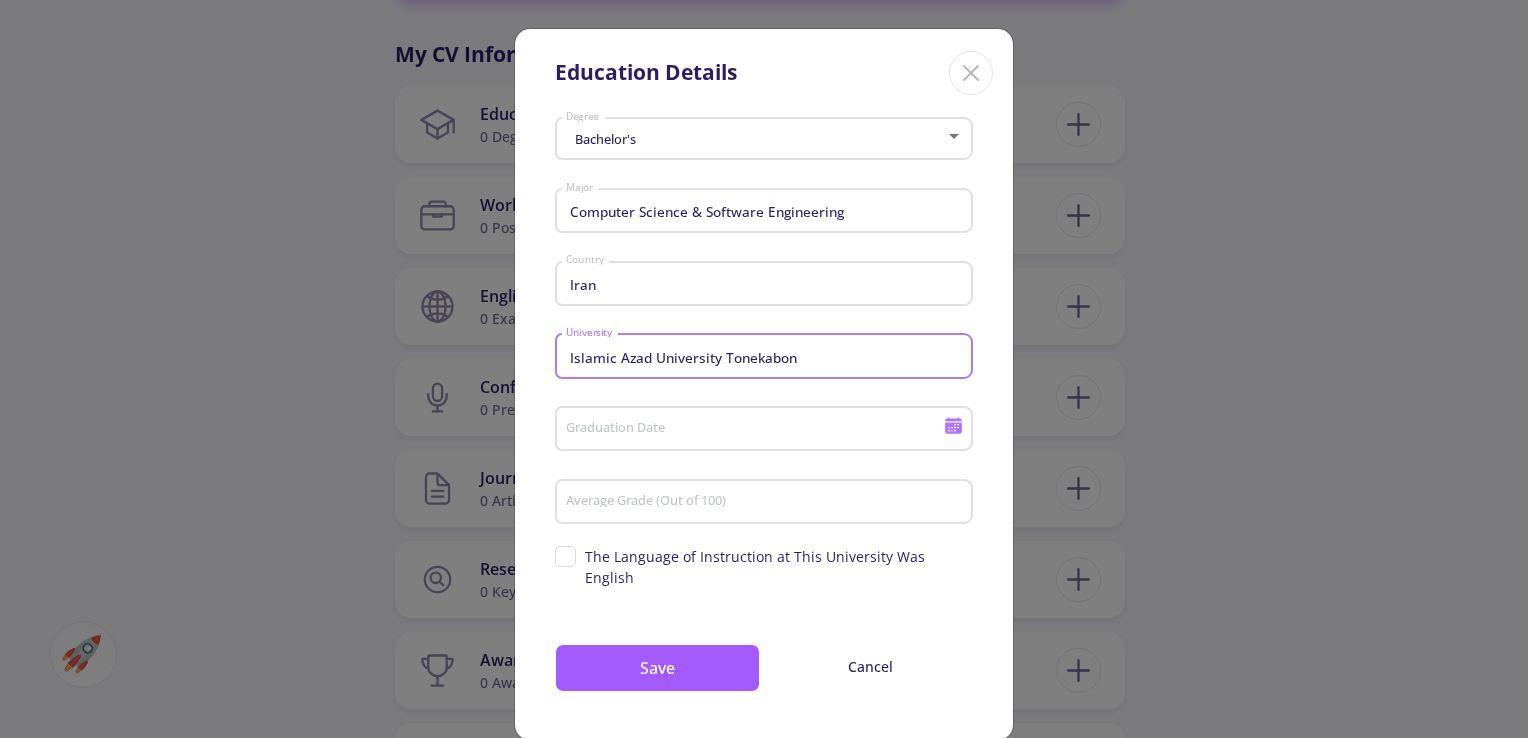 click on "Graduation Date" at bounding box center [757, 430] 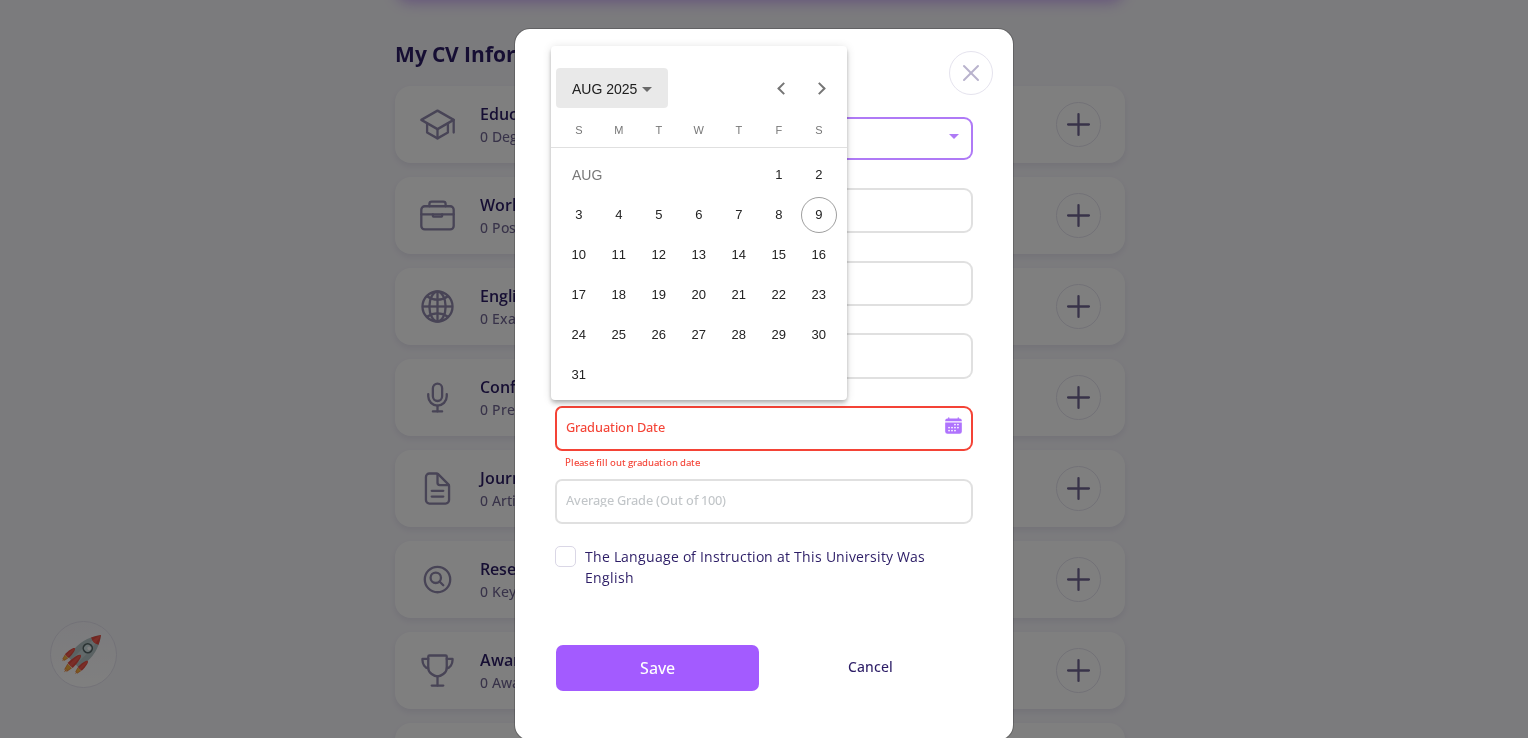 click 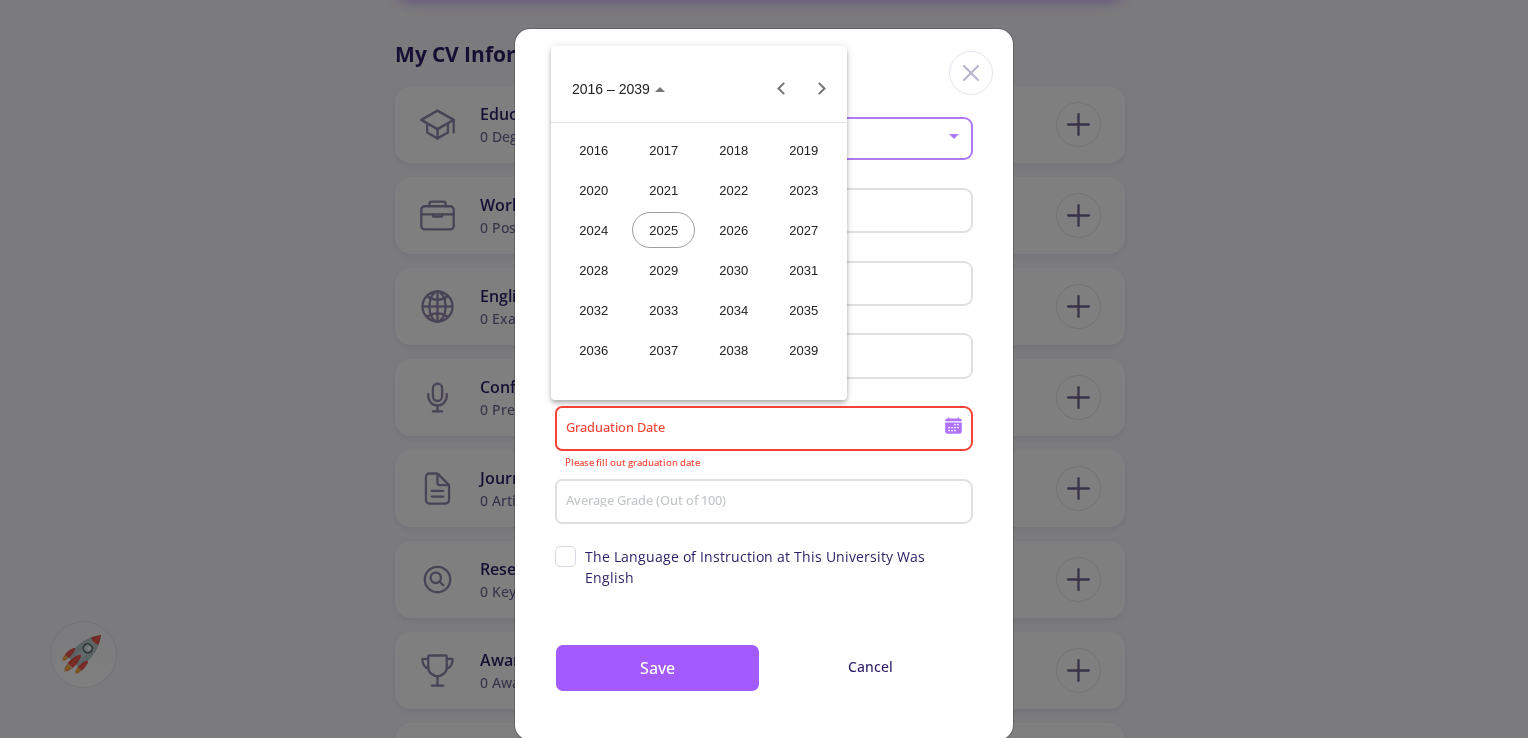 click on "2026" at bounding box center [733, 230] 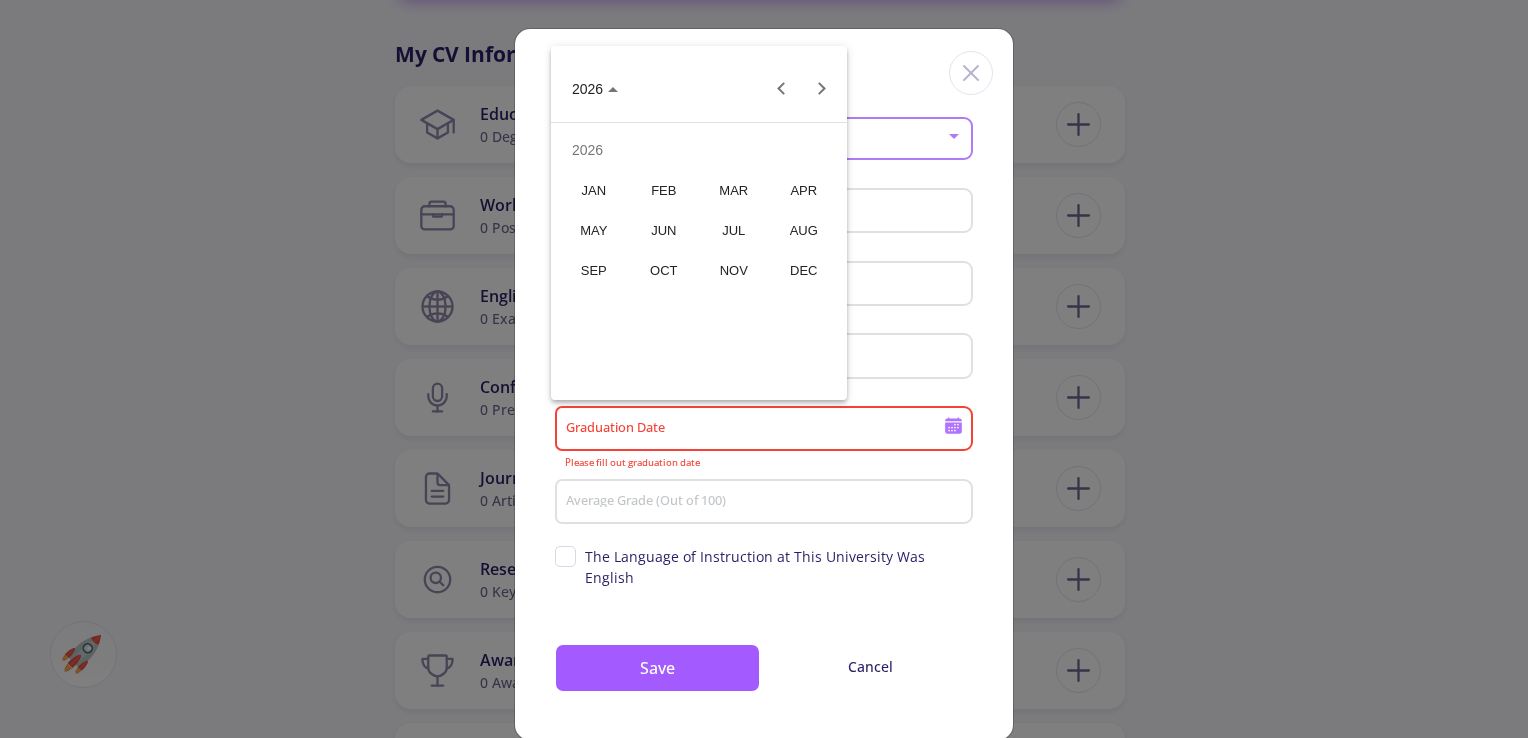 click on "SEP" at bounding box center (593, 270) 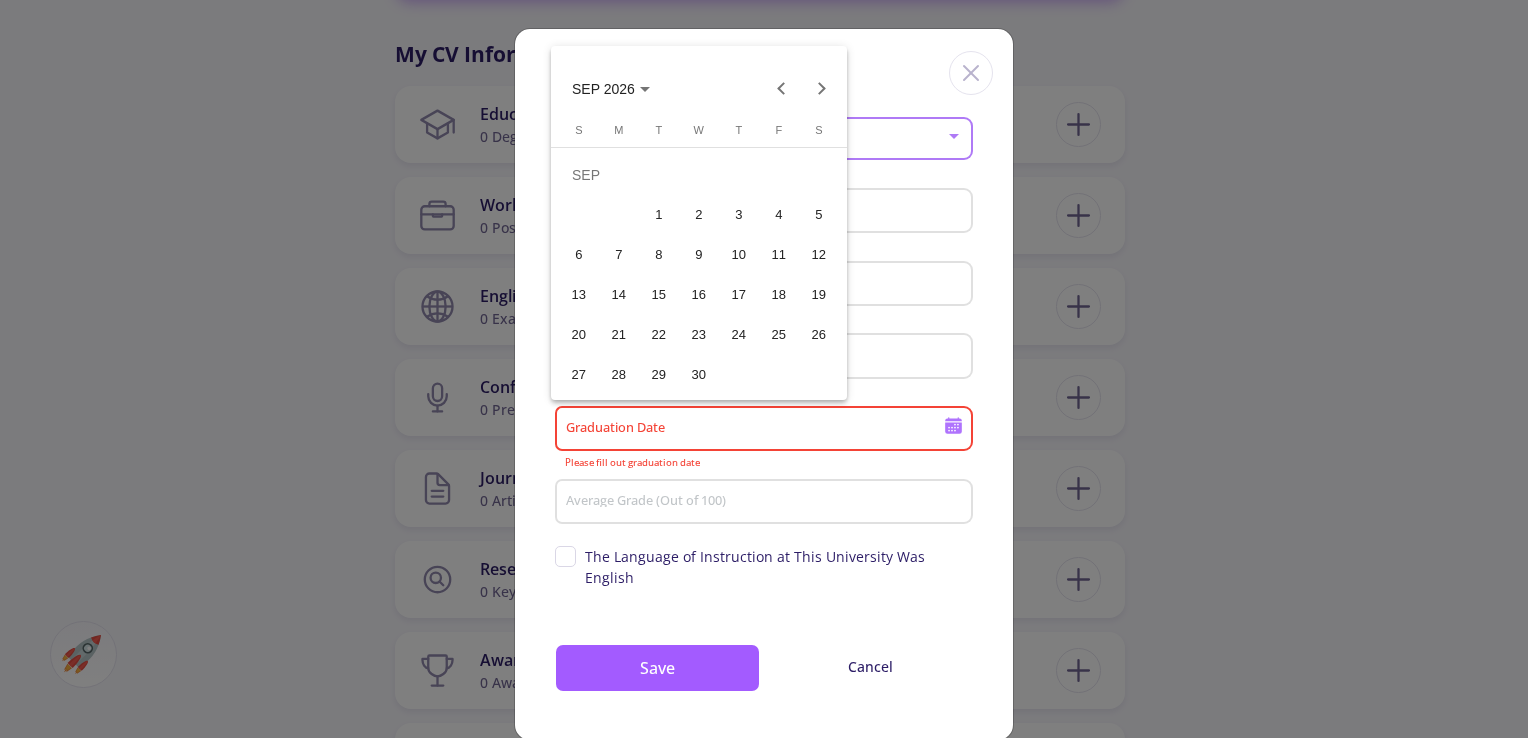 click on "19" at bounding box center (819, 295) 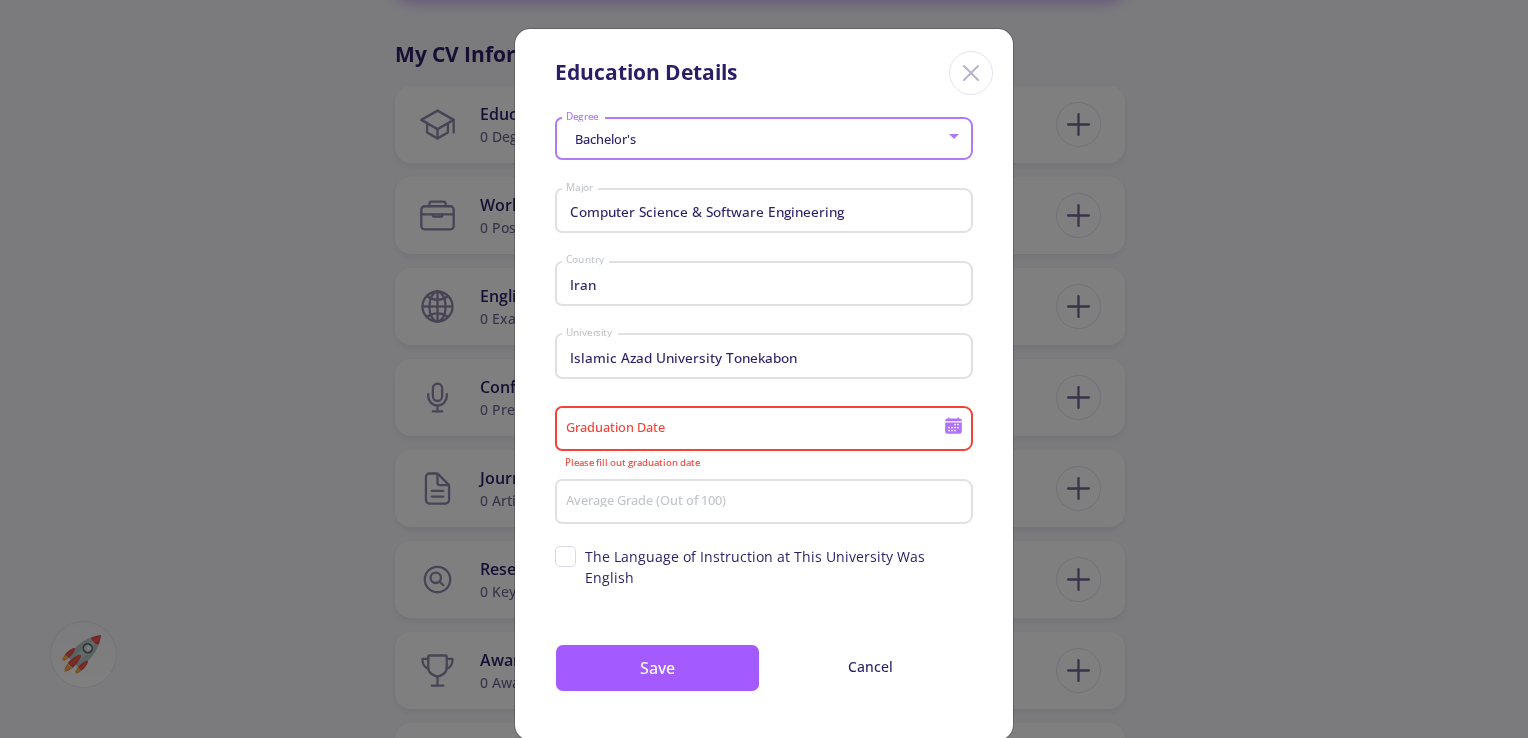 type on "9/19/2026" 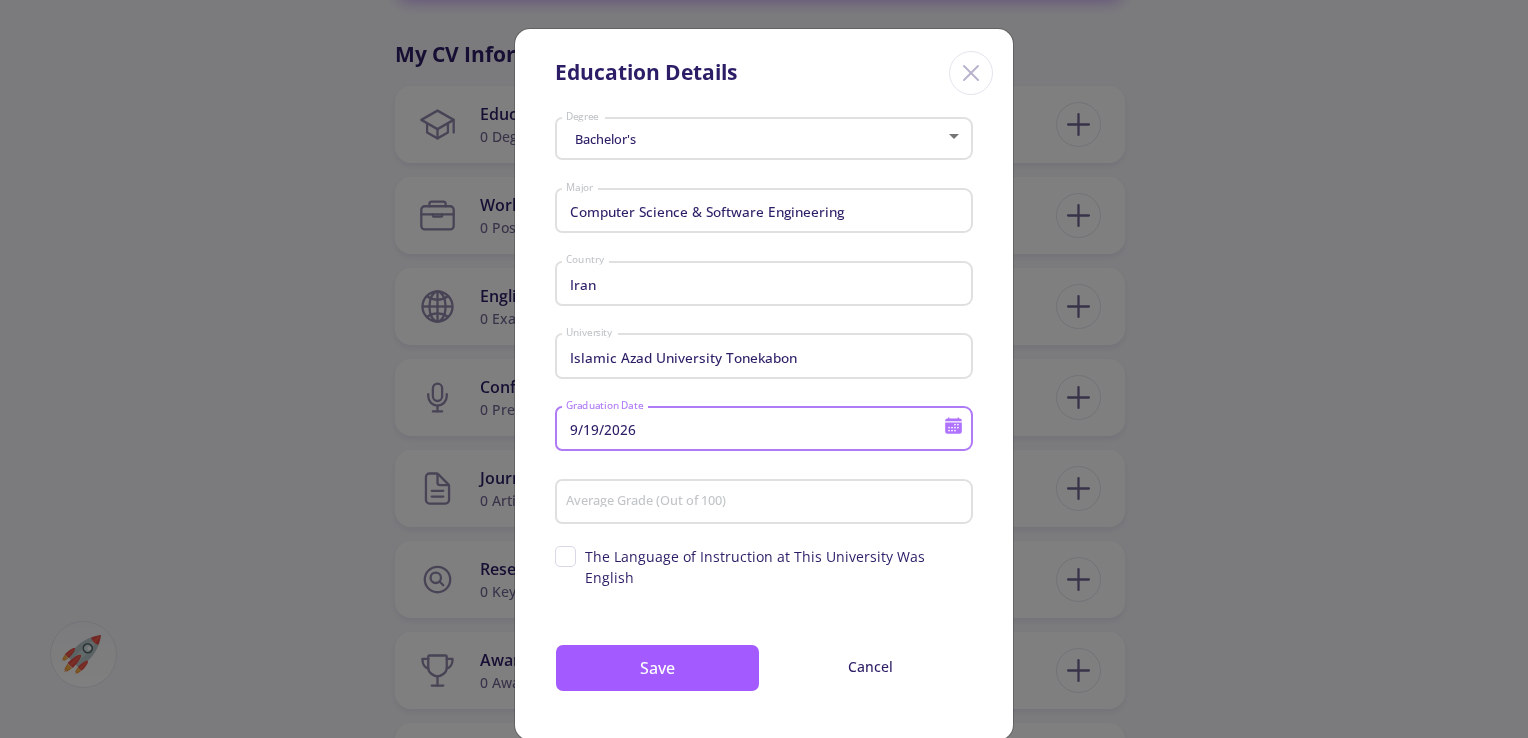 click on "Average Grade (Out of 100)" at bounding box center (767, 503) 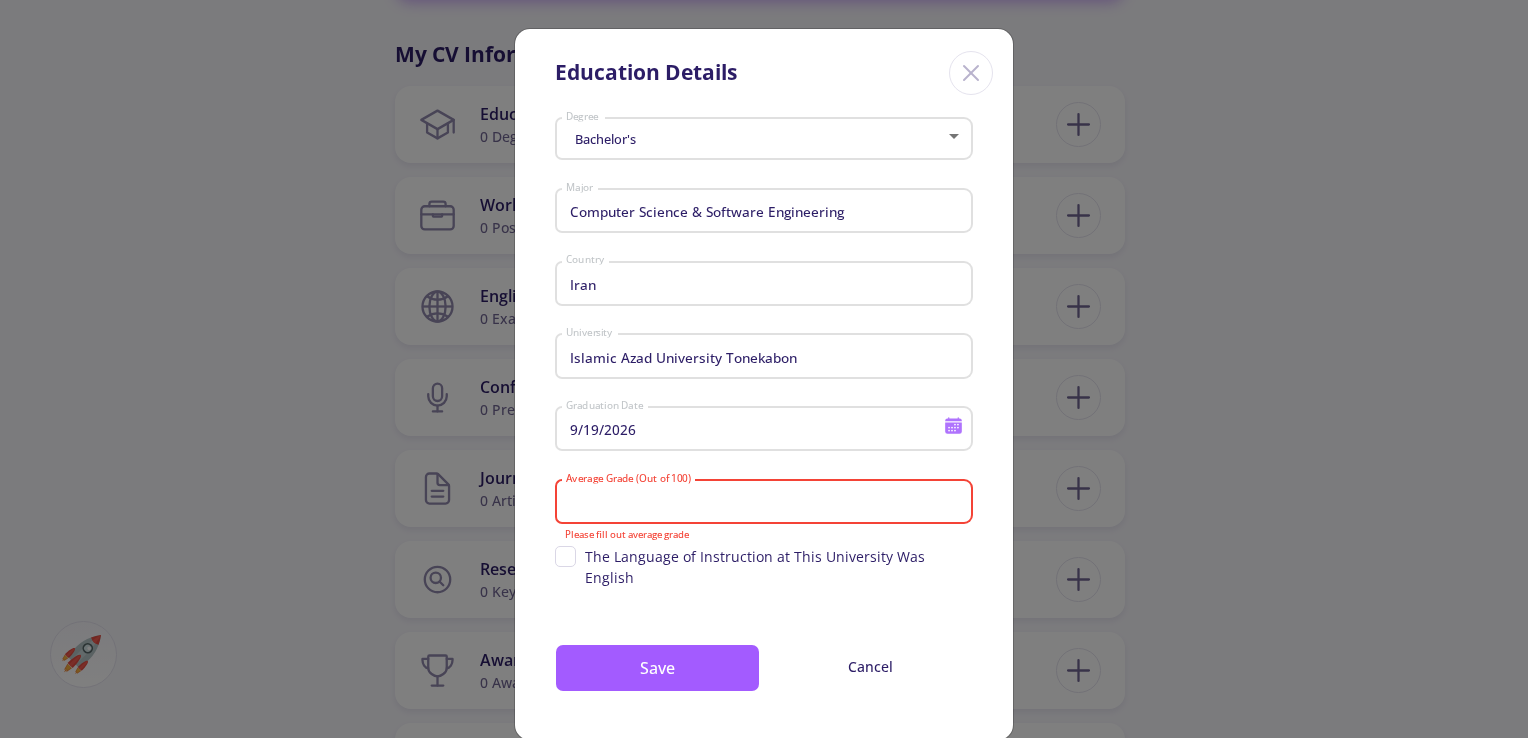 click on "Average Grade (Out of 100)" at bounding box center [767, 503] 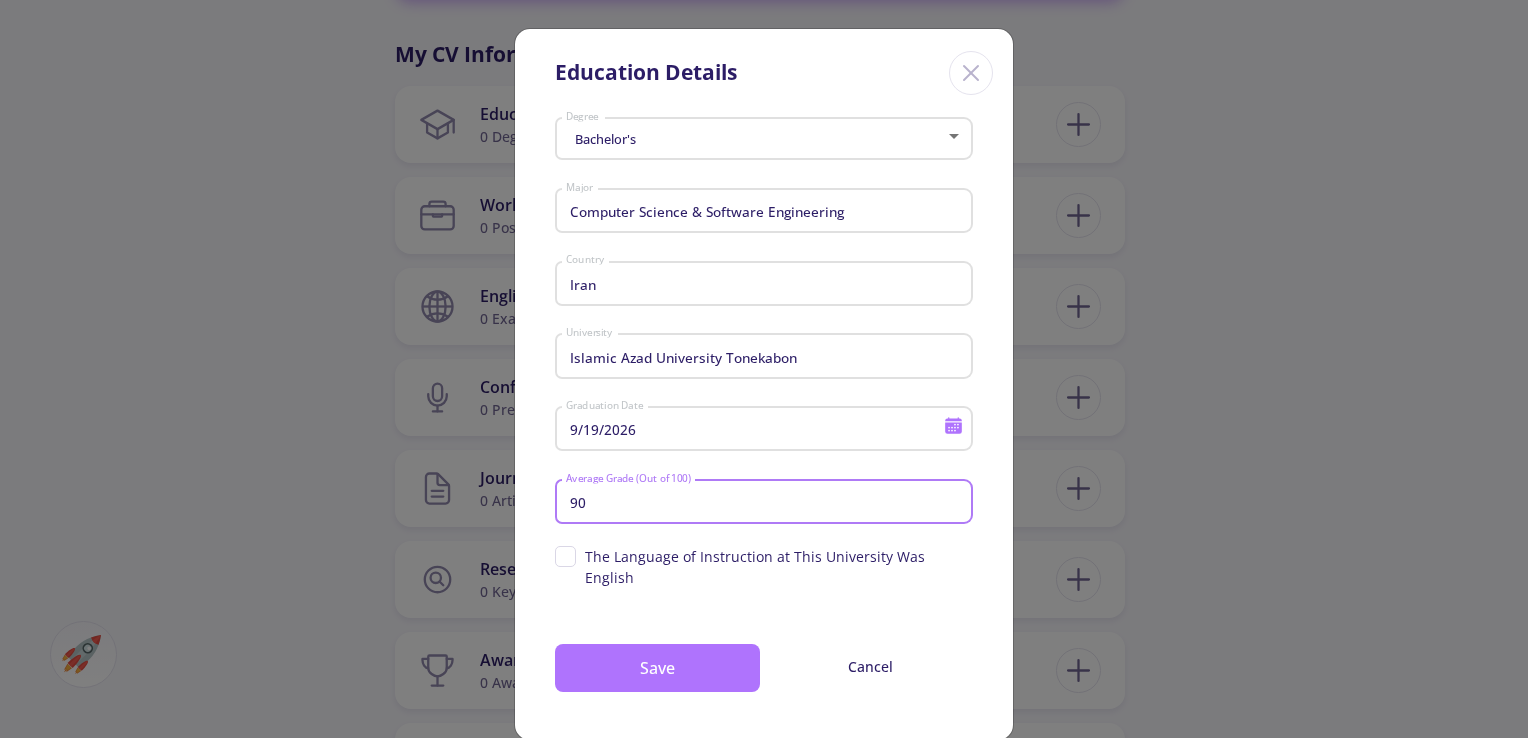 type on "90" 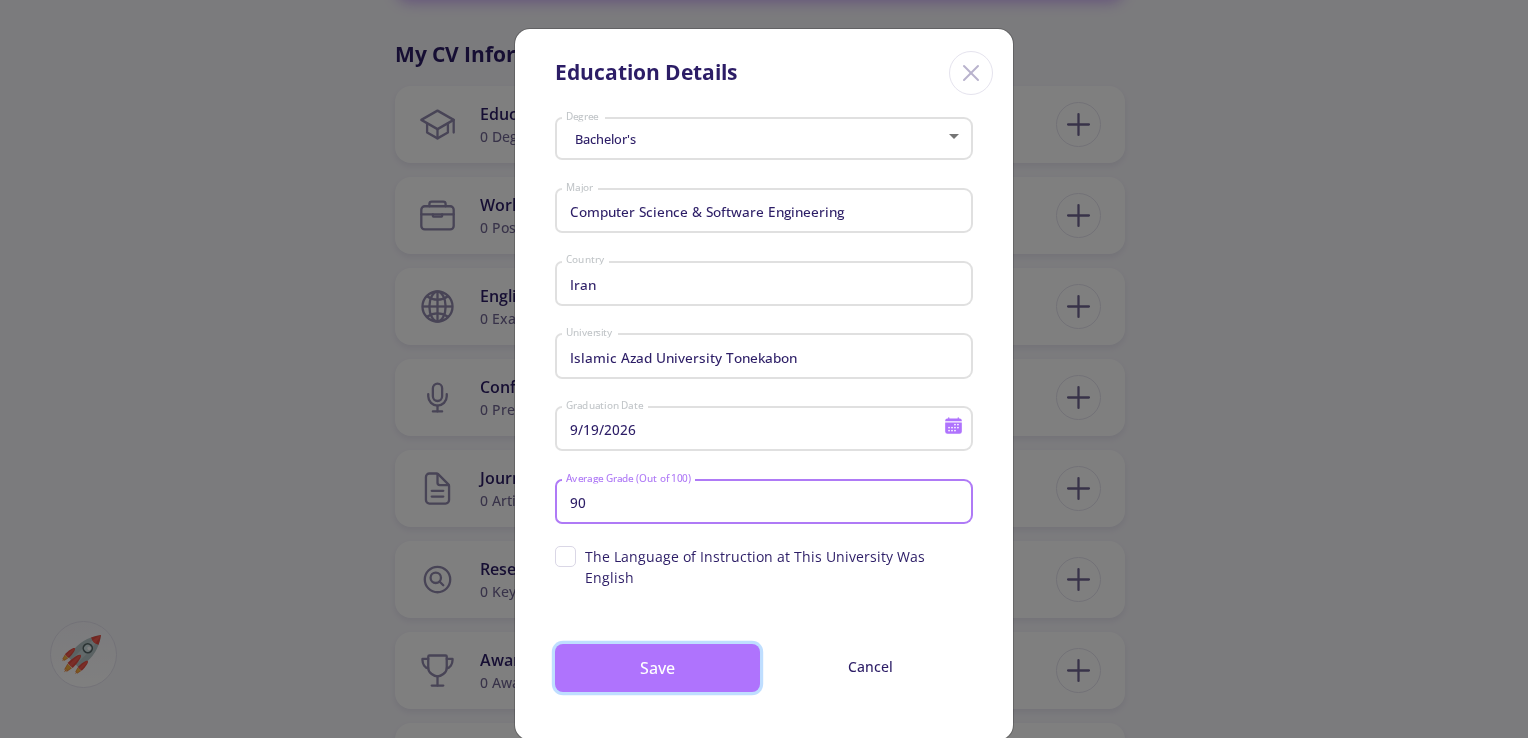 click on "Save" at bounding box center [657, 668] 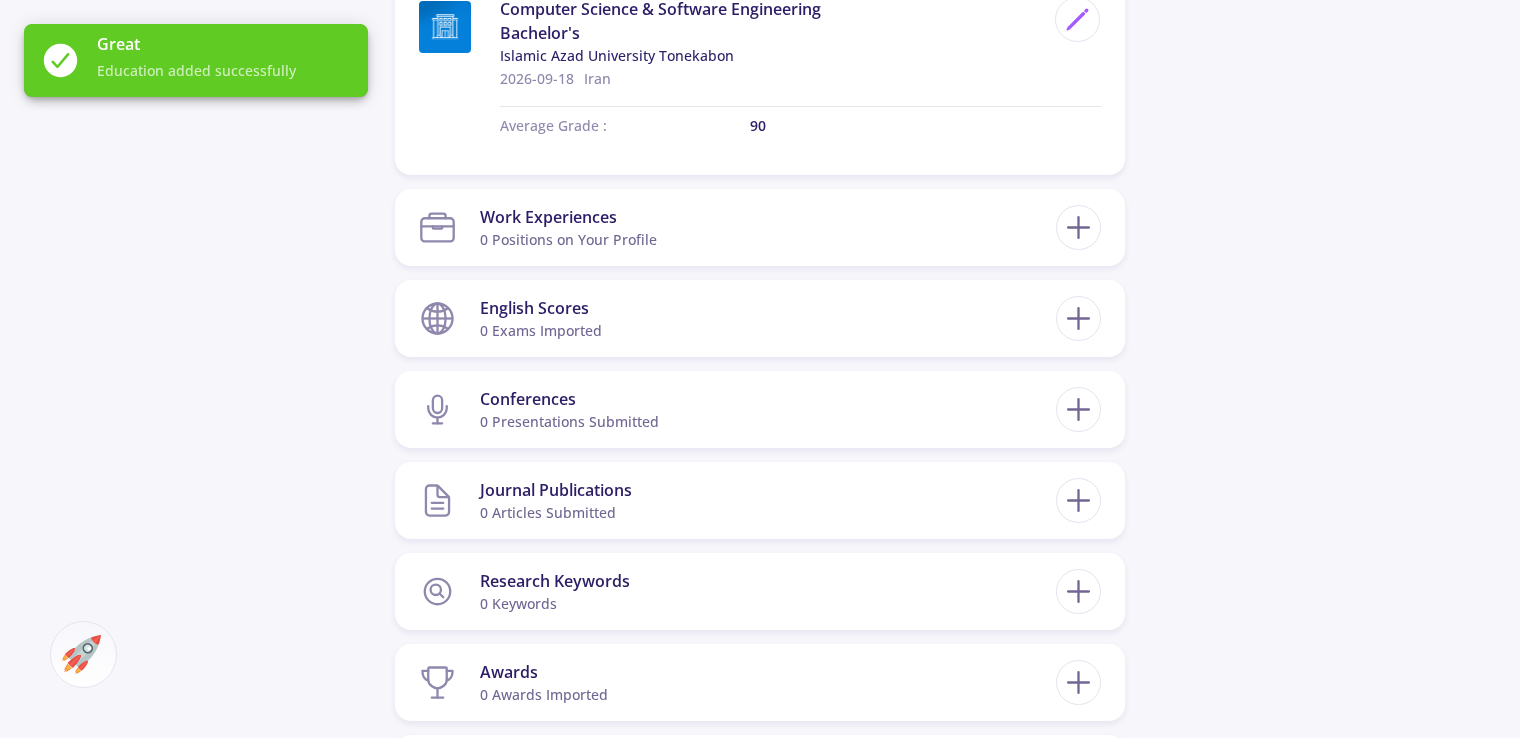 scroll, scrollTop: 1100, scrollLeft: 0, axis: vertical 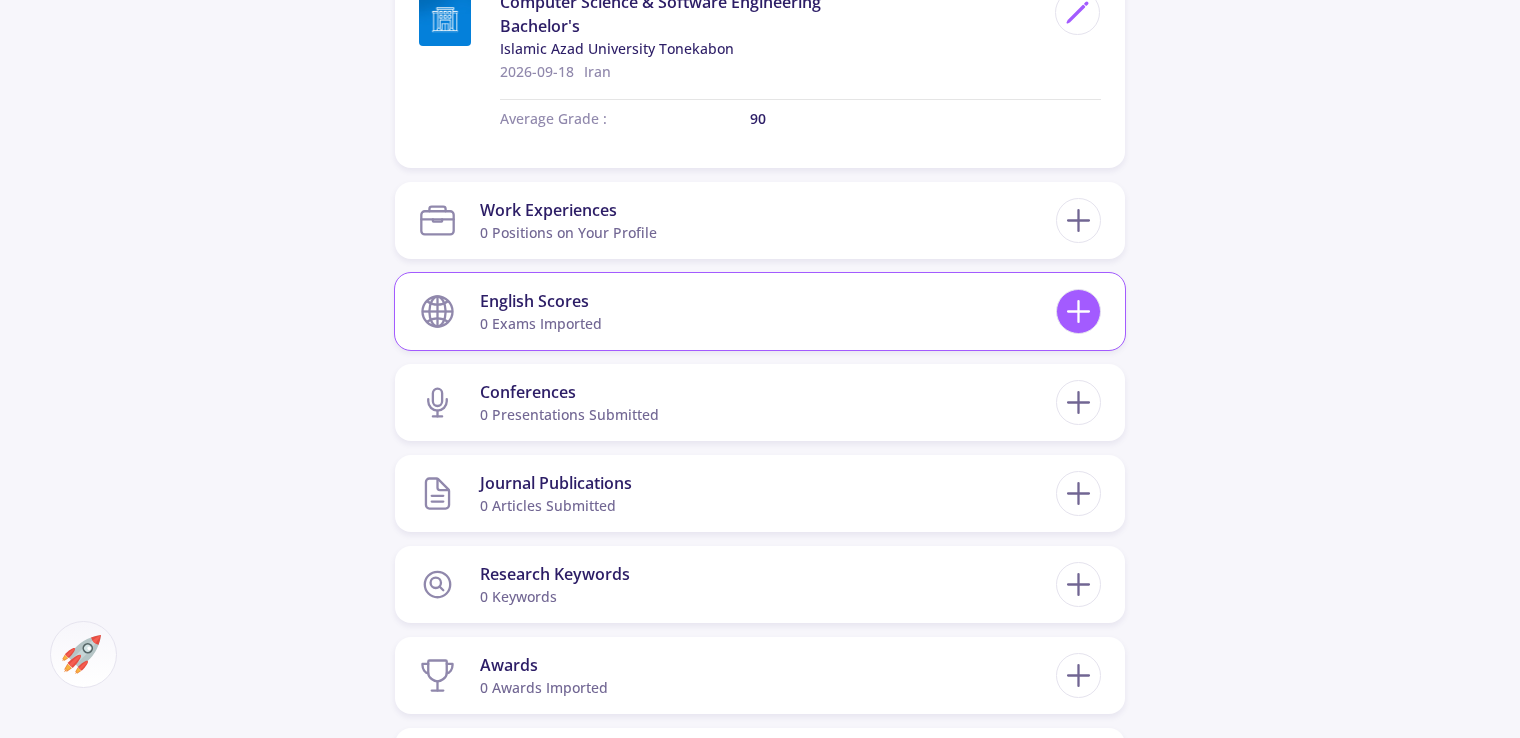 click 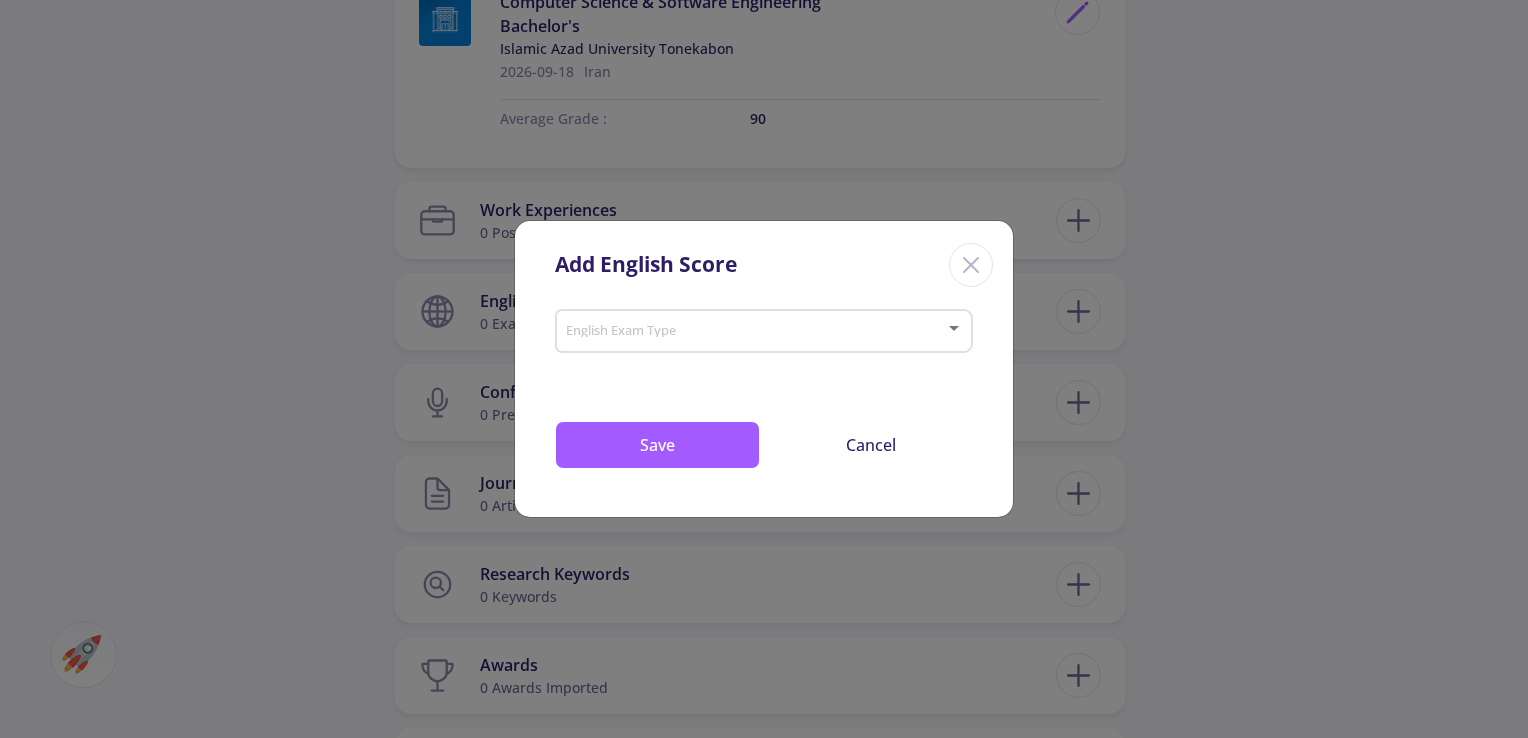 click at bounding box center [758, 331] 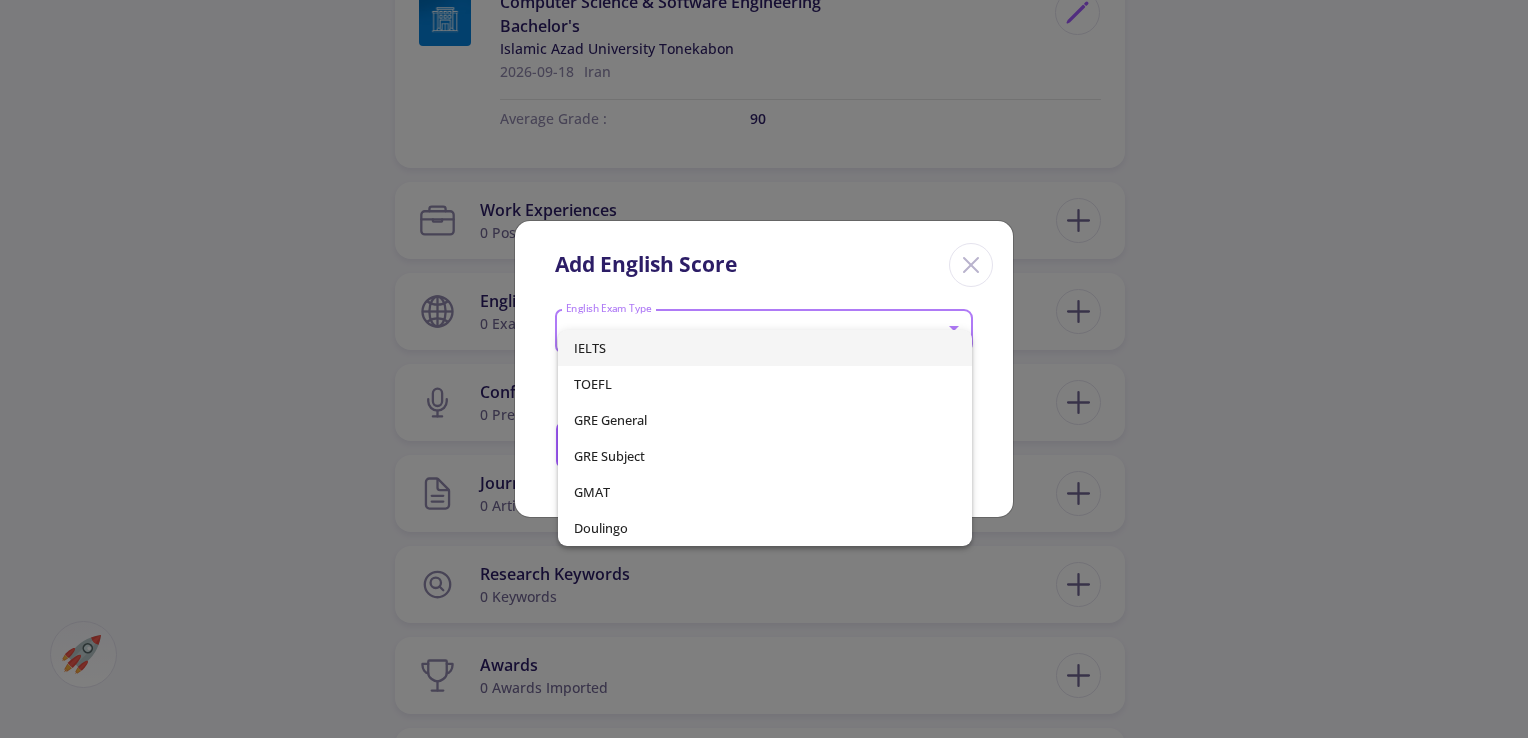 click on "IELTS" at bounding box center [764, 348] 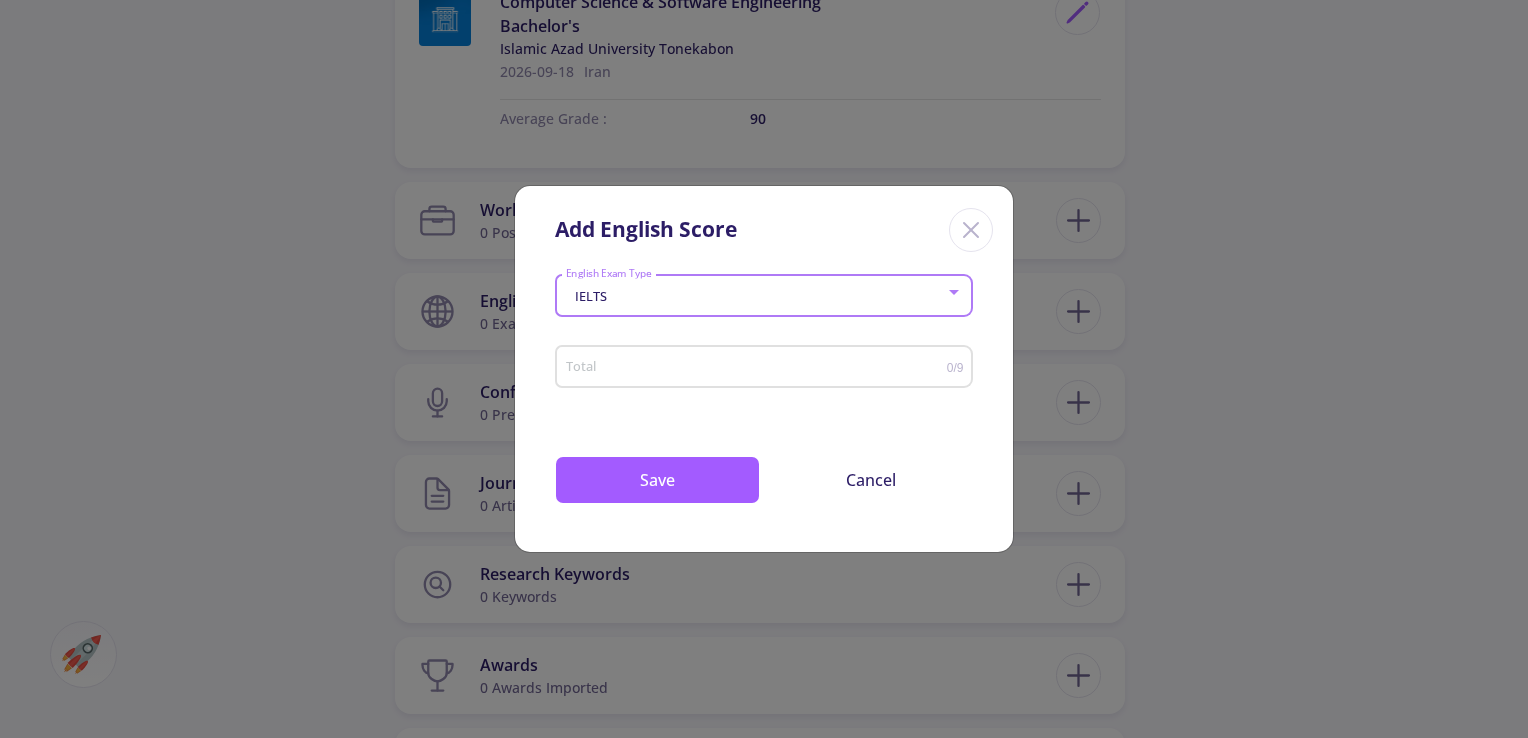 click on "Total" at bounding box center (756, 367) 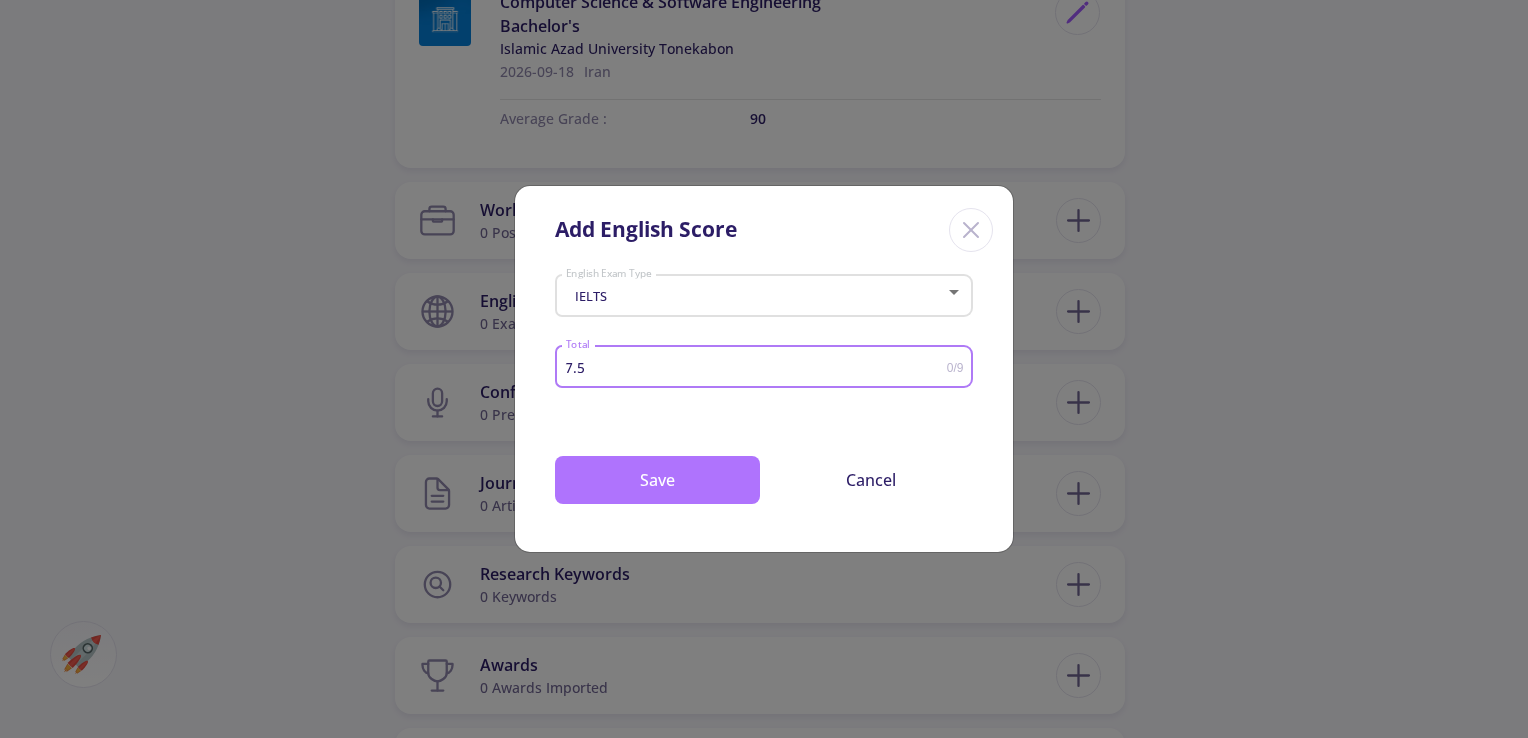 type on "7.5" 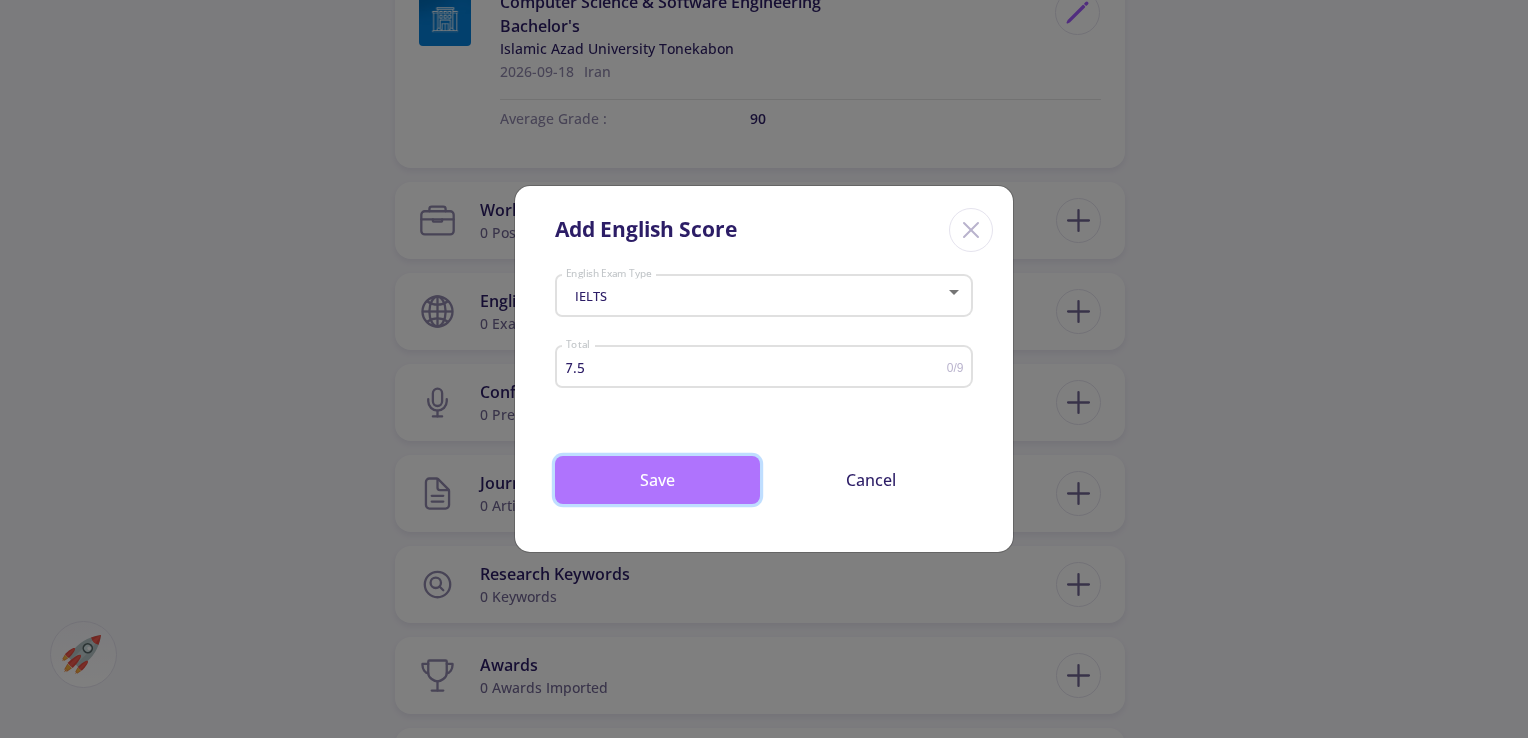 click on "Save" at bounding box center (657, 480) 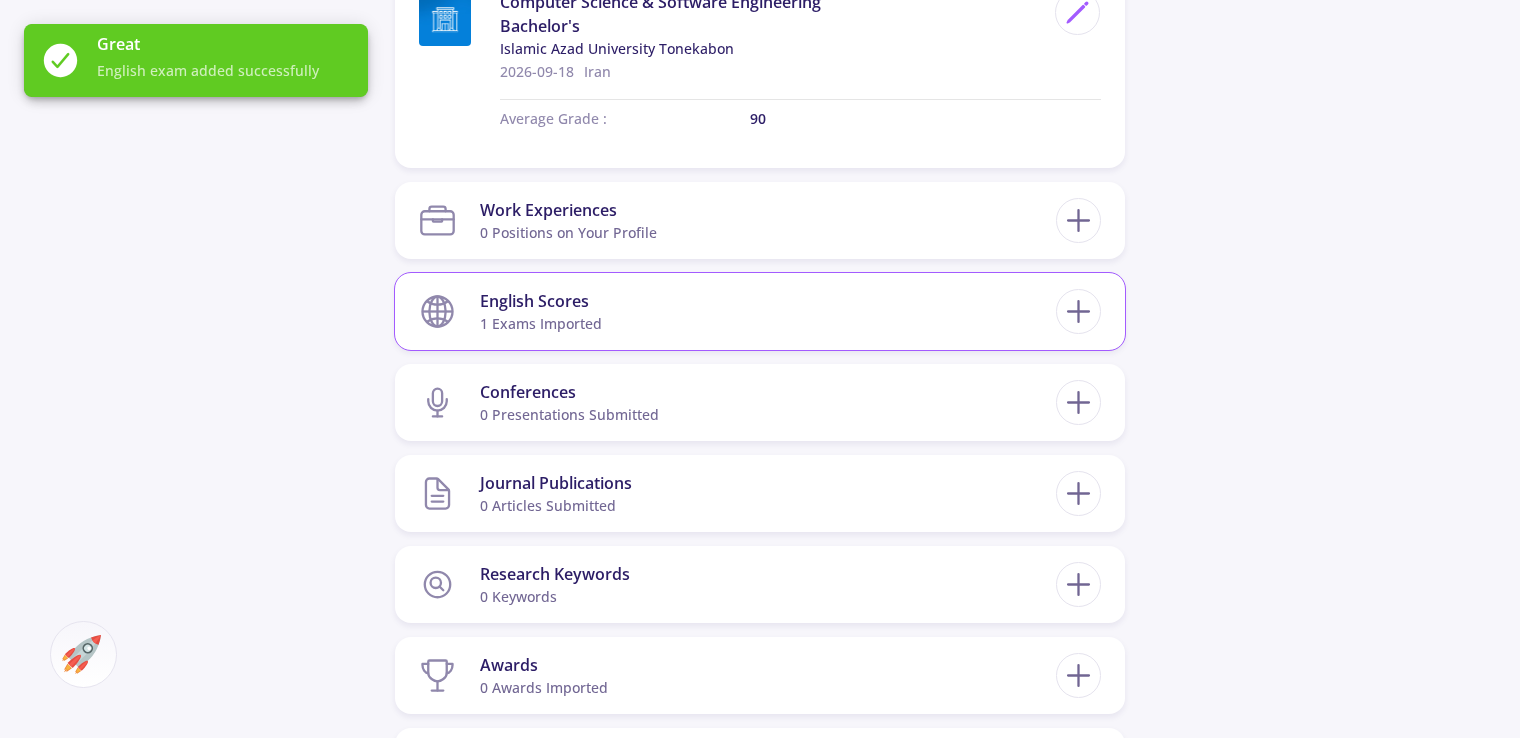 click on "English Scores 1 exams imported" at bounding box center (737, 311) 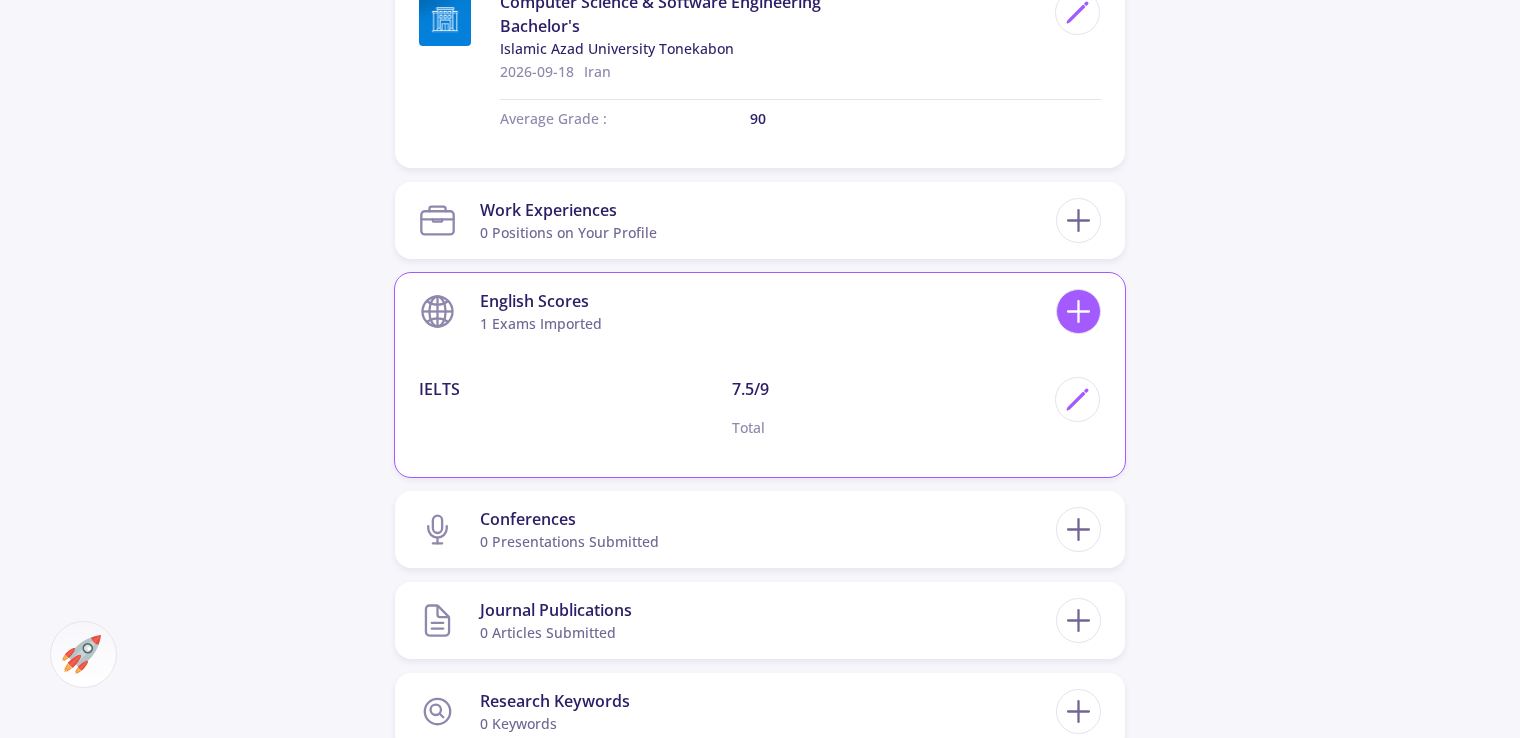 click 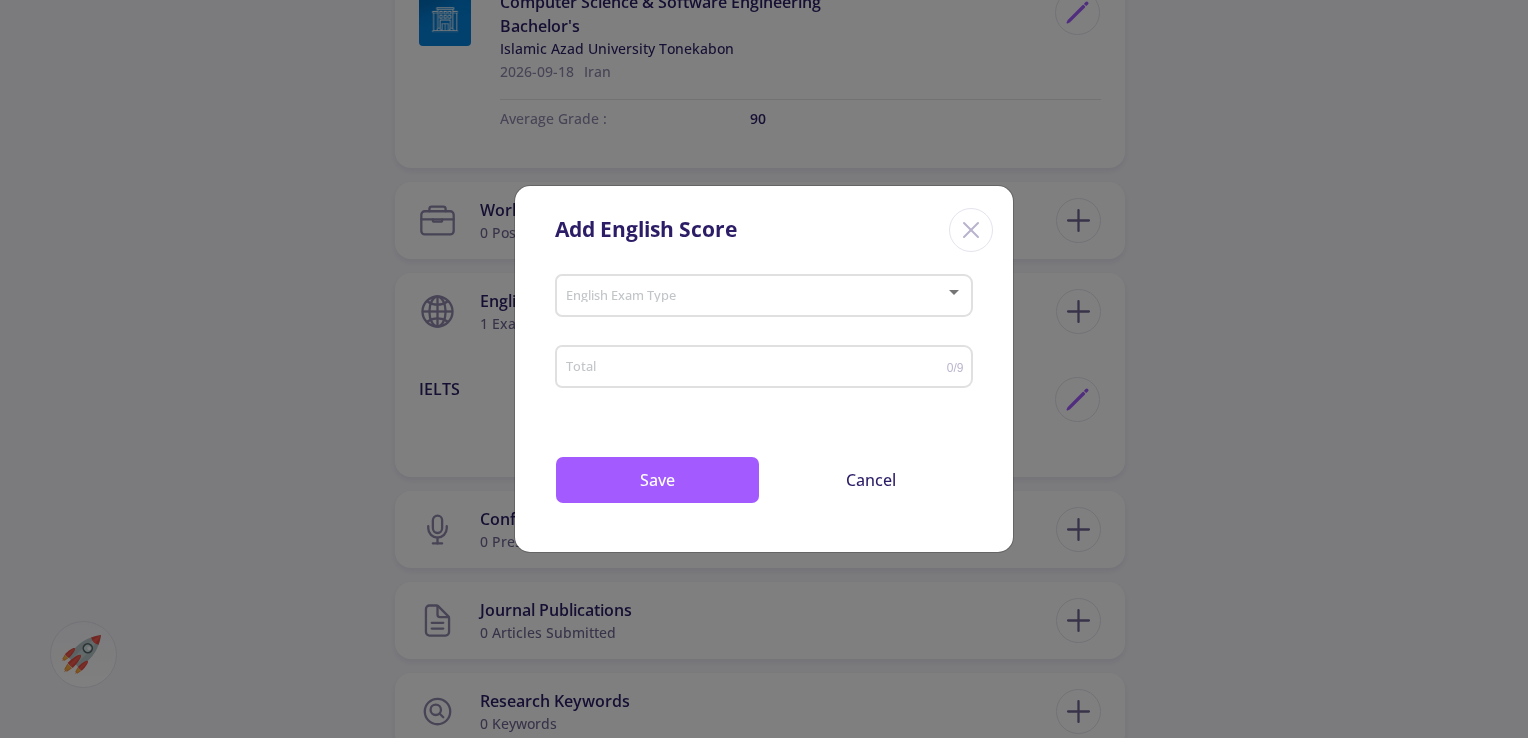 click at bounding box center [758, 296] 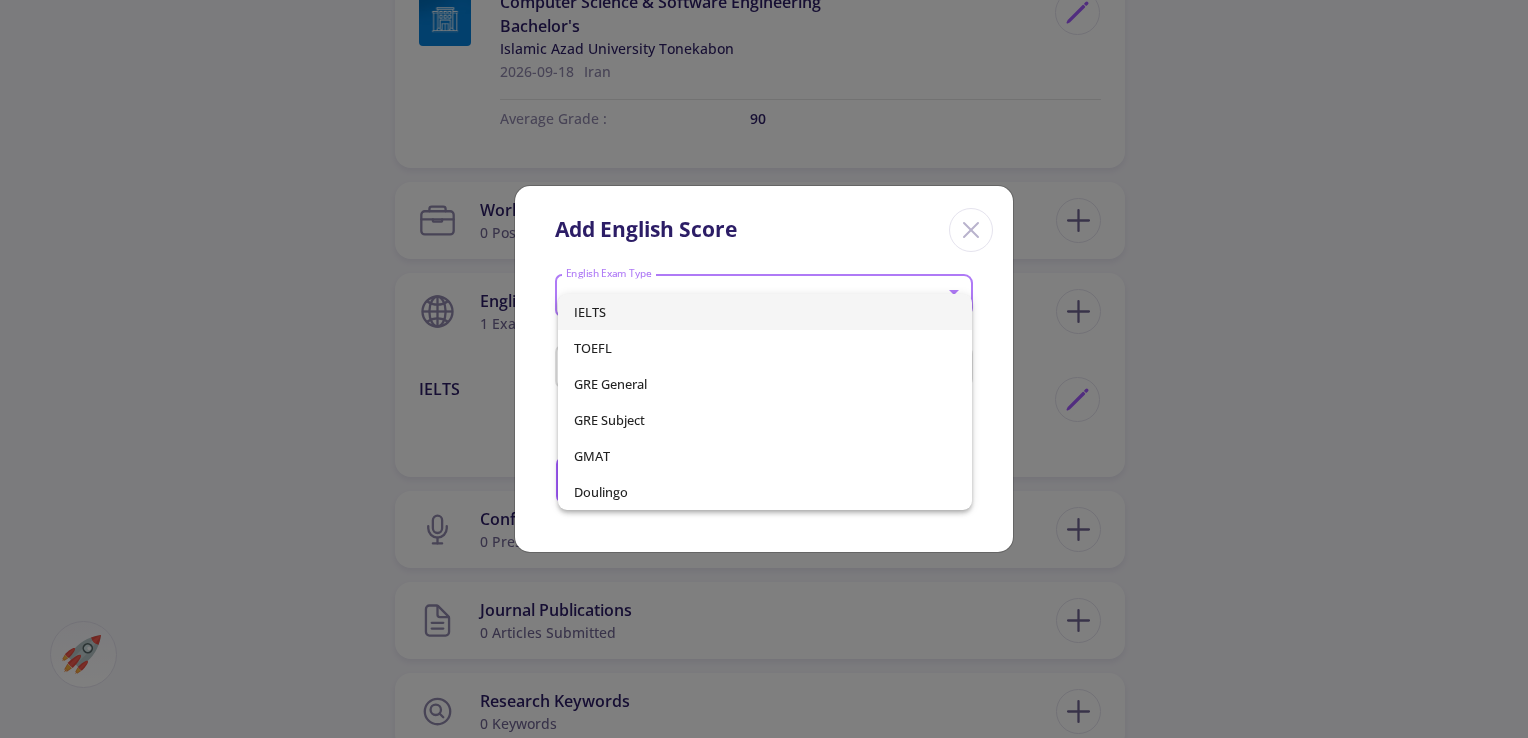 click at bounding box center (764, 369) 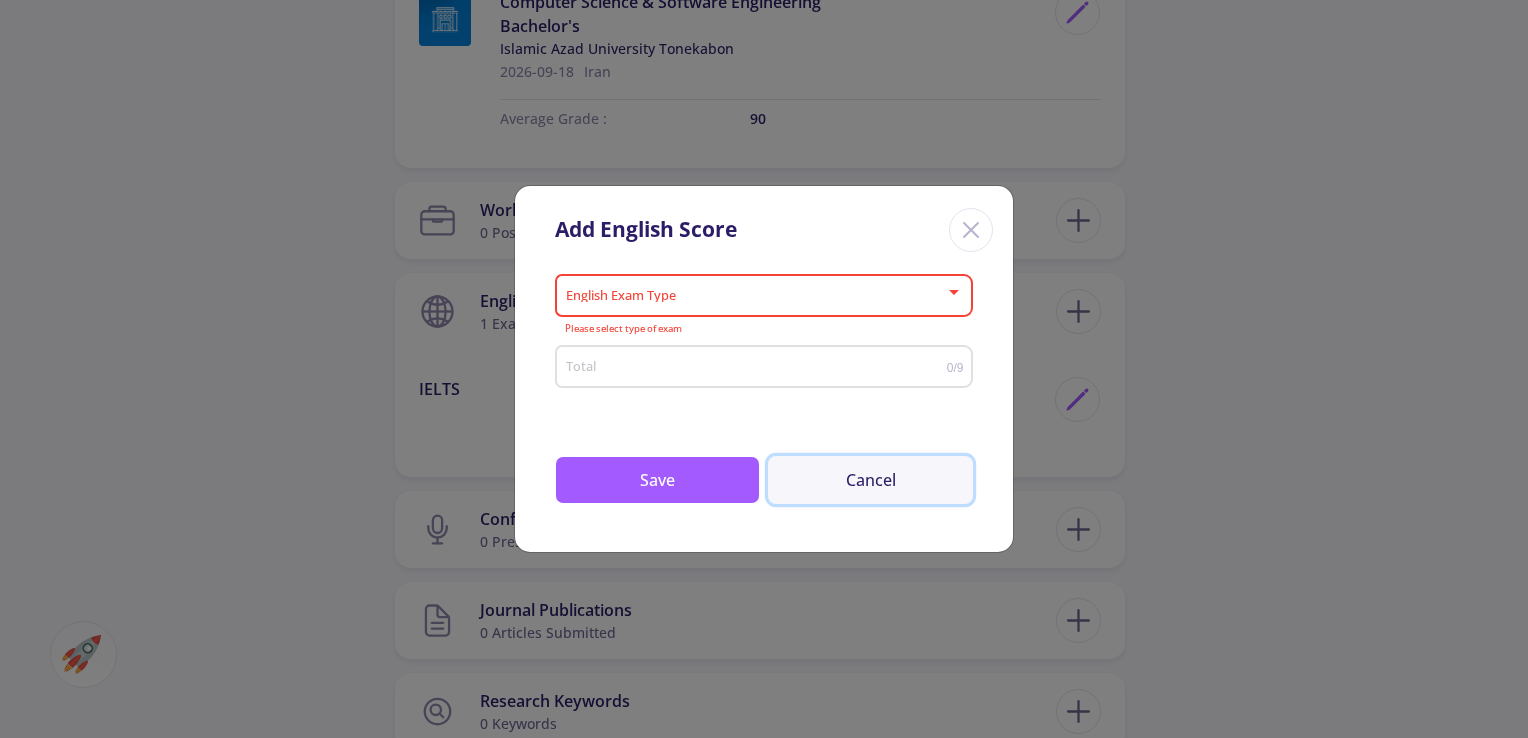 click on "Cancel" at bounding box center (870, 480) 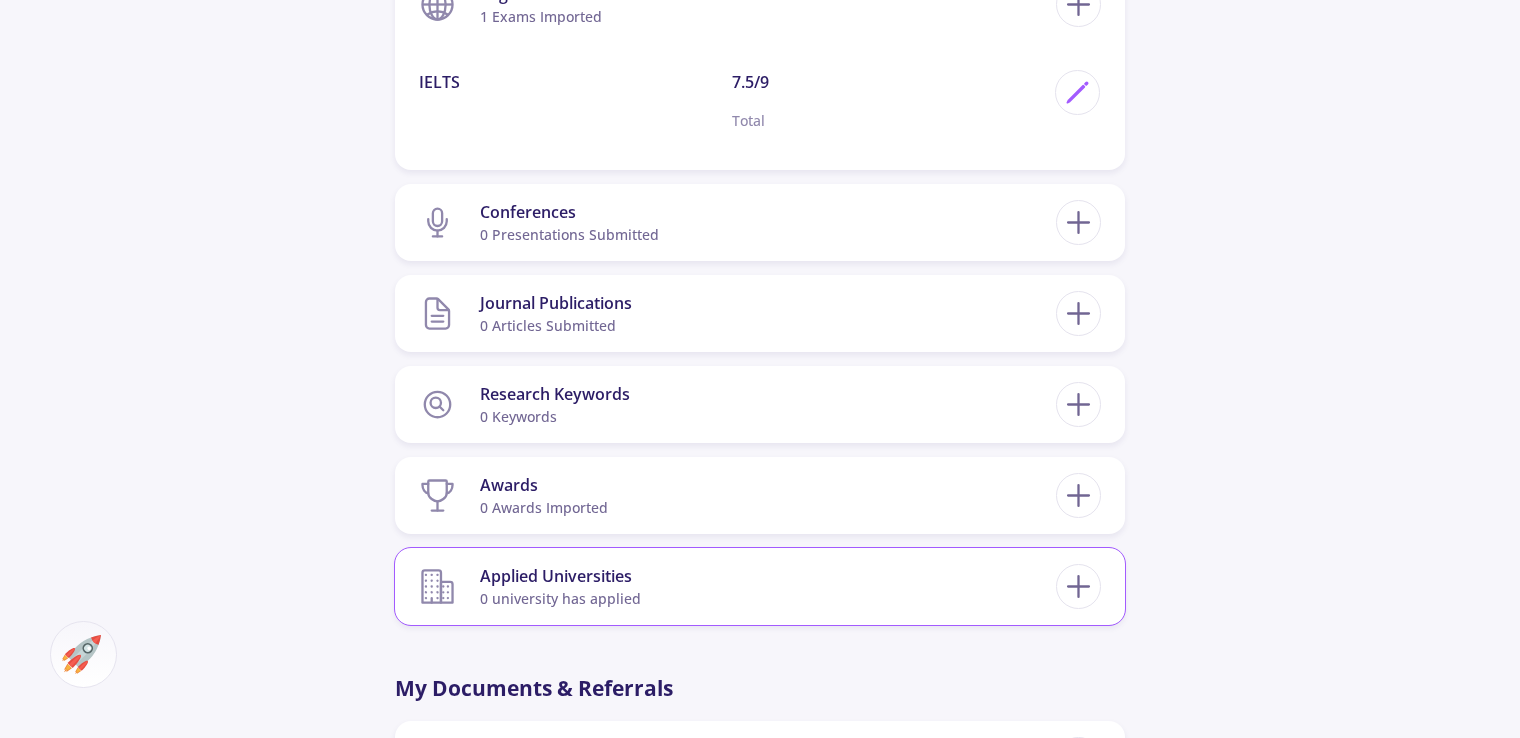 scroll, scrollTop: 1400, scrollLeft: 0, axis: vertical 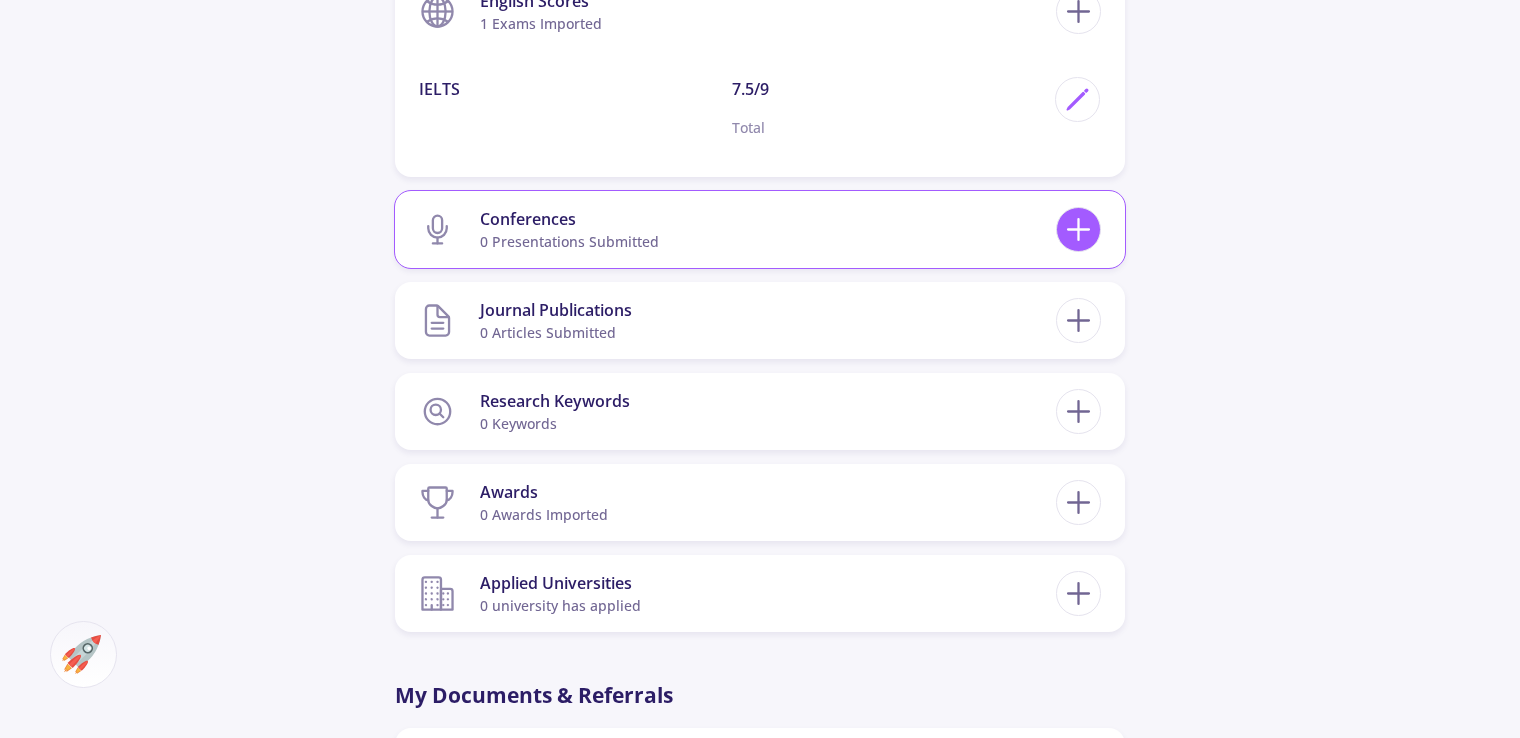 click 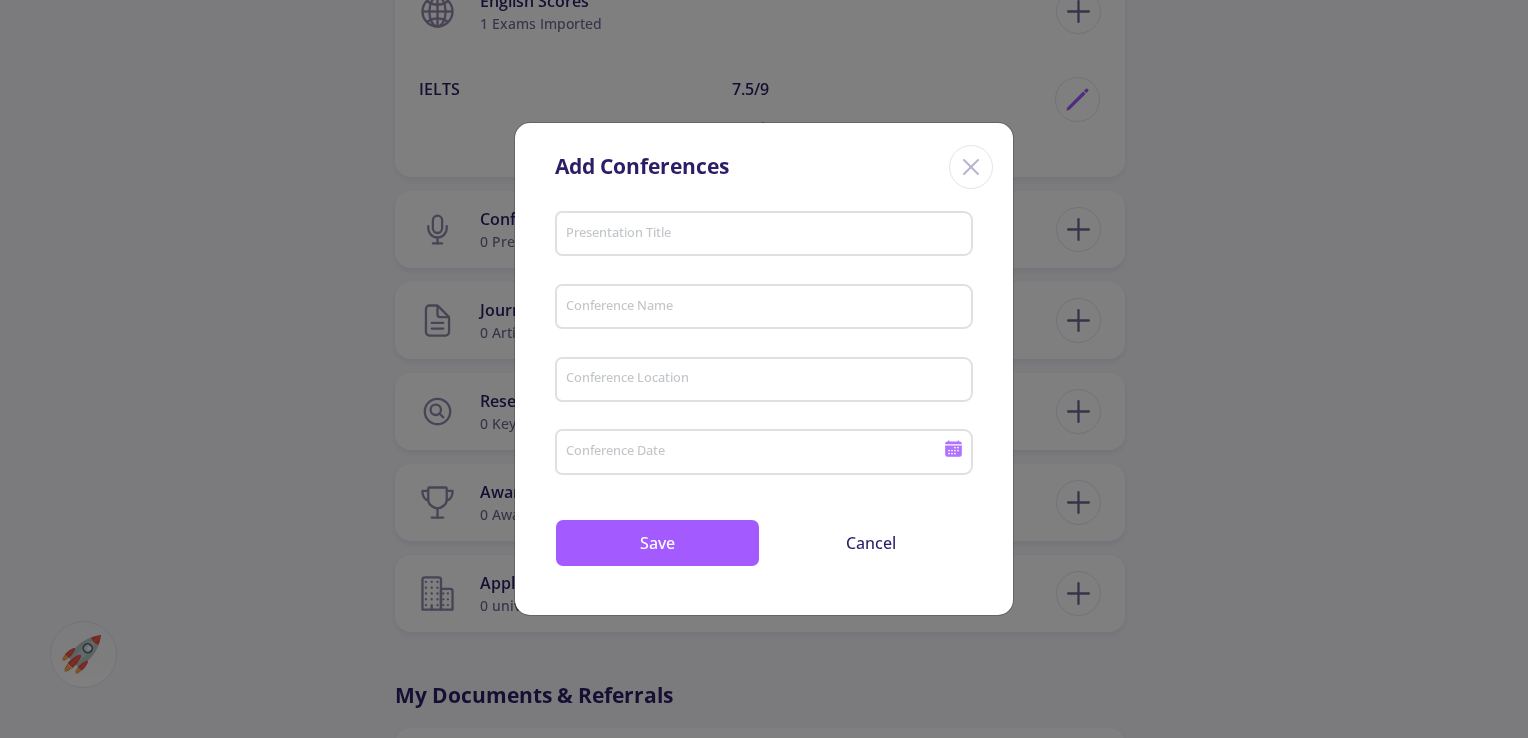 click 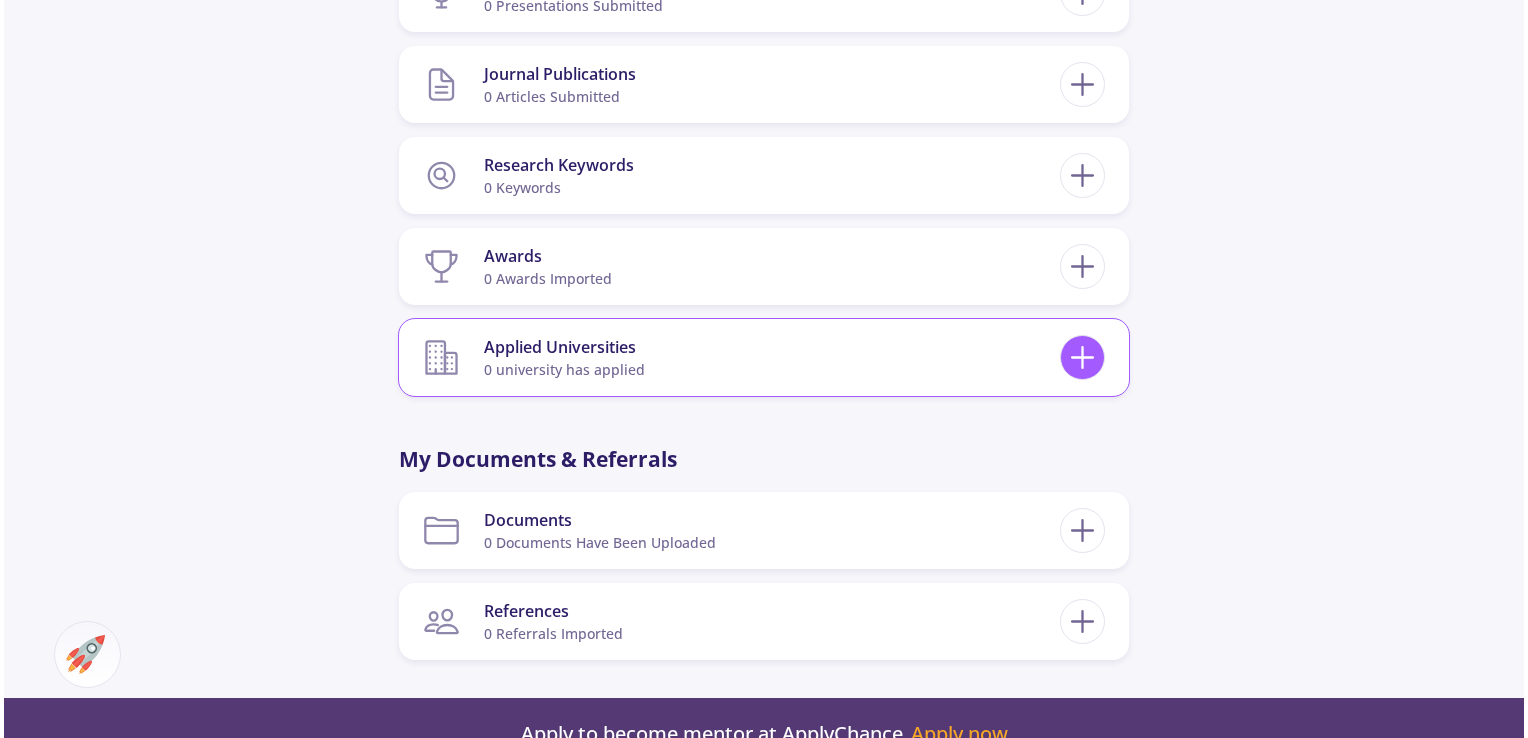 scroll, scrollTop: 1700, scrollLeft: 0, axis: vertical 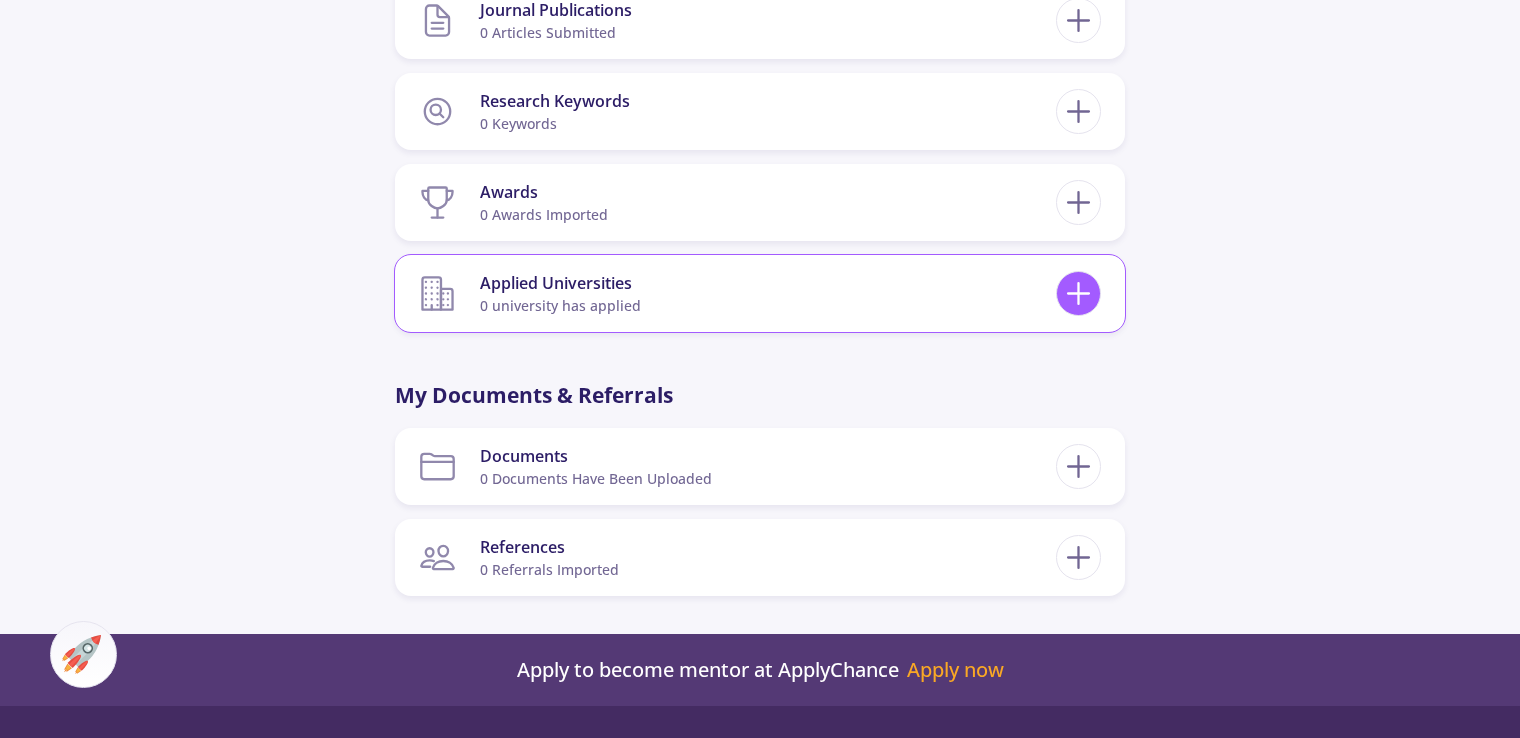 click 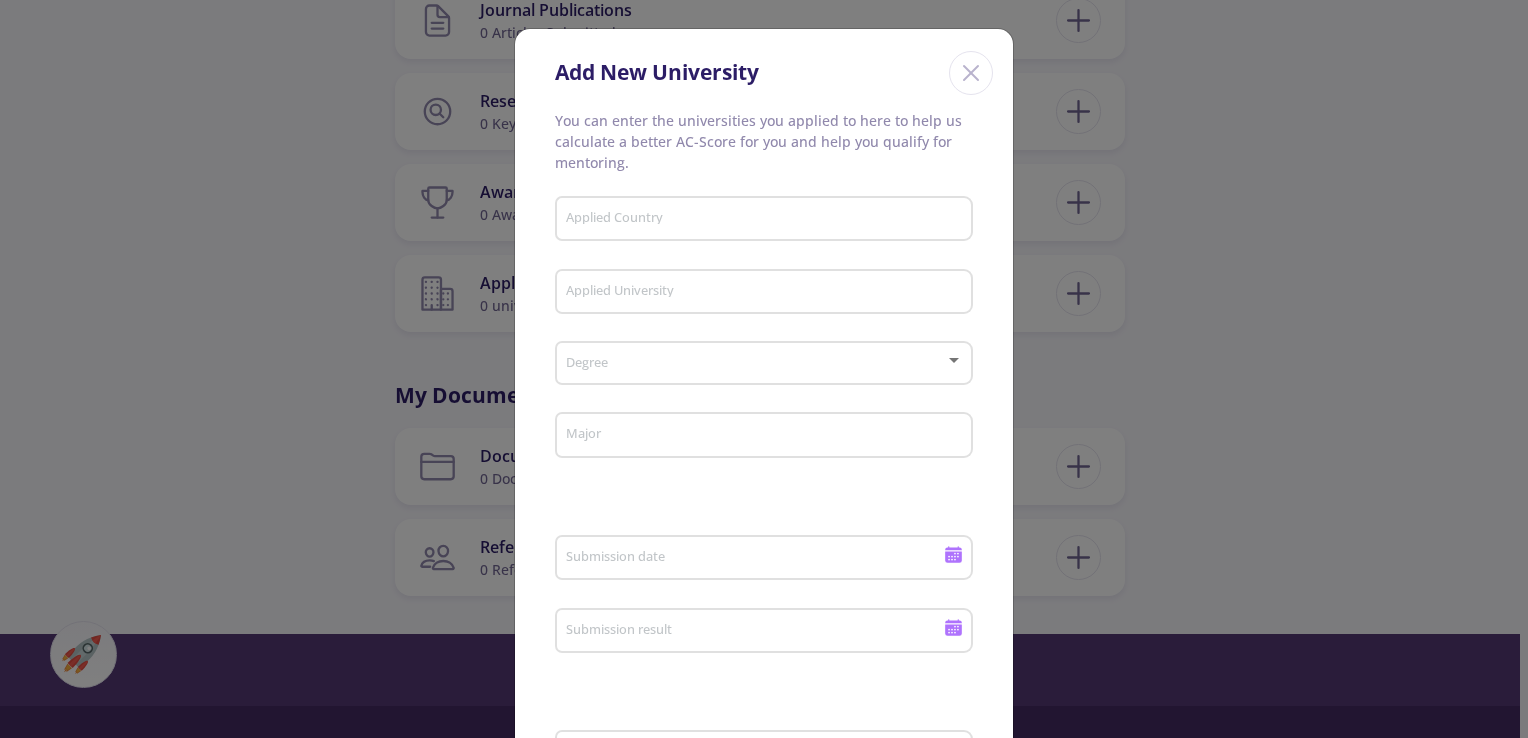 click on "Applied Country" at bounding box center (767, 220) 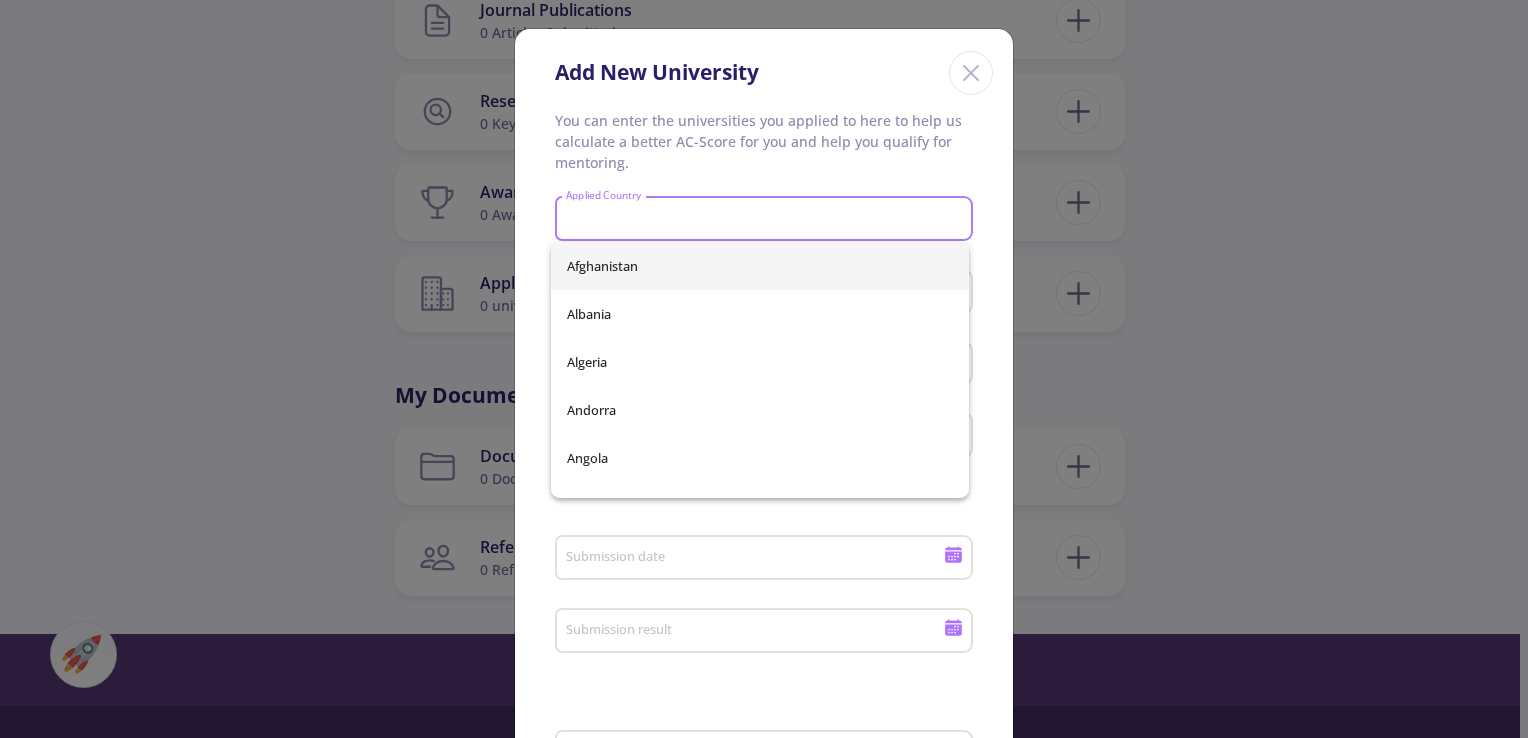 click 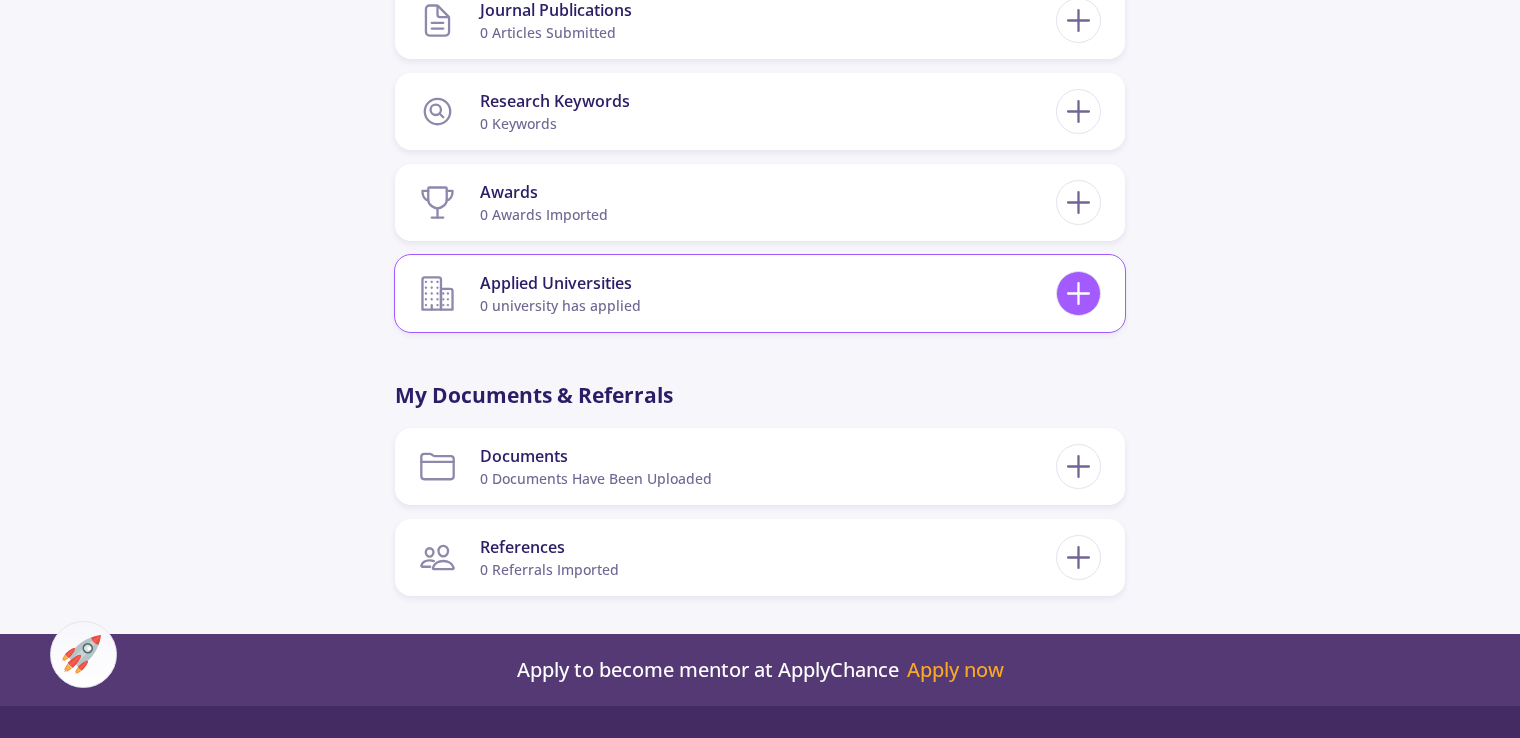 click 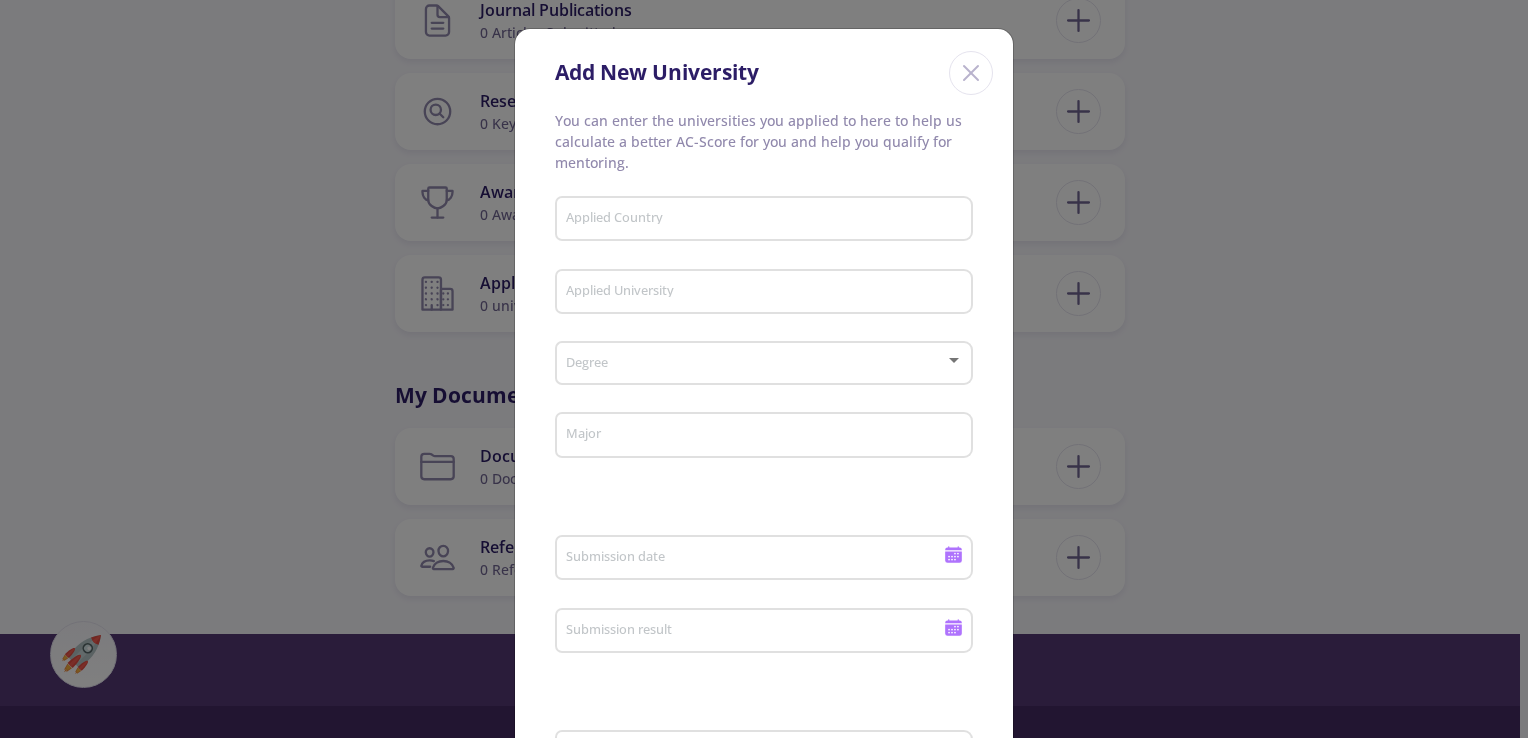 click at bounding box center (758, 364) 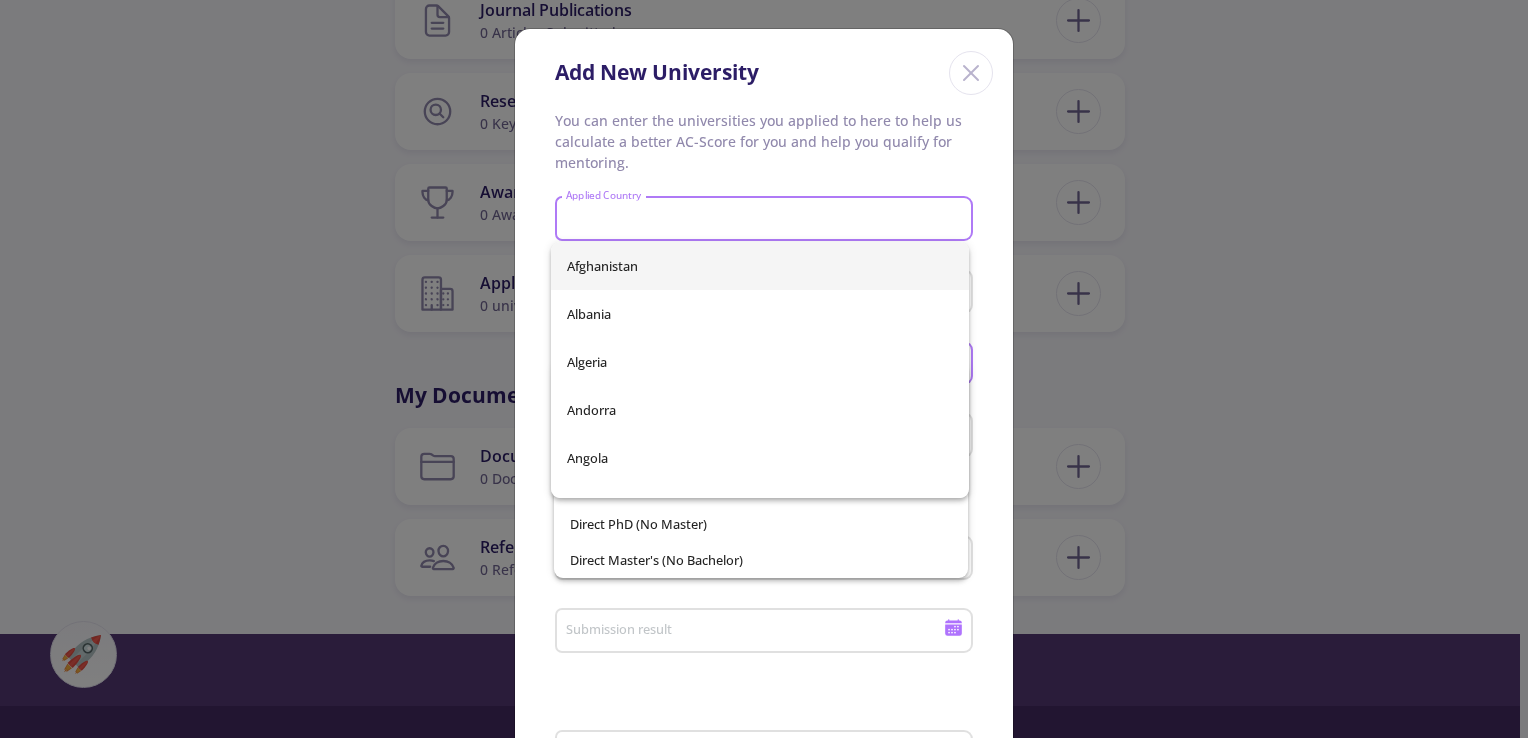 click on "Bachelor's Master's PhD Direct PhD (No Bachelor, No Master) Direct PhD (No Master) Direct Master's (No Bachelor) Afghanistan Albania Algeria Andorra Angola Antigua and Barbuda Argentina Armenia Australia Austria Azerbaijan Bahamas Bahrain Bangladesh Barbados Belarus Belgium Belize Benin Bermuda Bhutan Bolivia Bosnia and Herzegovina Botswana Brazil Brunei Bulgaria Burkina Faso Burma Burundi Cambodia Cameroon Canada Cape Verde Cayman Islands Central African Republic Chad Chile China Colombia Comoros Congo, Democratic Republic of the Congo, Republic of the Costa Rica Cote d'Ivoire Croatia Cuba Cyprus Czech Republic Denmark Djibouti Dominica Dominican Republic Ecuador Egypt El Salvador Equatorial Guinea Eritrea Estonia Ethiopia Faroe Islands Fiji Finland France French Guiana French Polynesia Gabon Gambia Georgia Germany Ghana Greece Greenland Grenada Guadeloupe" at bounding box center (764, 369) 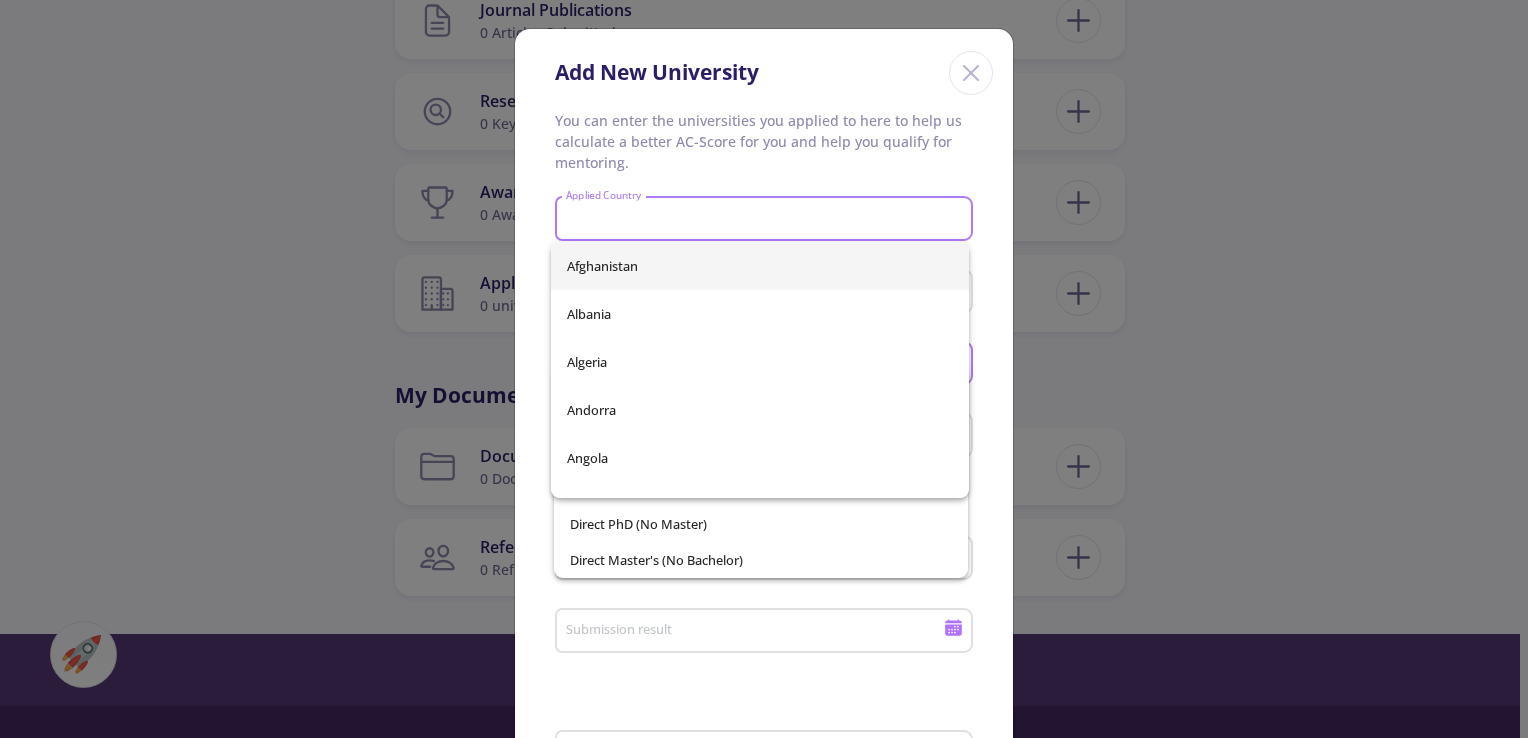 click at bounding box center [764, 369] 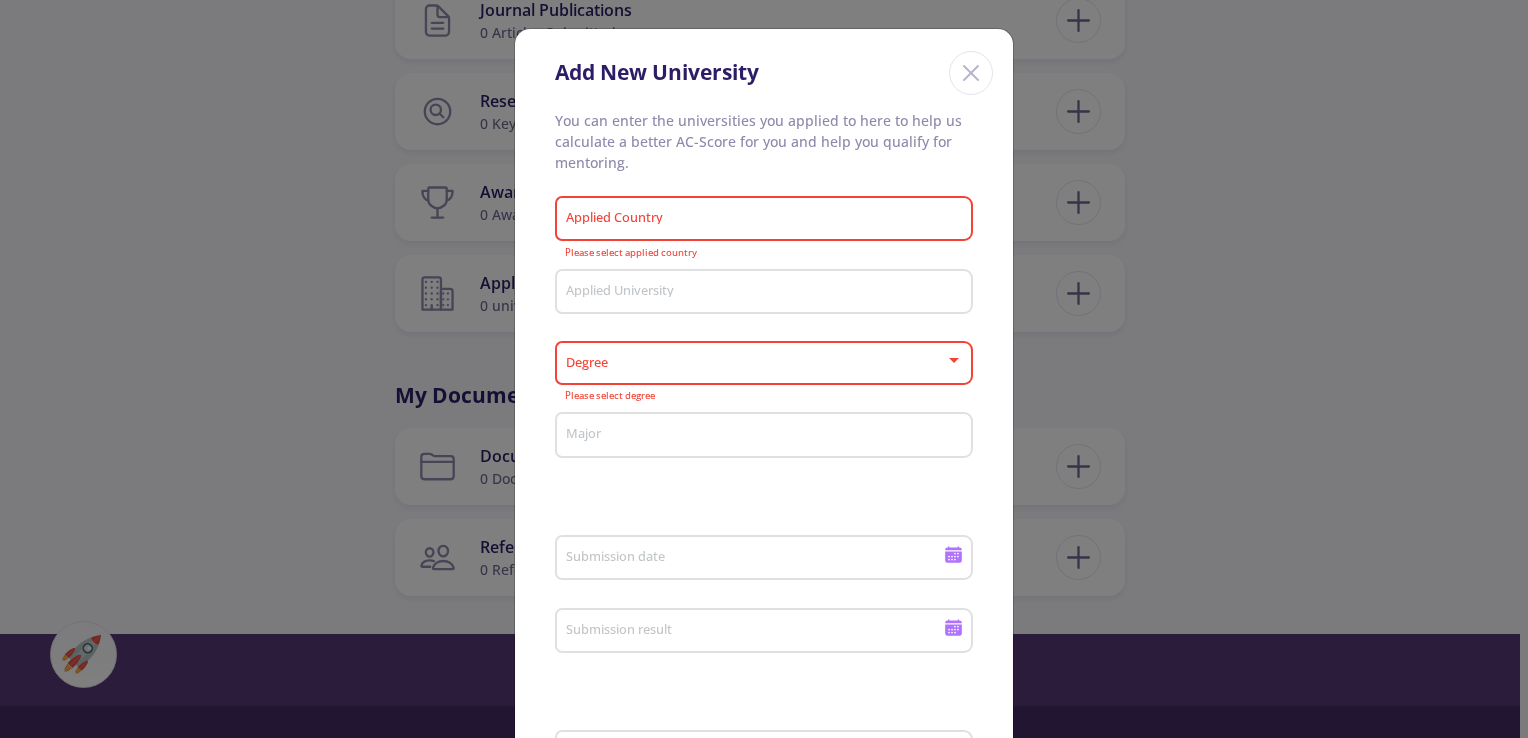 click on "Applied Country" at bounding box center [767, 220] 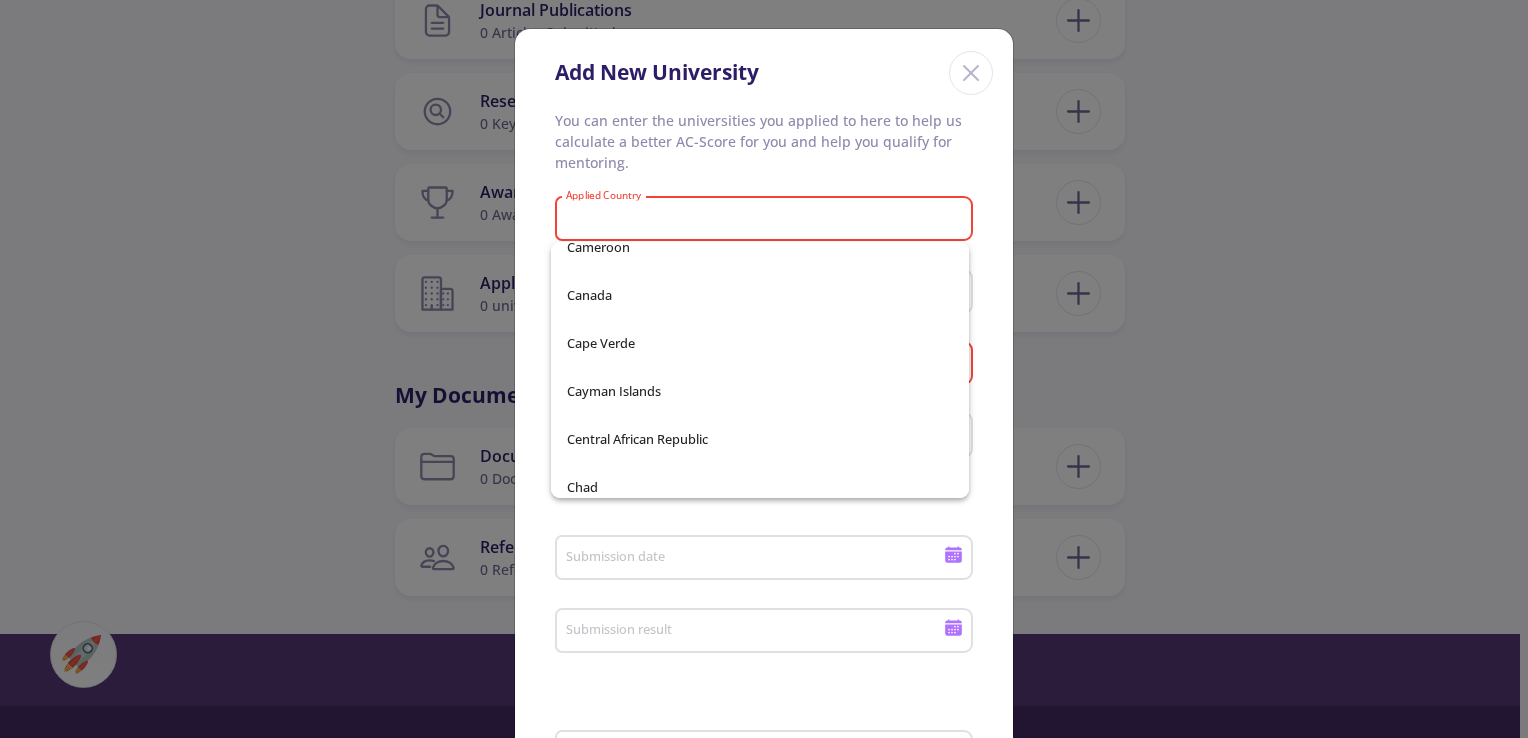 scroll, scrollTop: 1500, scrollLeft: 0, axis: vertical 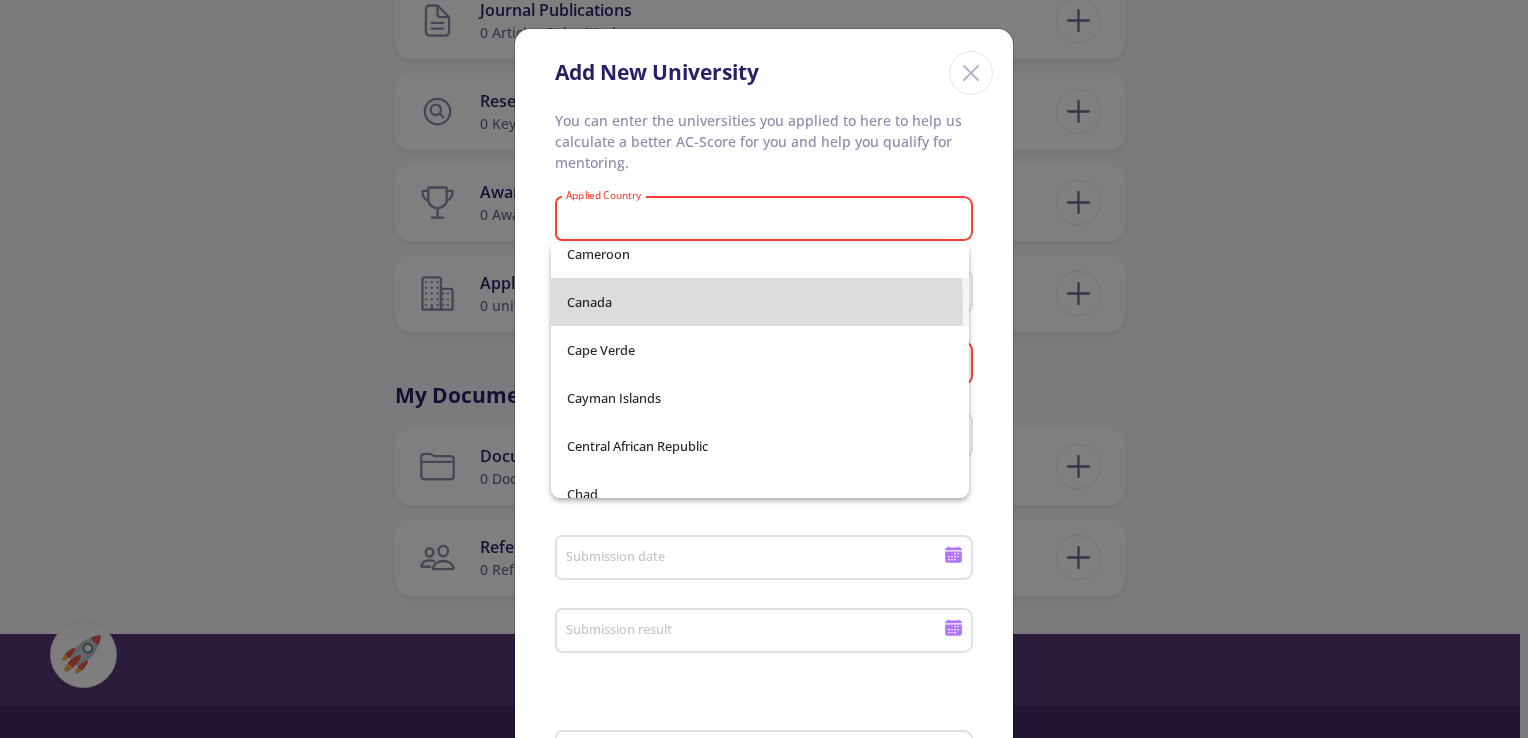 click on "Canada" at bounding box center (760, 302) 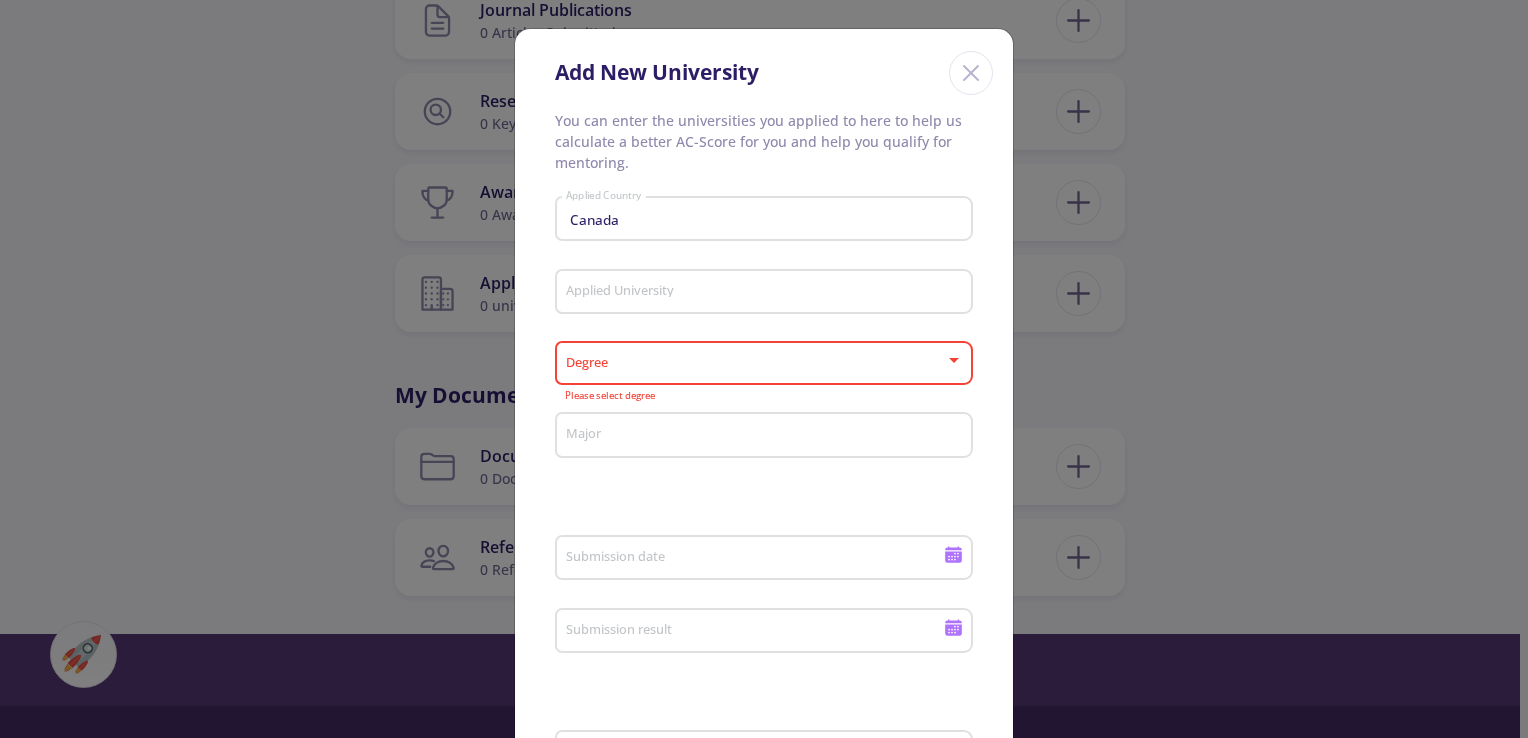 click on "Applied University" 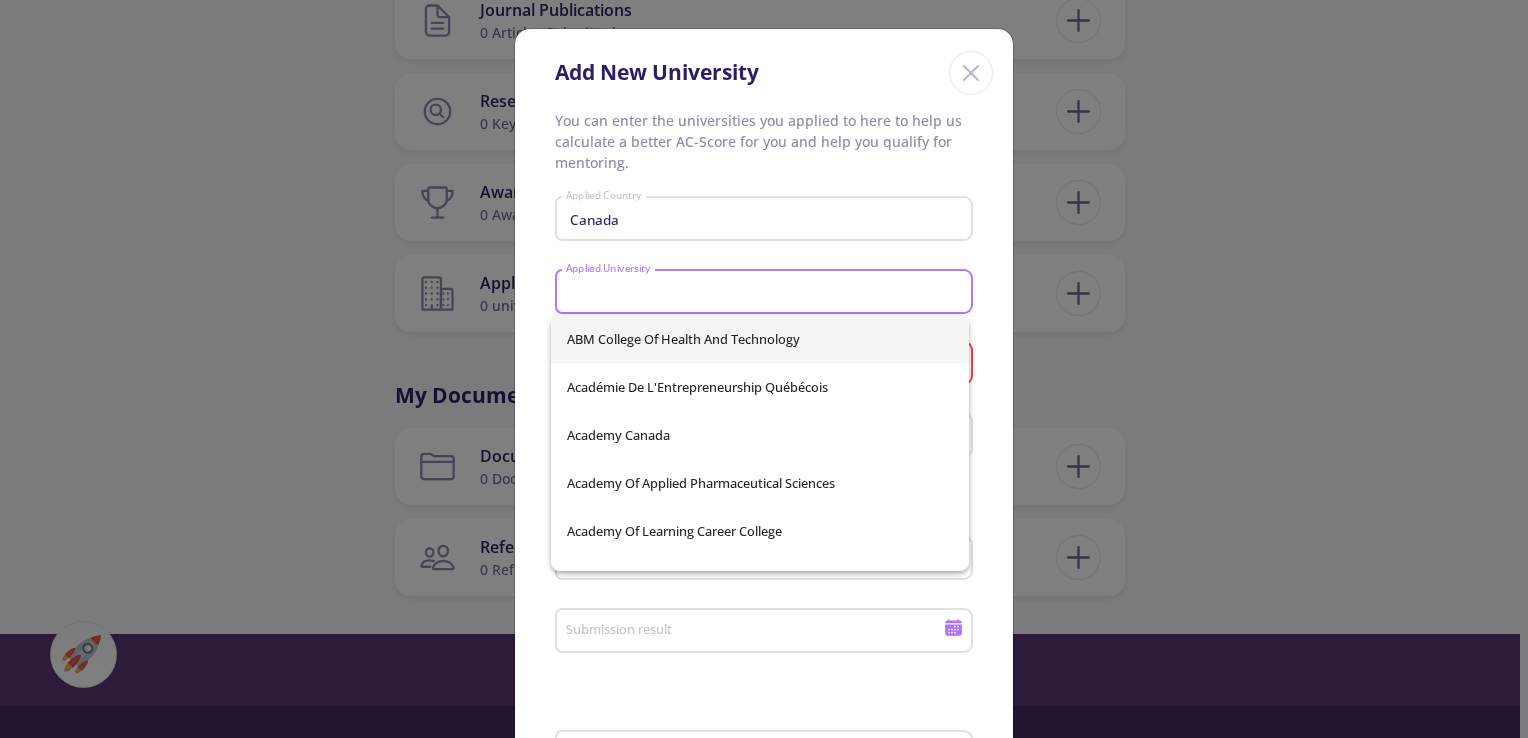 click on "Applied University" 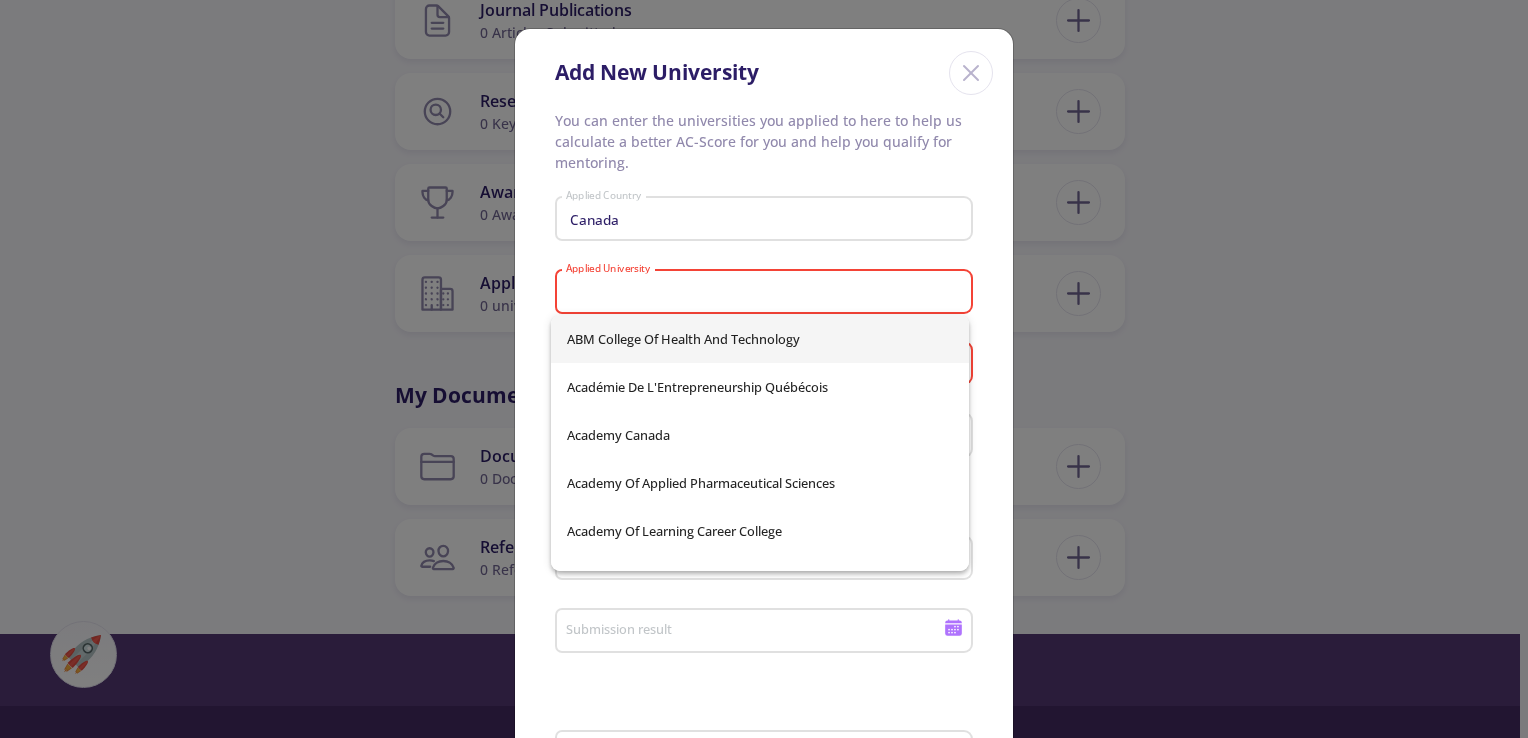 click on "You can enter the universities you applied to here to help us calculate a better AC-Score for you and help you qualify for mentoring. [COUNTRY] Applied Country Applied University University is required Degree Please select degree Major Submission date Submission result Your AC-Score Minimum guaranteed fund (0 if it is non-funded) What is the current status of your application ? Under Review Accepted Rejected Proof of application e.g : Application confirmation email screenshot Drop your files here or Browse (Optional) Text and image files only Proof of admission or rejection If it's available Drop your files here or Browse (Optional) Text and image files only Save Cancel" at bounding box center [764, 959] 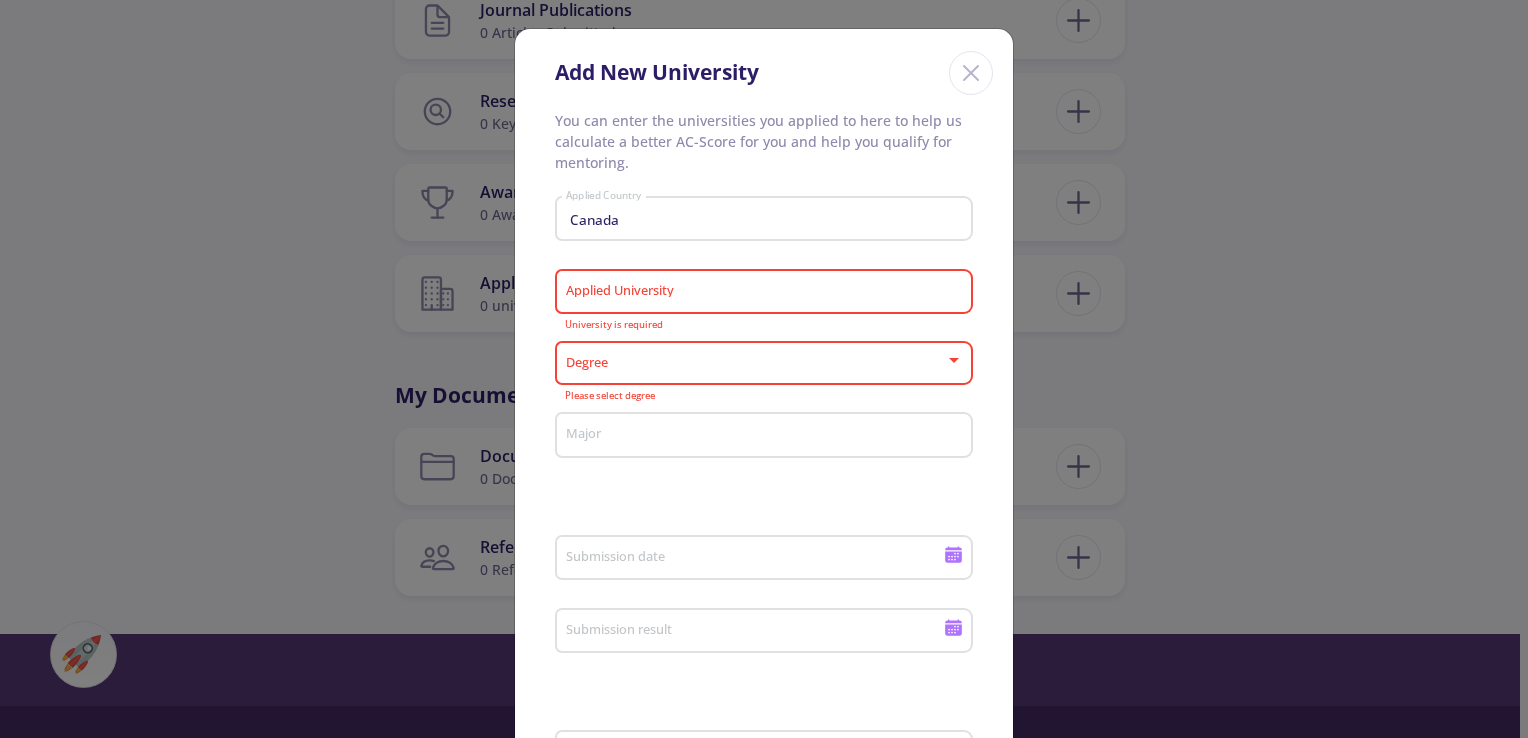 click at bounding box center (758, 364) 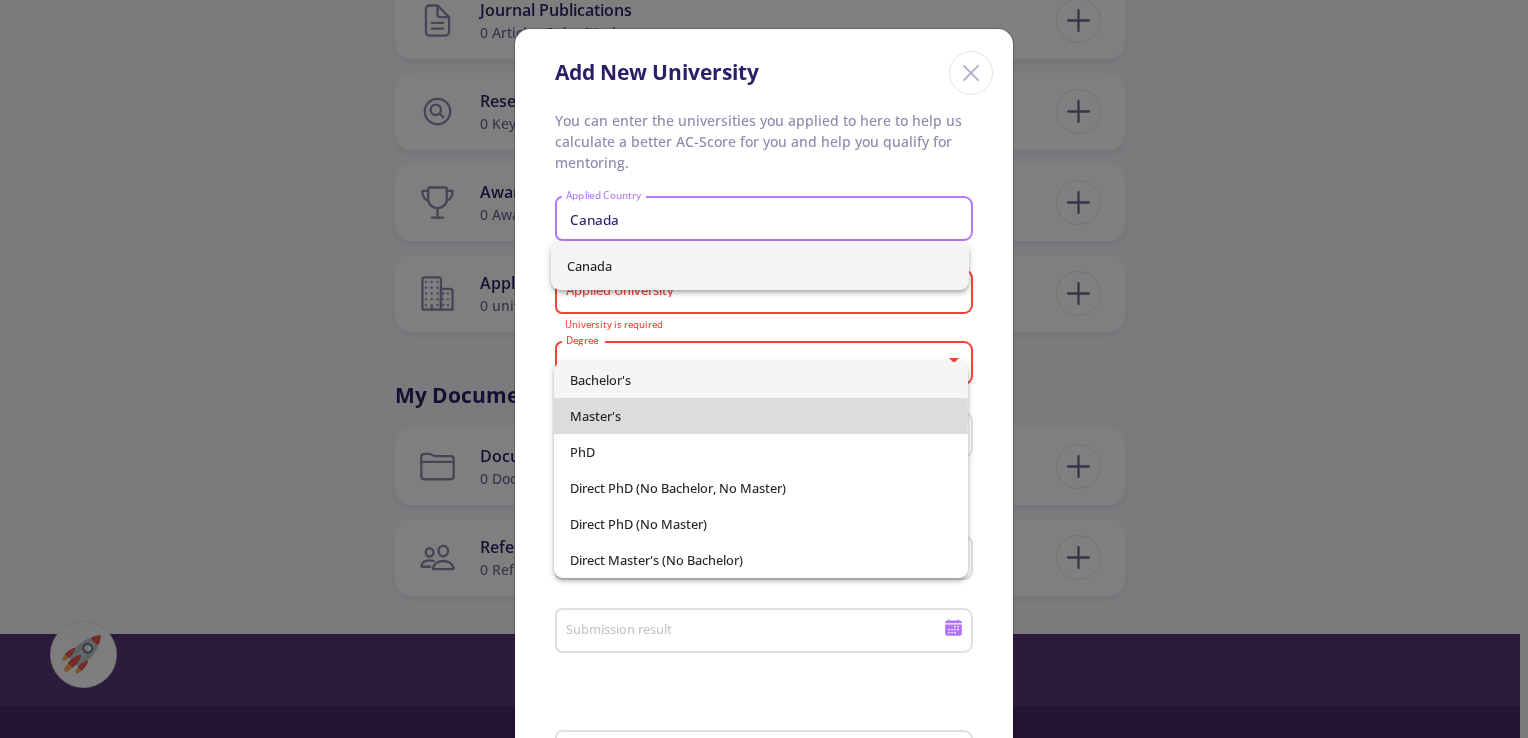 click on "Master's" at bounding box center (760, 416) 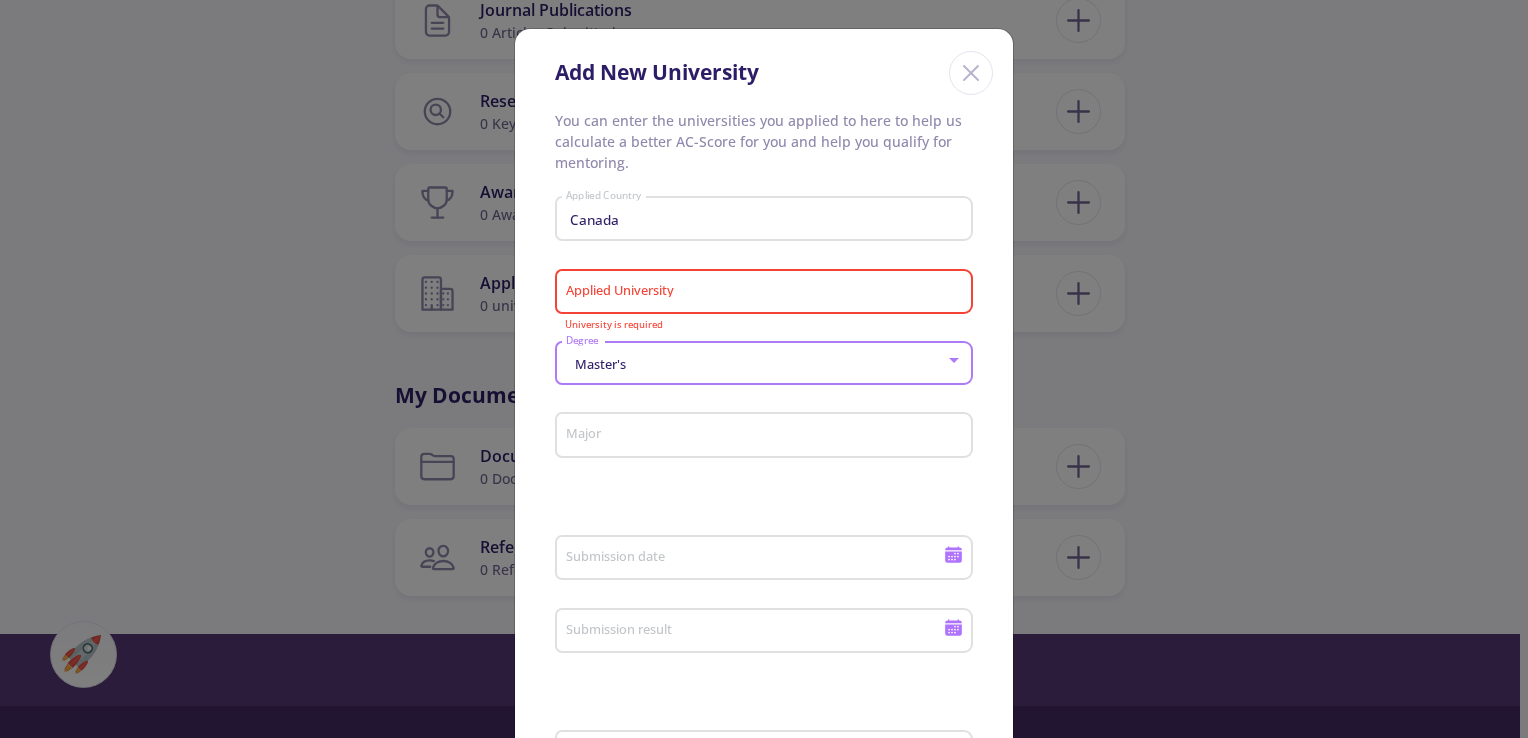 click on "Major" at bounding box center [767, 436] 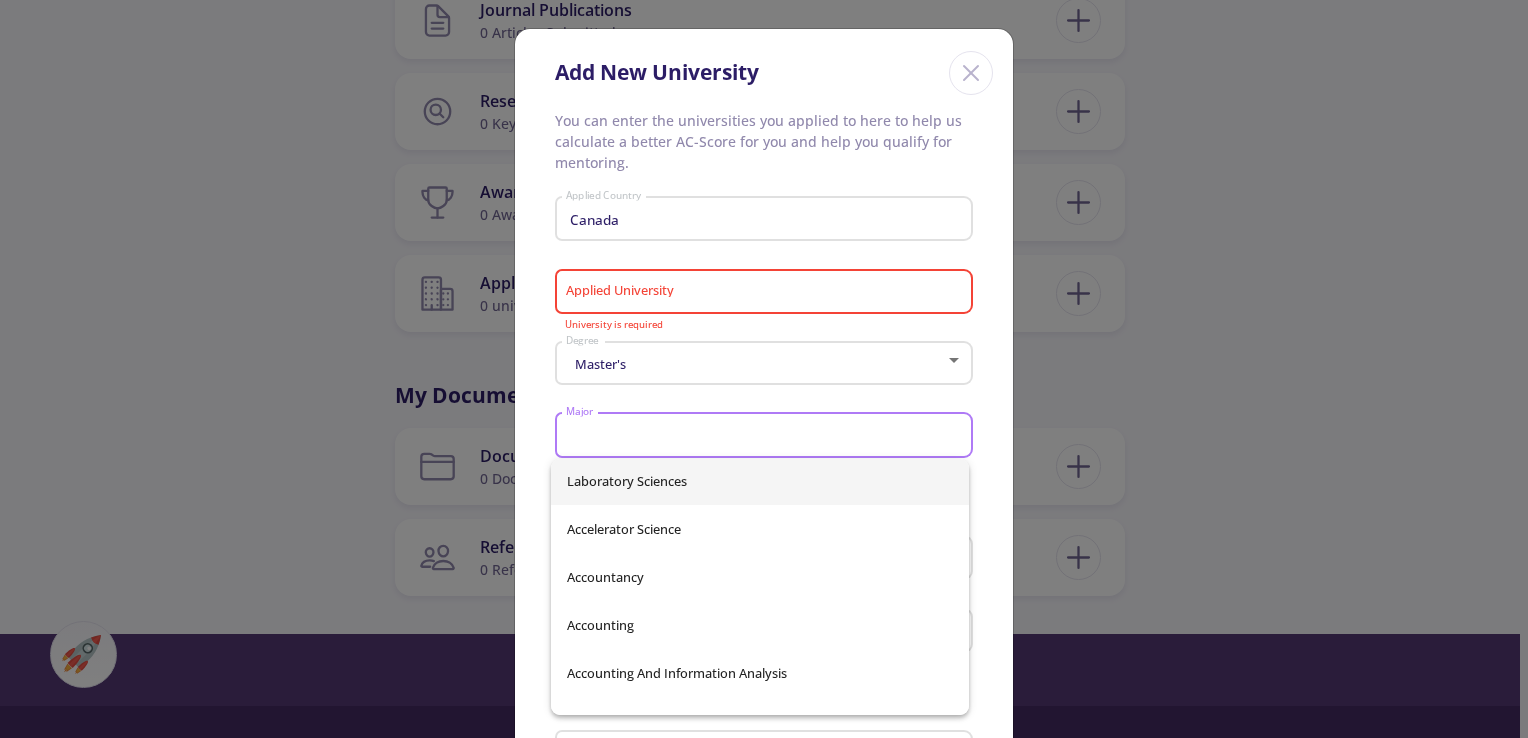scroll, scrollTop: 0, scrollLeft: 0, axis: both 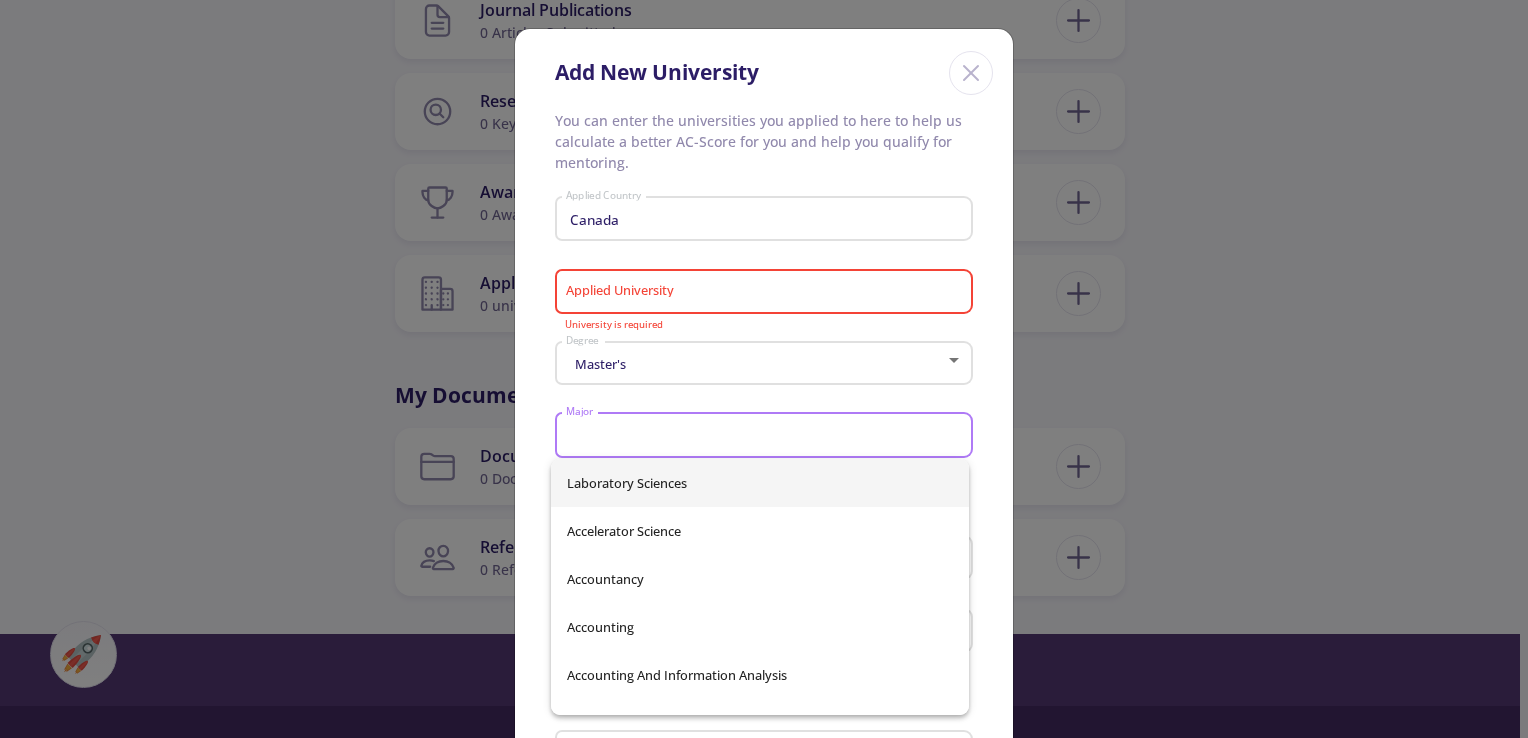 type on "ا" 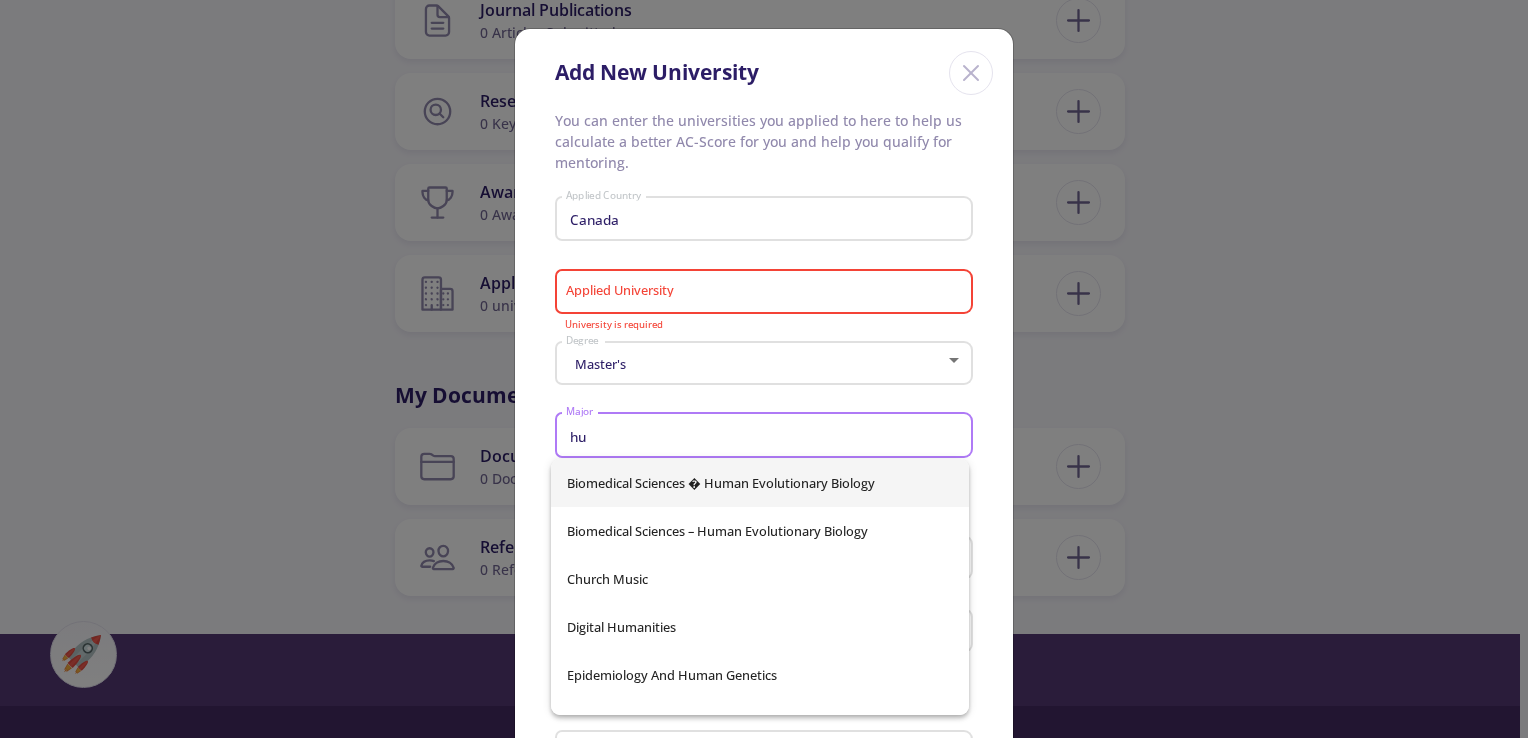 type on "h" 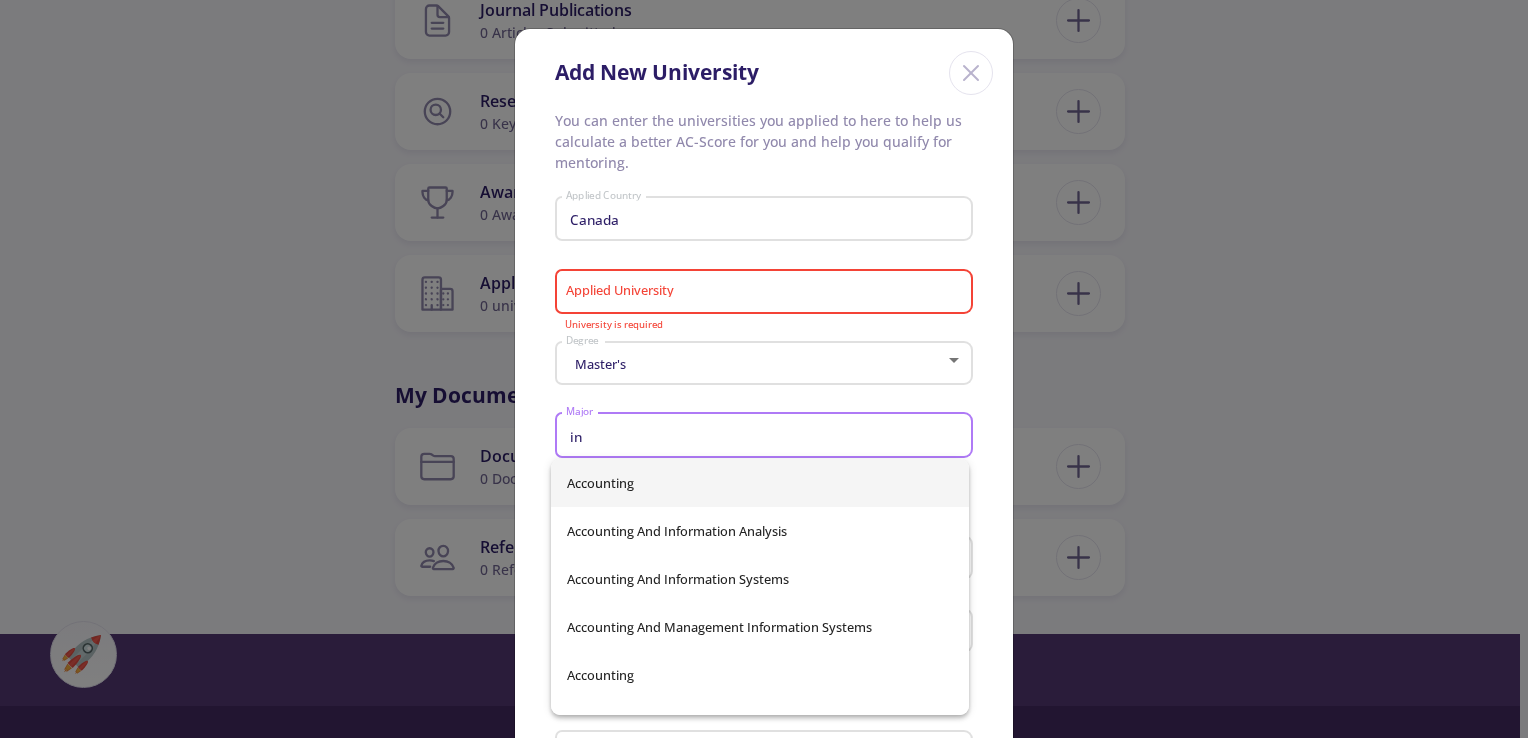 type on "i" 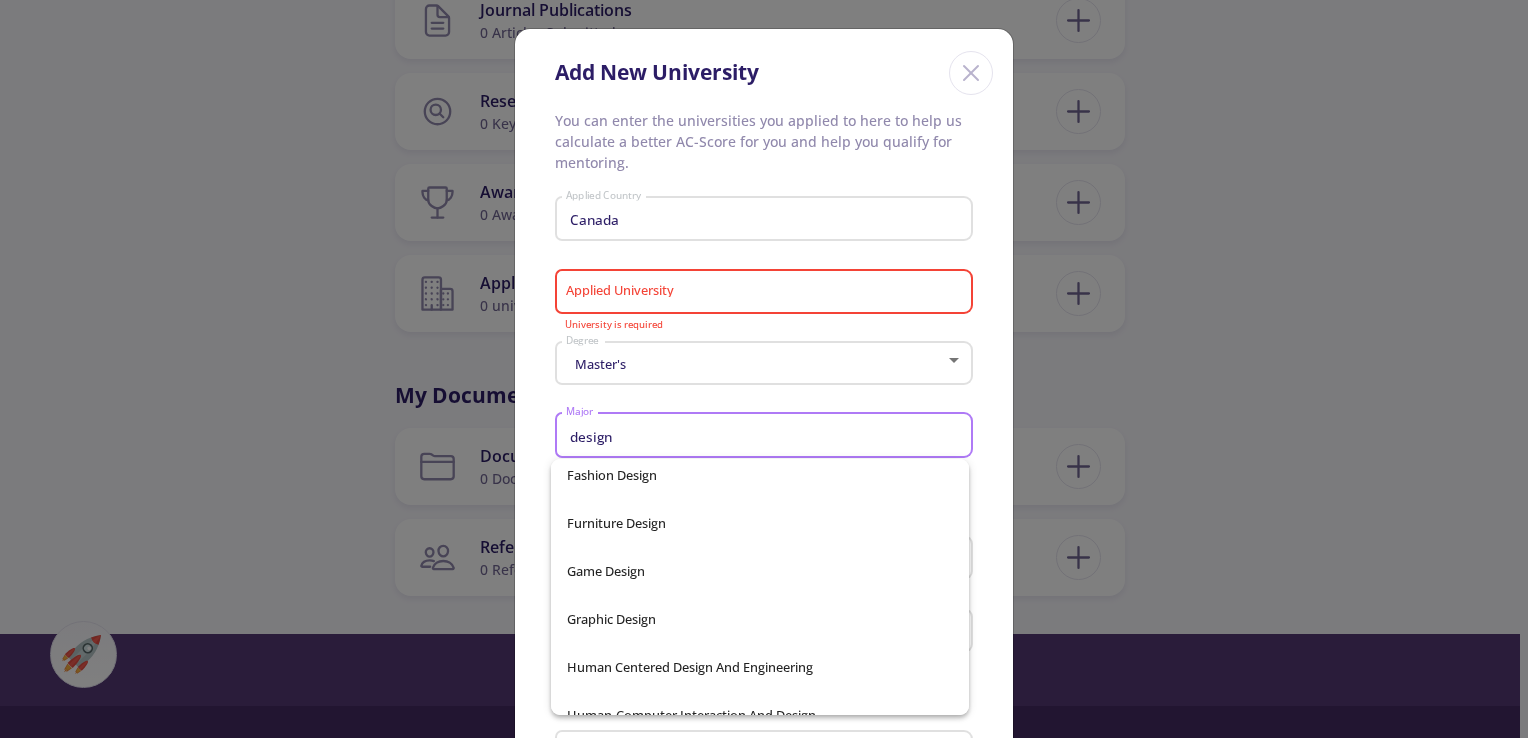 scroll, scrollTop: 1100, scrollLeft: 0, axis: vertical 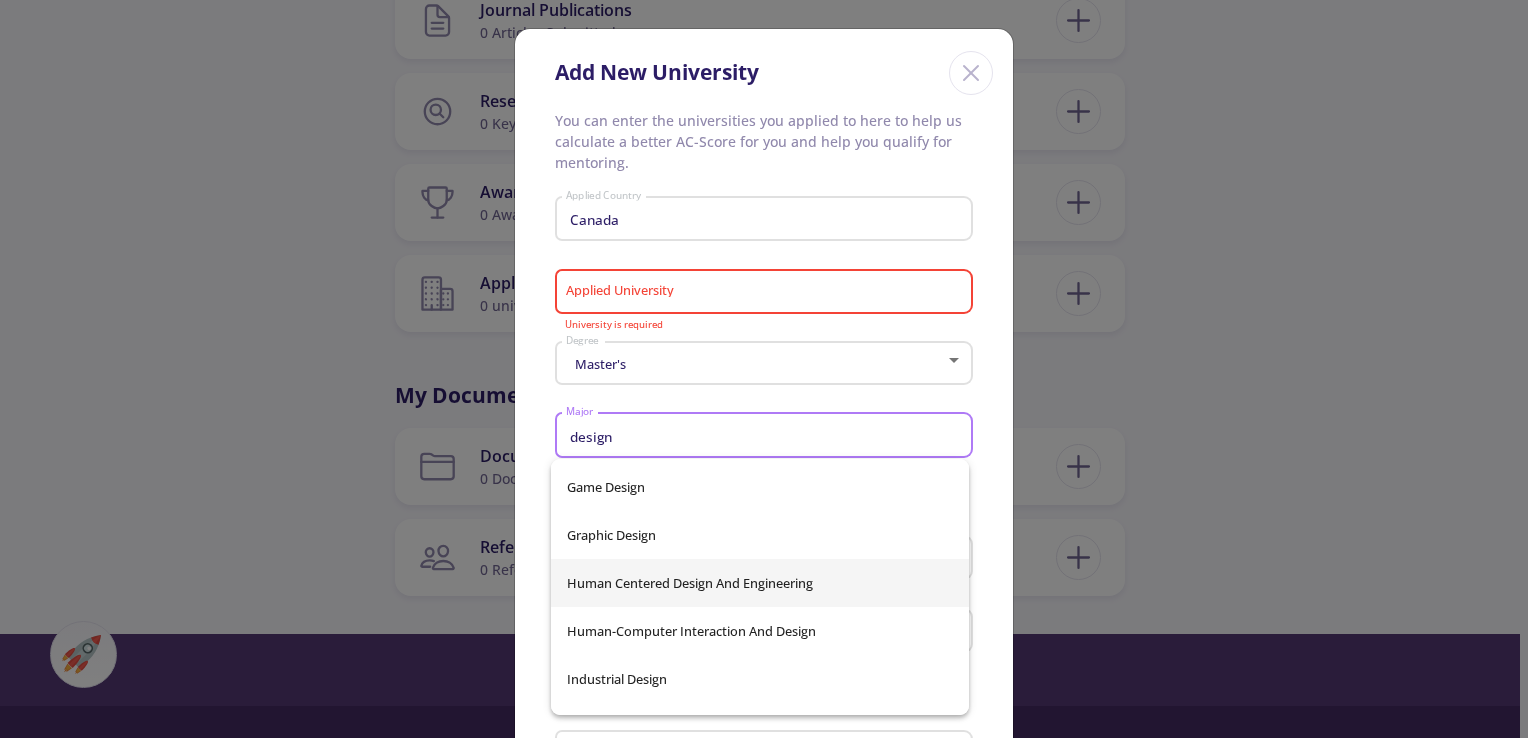 type on "design" 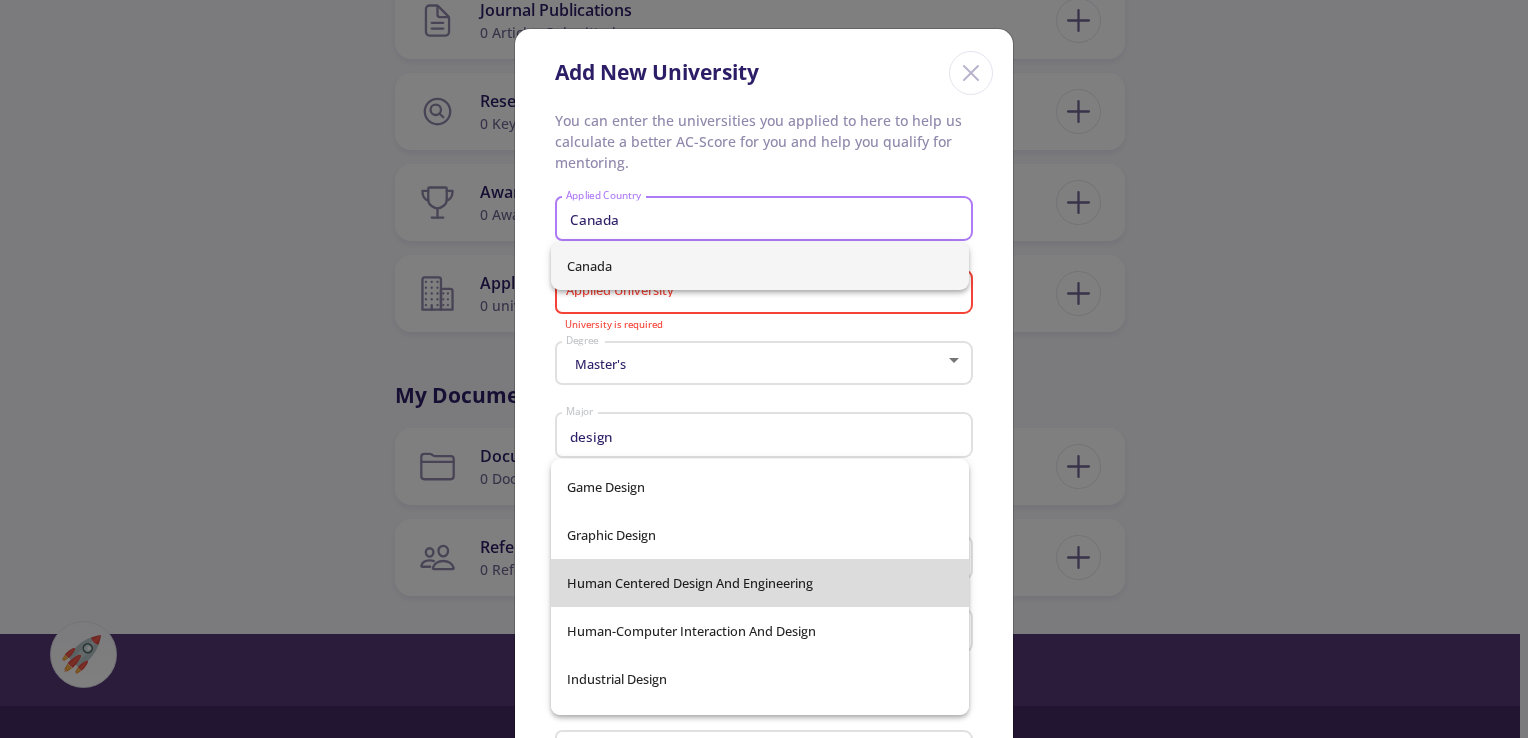 click on "Additive Manufacturing And Design   Advanced Architectural Design   Agriculture, Natural Resources and Design   Applied Design   Architectural Design And Urbanism   Architecture / Option In Public Interest Design   Architecture: Advanced Architectural Design   Architecture: Design   Architecture�?Urban Architecture And Urban Design   Architecture— Urban Architecture And Urban Design   Bioengineering Innovation & Design   Bioengineering Innovation And Design   Biological Design   Biological Physics, Structure And Design   Design And Urban Ecologies   Design Impact     Design, Construction, And Planning   Engineering Design   Environmental Design And Planning   Environmental Design And Planning    Environmental Design/Architecture   Fashion Design   Furniture Design   Game Design   Graphic Design   Human Centered Design And Engineering   Human-Computer Interaction and Design   Industrial Design   Instructional Design And Tech   Integrated Design And Management   Interior Design   Urban Design" at bounding box center (760, 587) 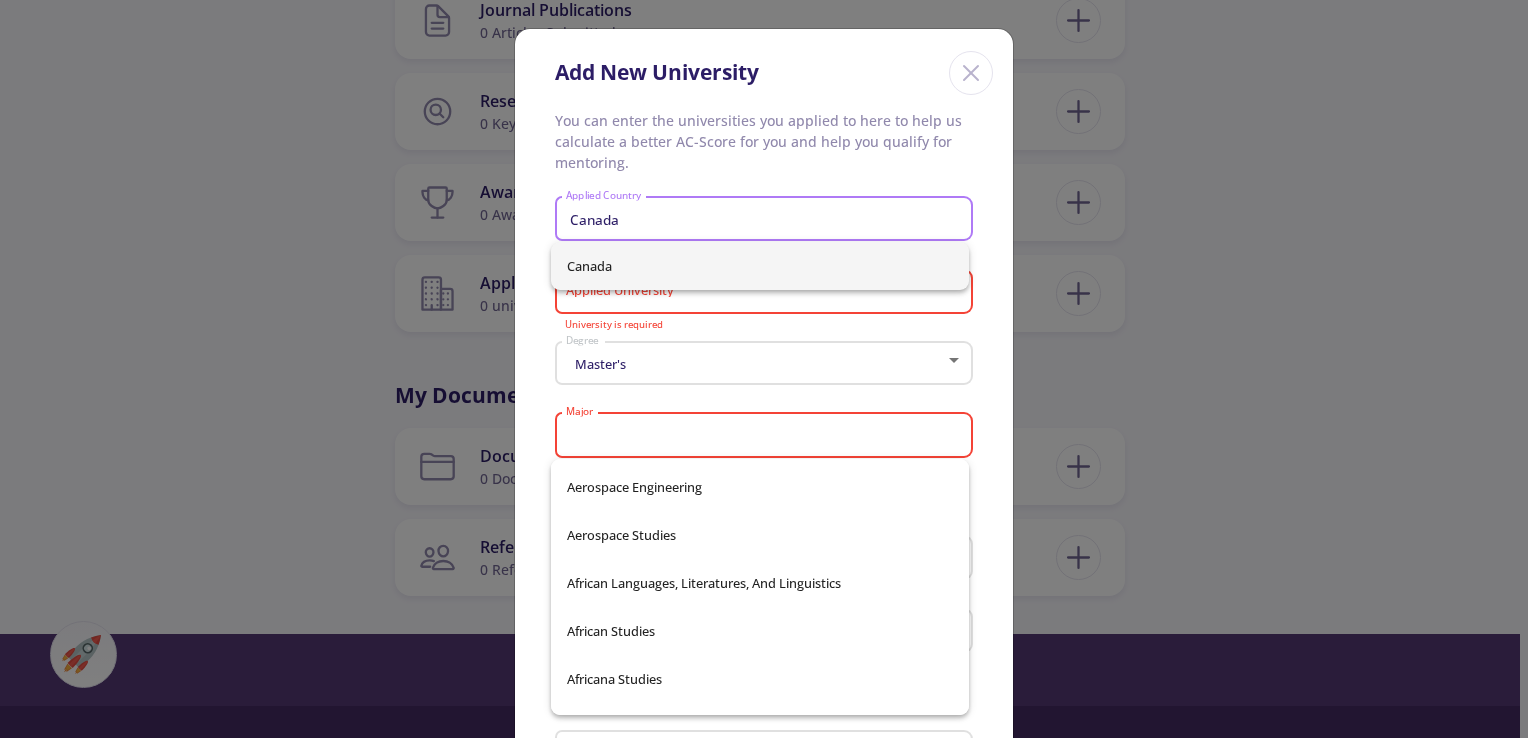 scroll, scrollTop: 43724, scrollLeft: 0, axis: vertical 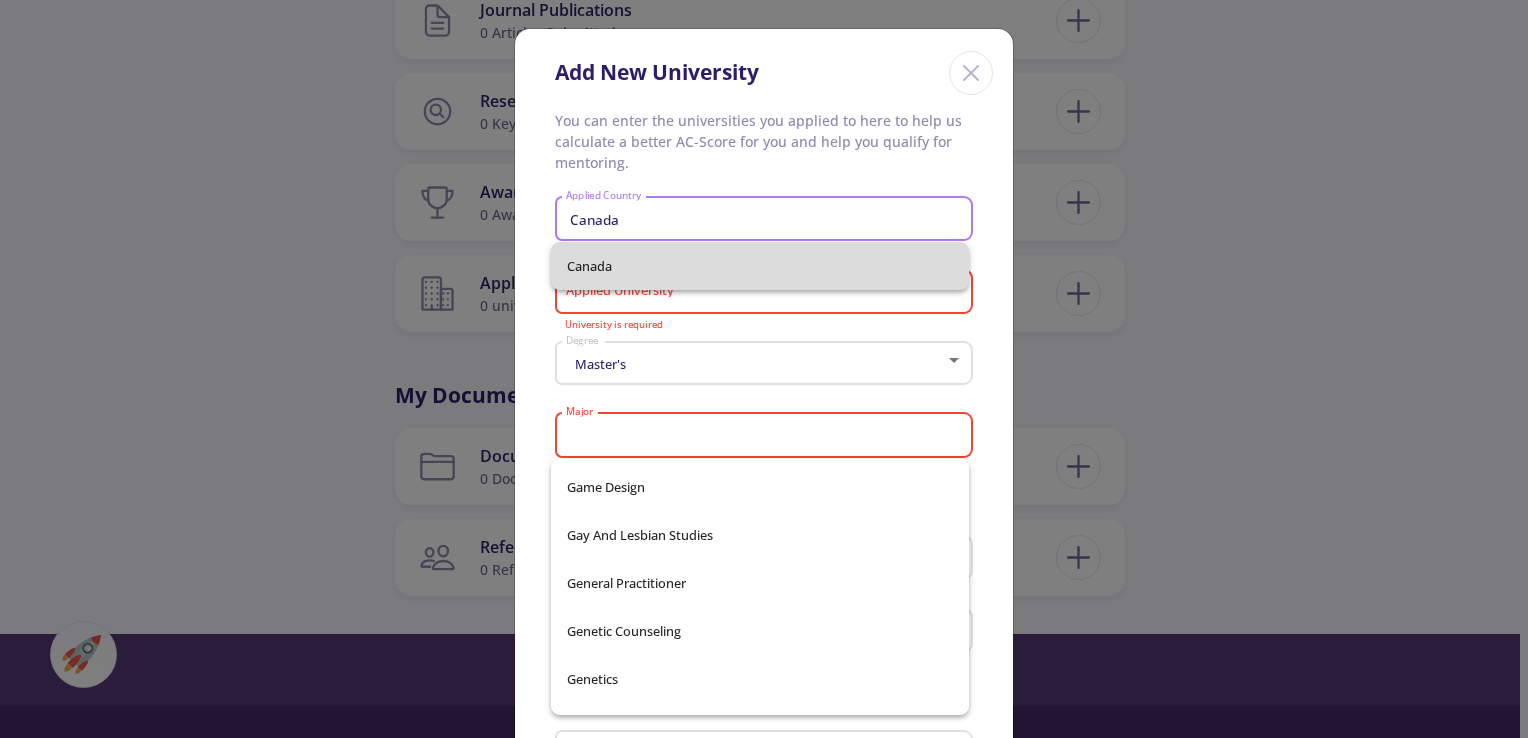 click on "Canada" at bounding box center (760, 266) 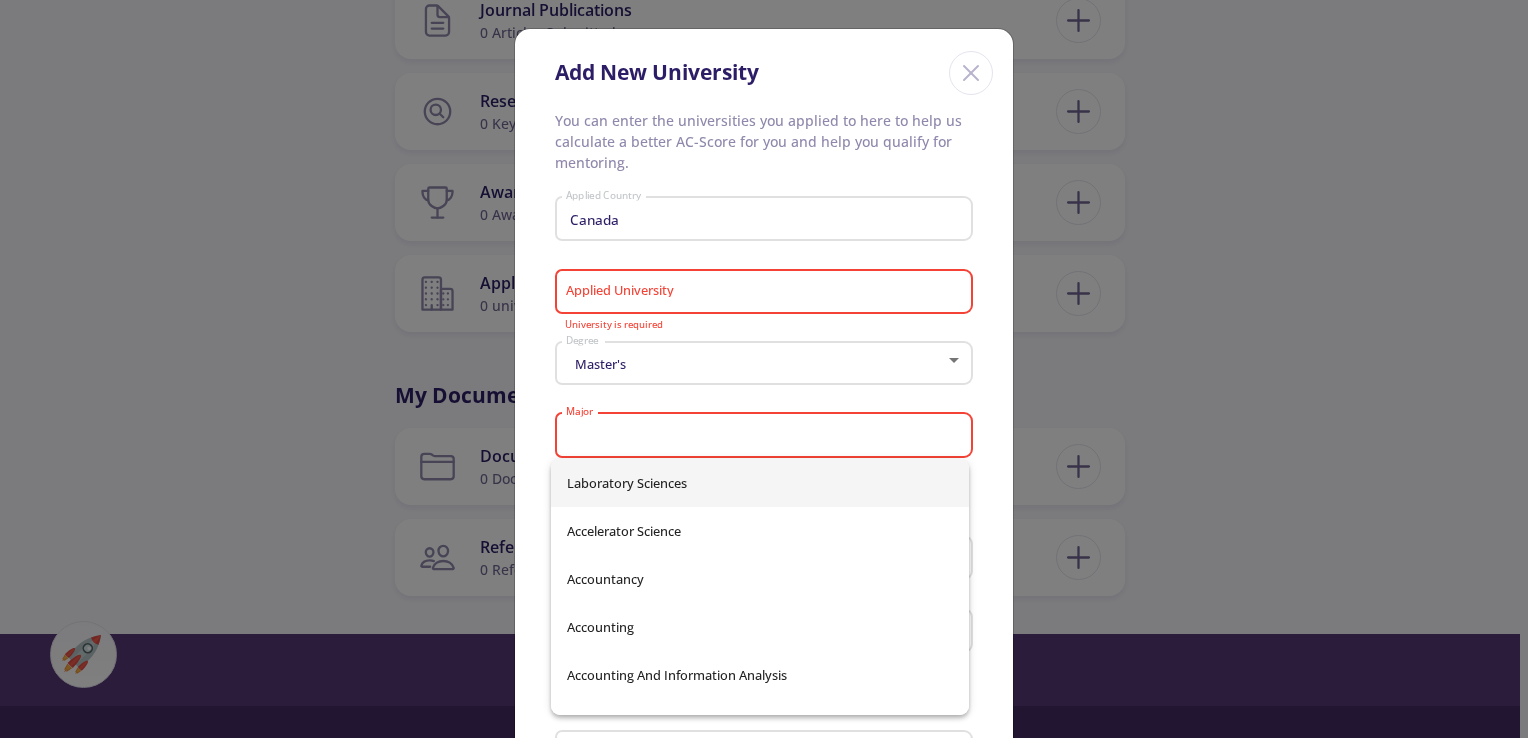 click on "Major" at bounding box center [767, 436] 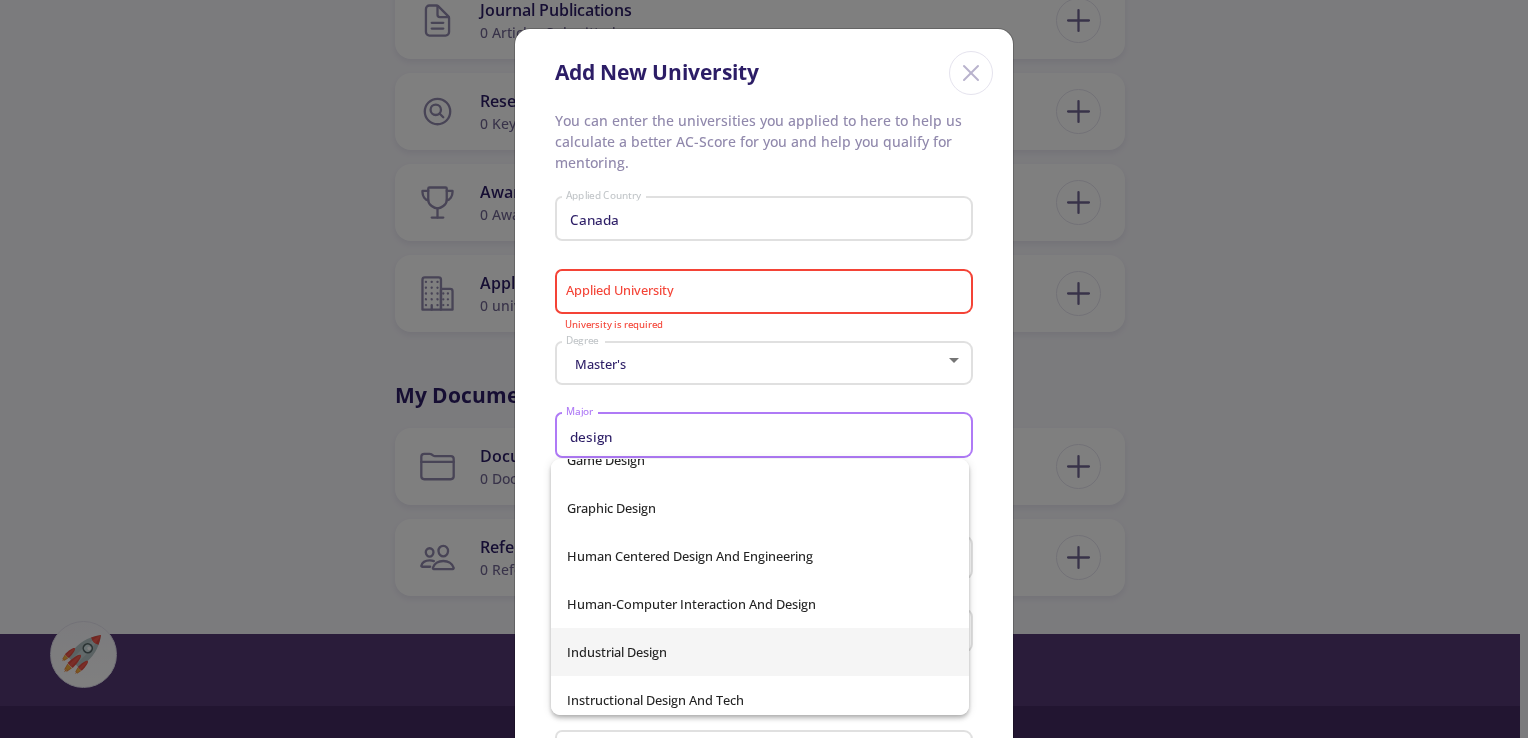scroll, scrollTop: 1120, scrollLeft: 0, axis: vertical 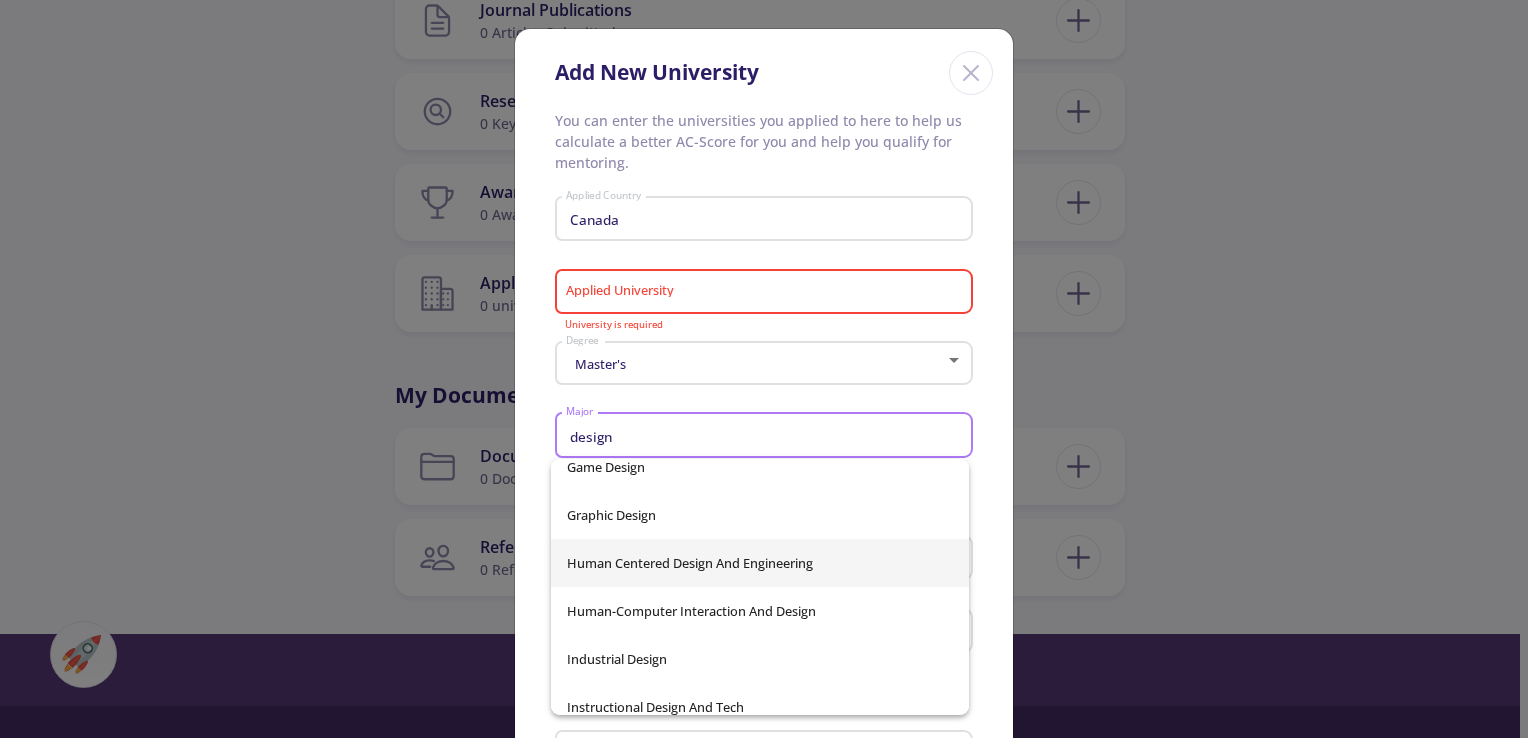 type on "design" 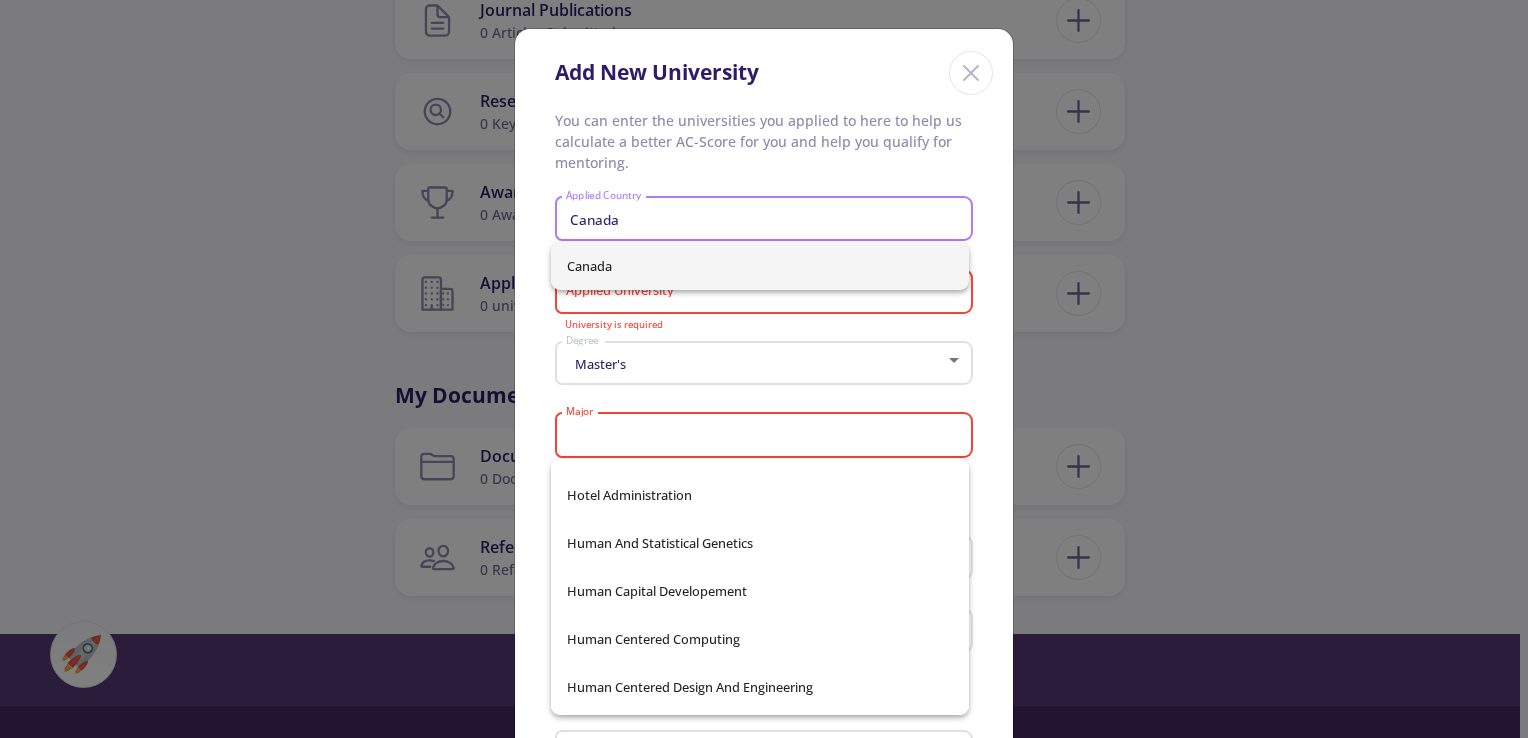 scroll, scrollTop: 49344, scrollLeft: 0, axis: vertical 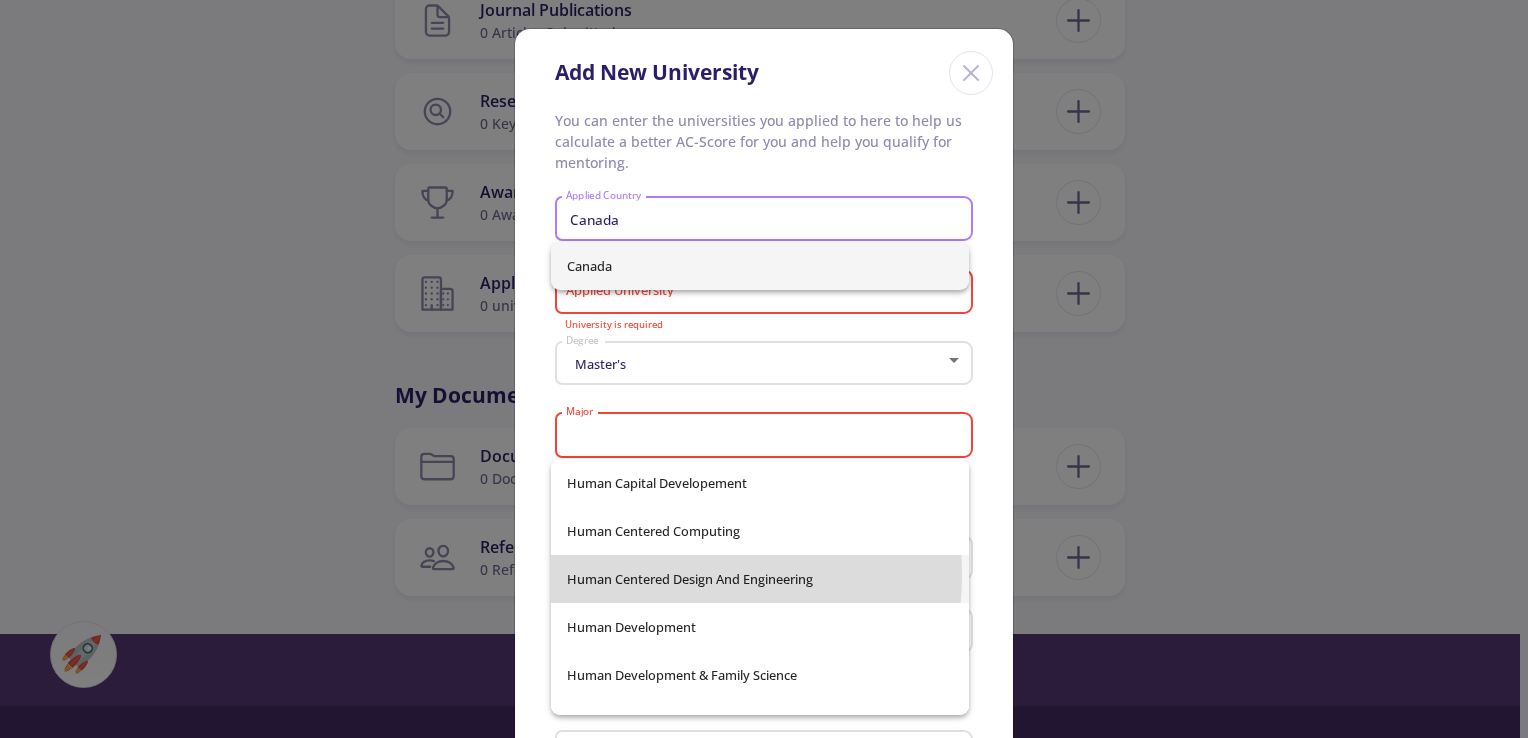 click on "Human Centered Design And Engineering" at bounding box center (760, 579) 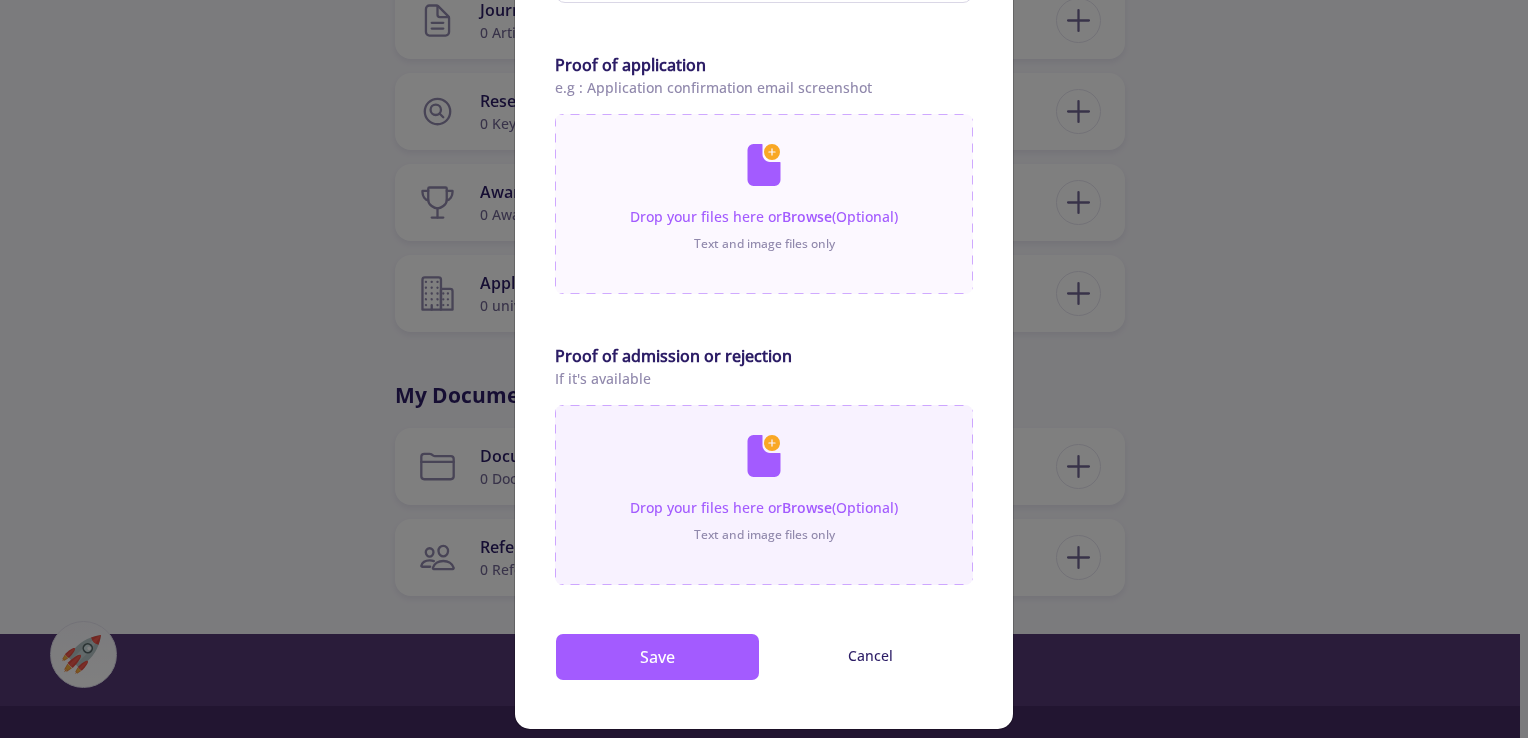 scroll, scrollTop: 1100, scrollLeft: 0, axis: vertical 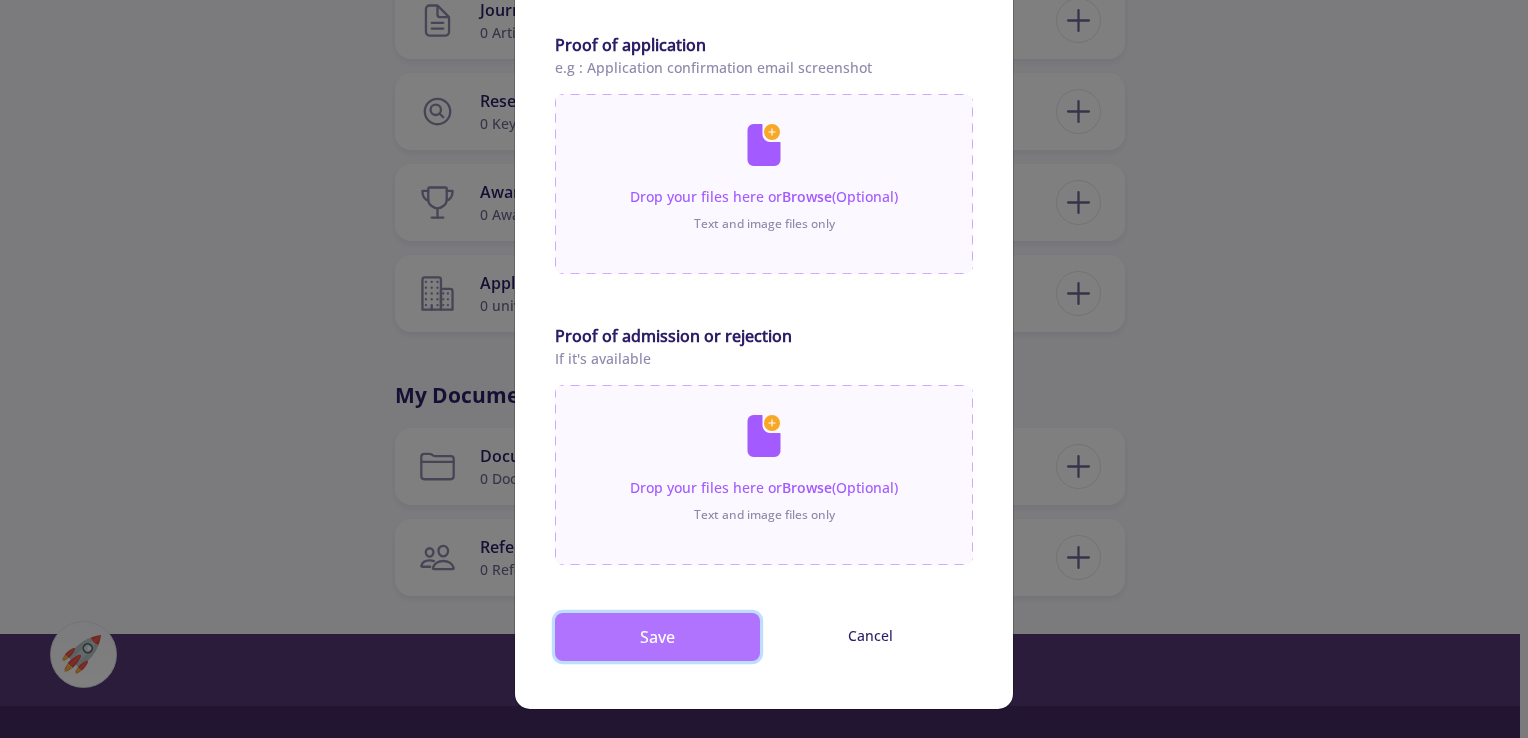 click on "Save" at bounding box center [657, 637] 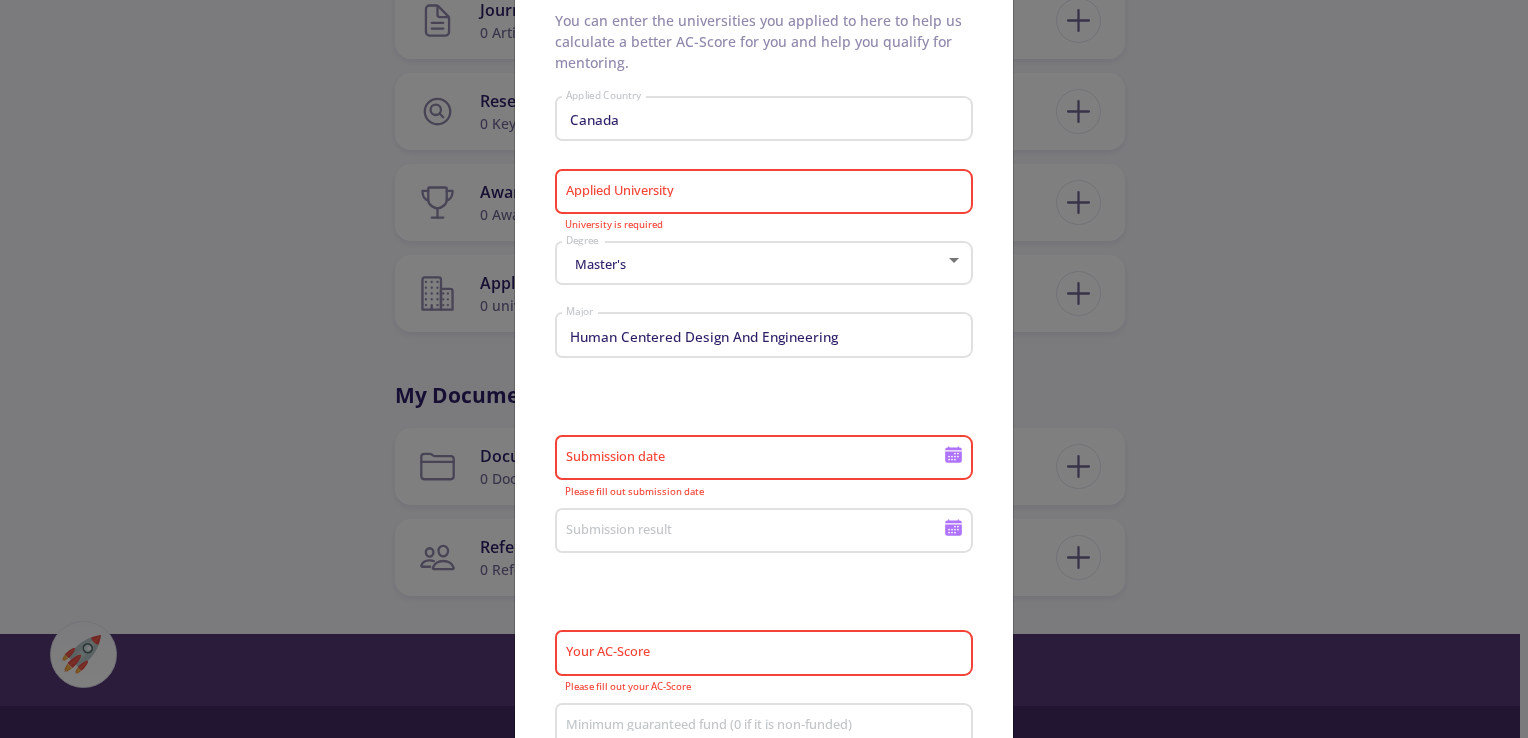 scroll, scrollTop: 600, scrollLeft: 0, axis: vertical 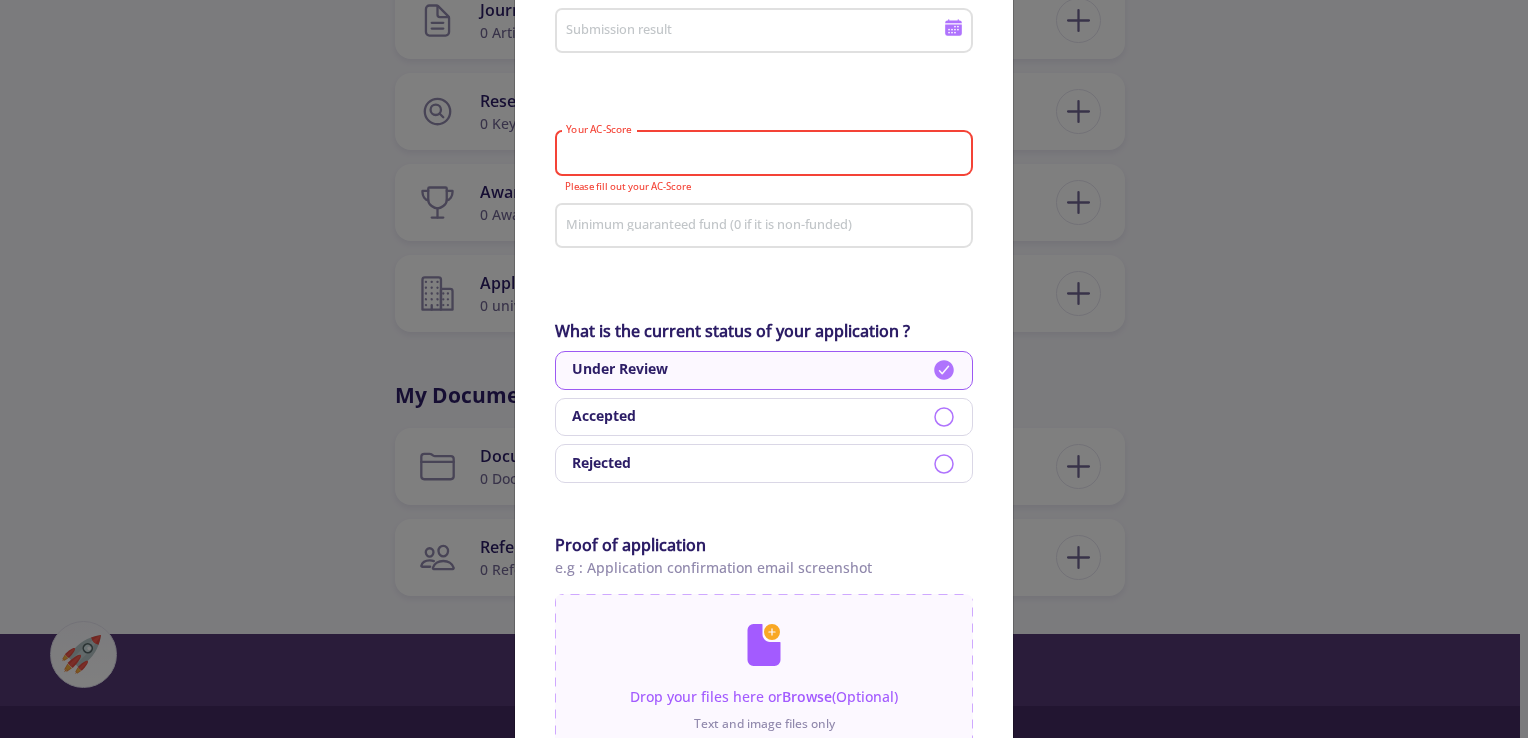 click on "Your AC-Score" at bounding box center [767, 154] 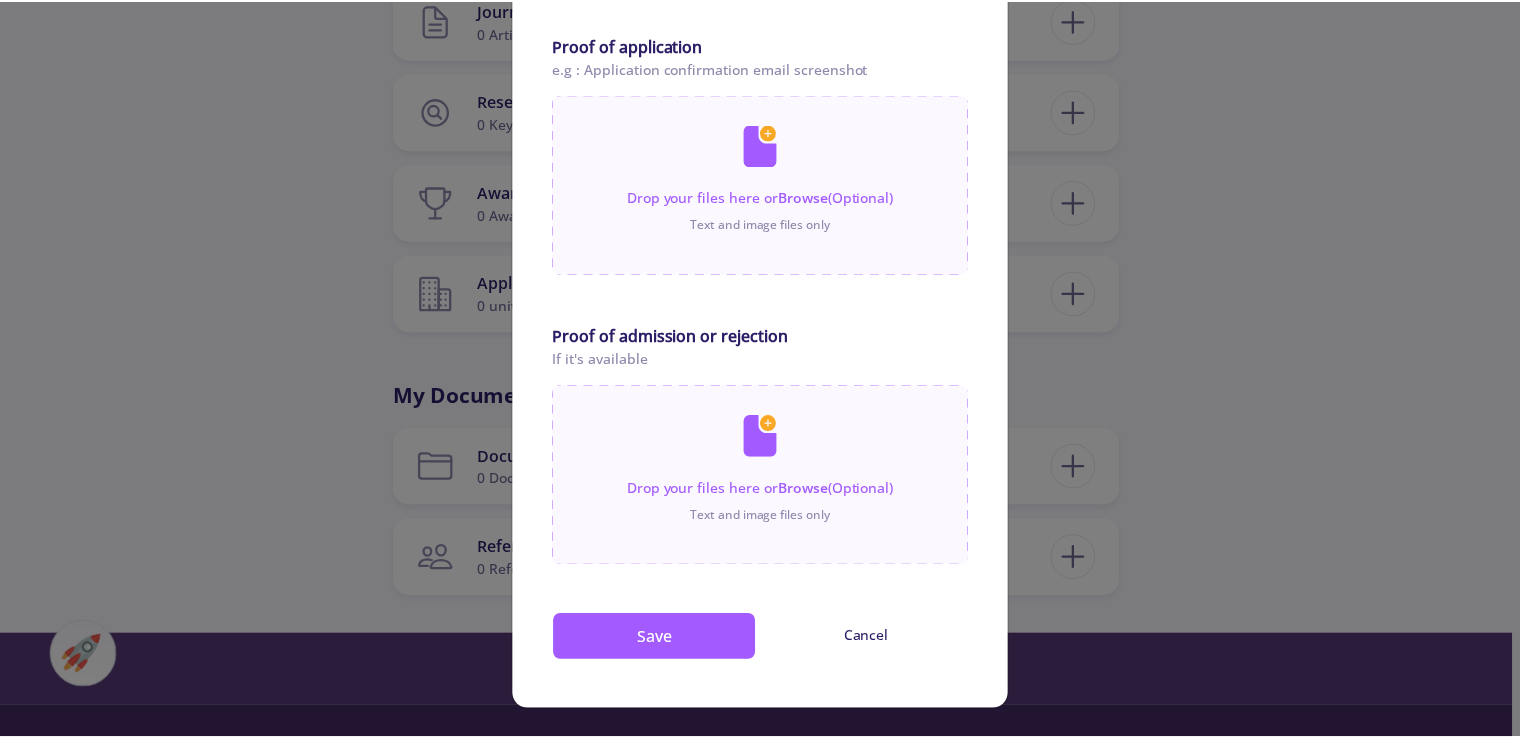 scroll, scrollTop: 1100, scrollLeft: 0, axis: vertical 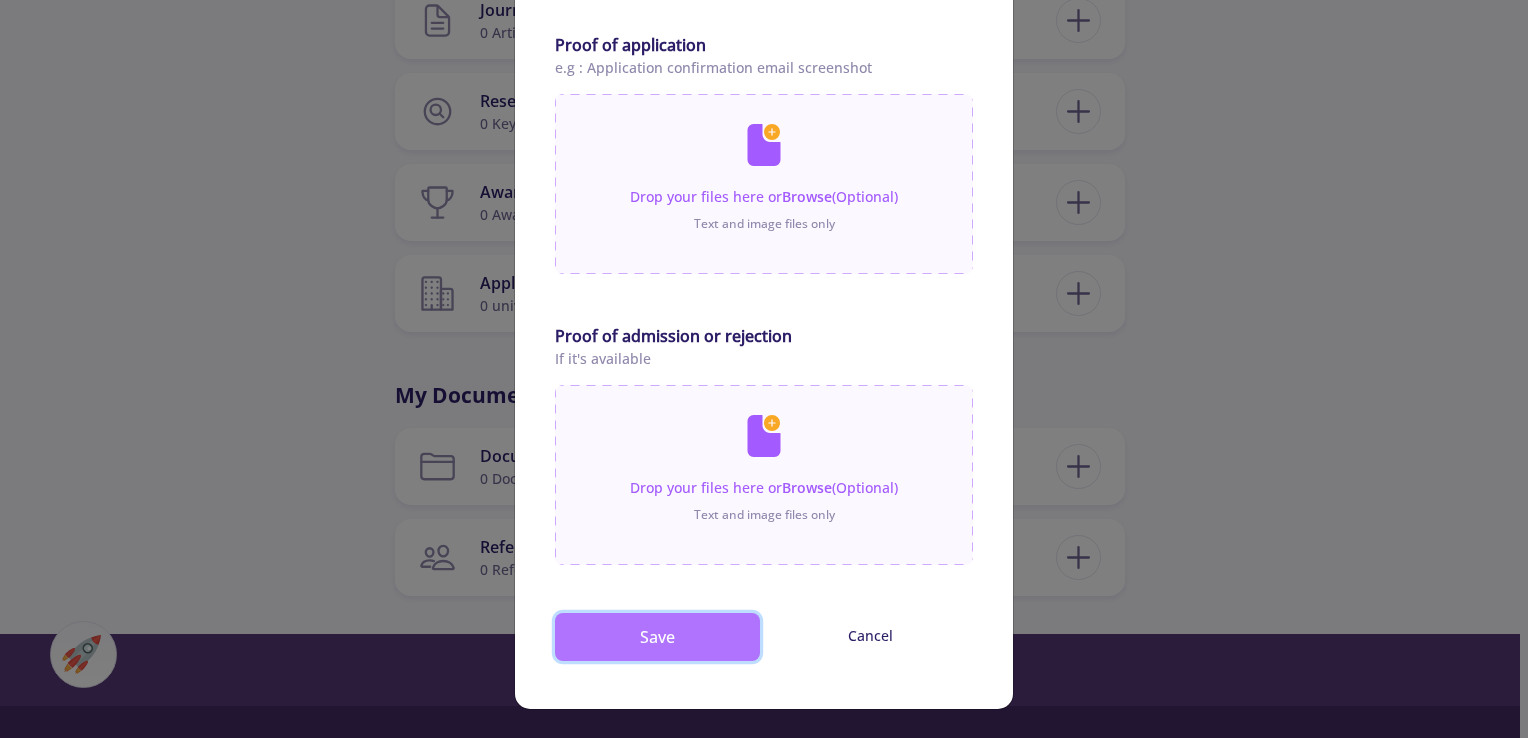 click on "Save" at bounding box center [657, 637] 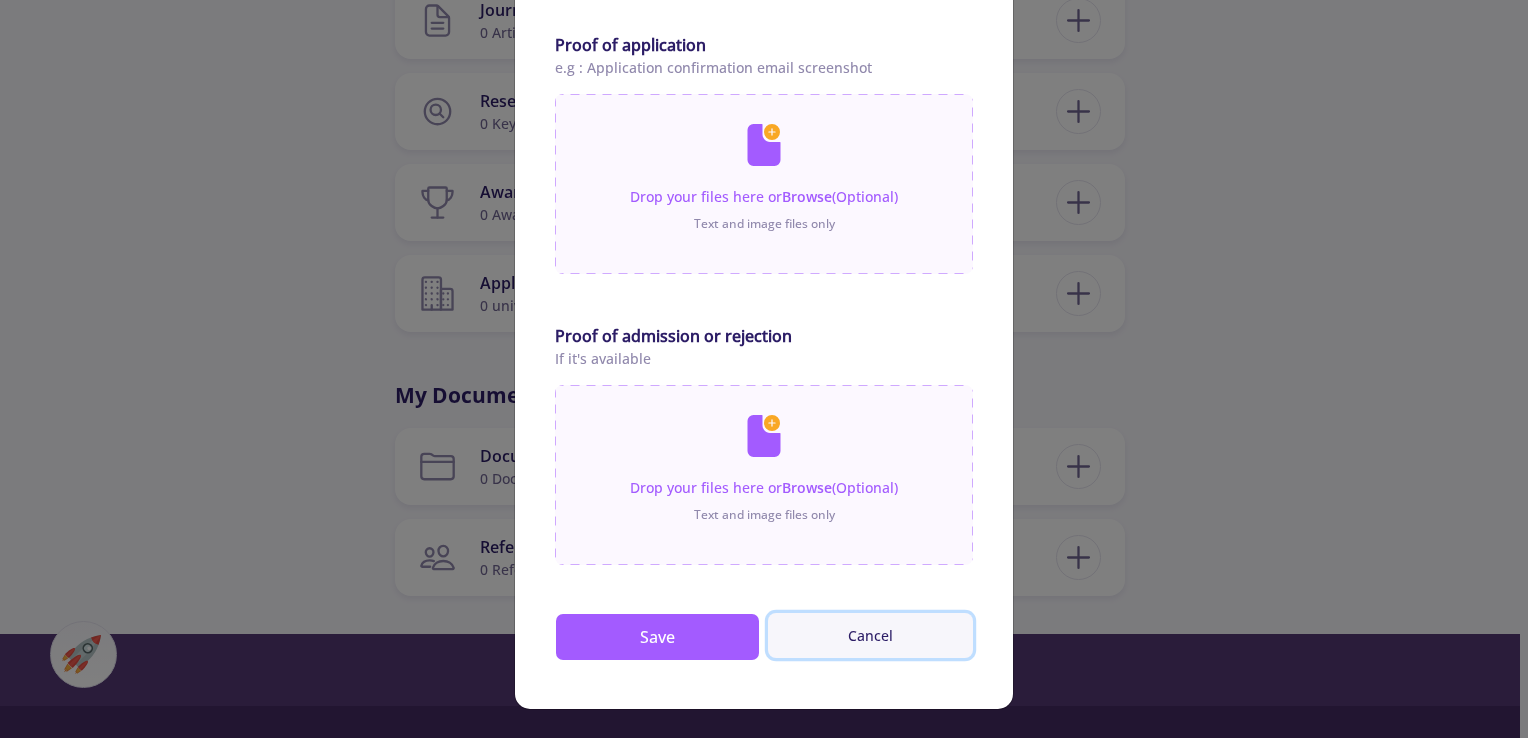 click on "Cancel" at bounding box center [870, 635] 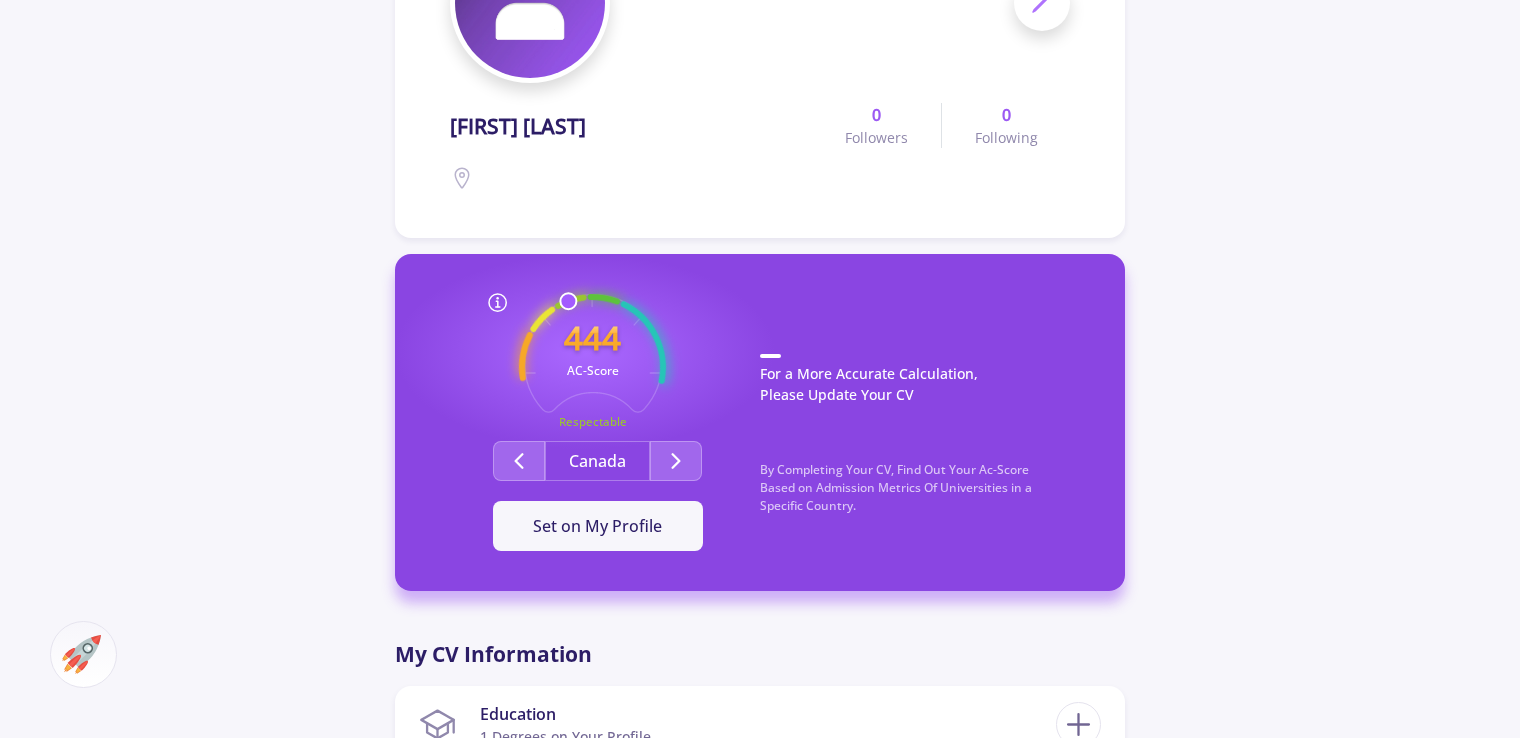 scroll, scrollTop: 0, scrollLeft: 0, axis: both 